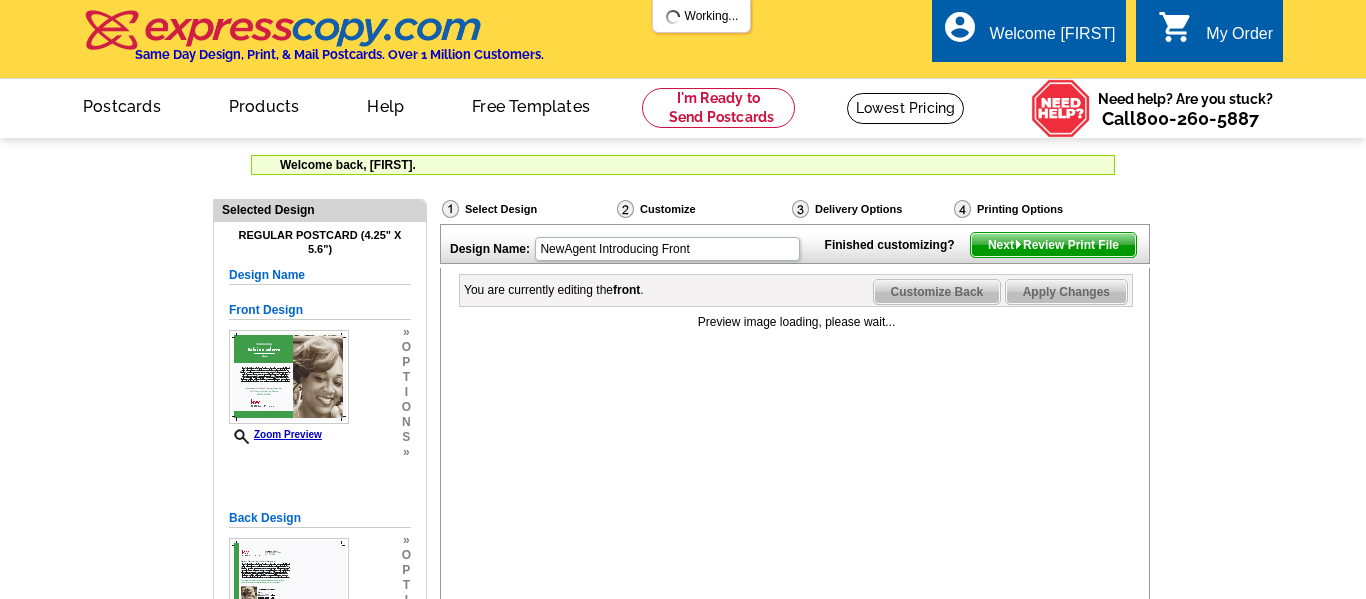 scroll, scrollTop: 0, scrollLeft: 0, axis: both 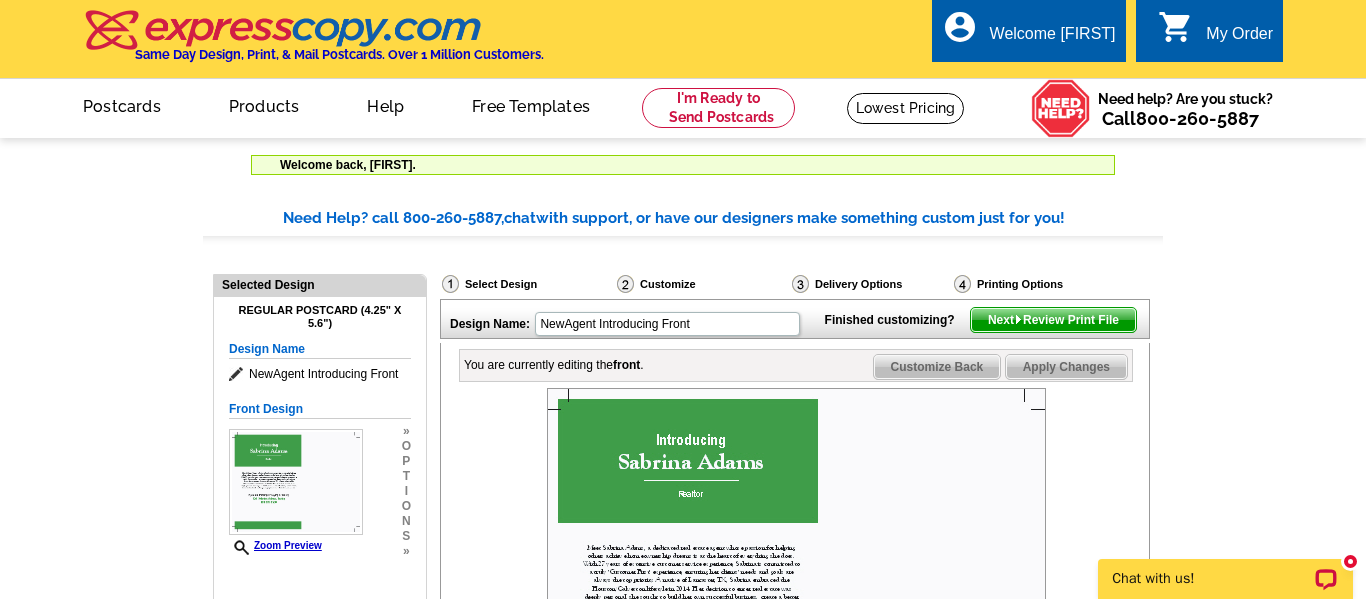 click on "Need Help? call 800-260-5887,  chat  with support, or have our designers make something custom just for you!
Got it, no need for the selection guide next time.
Show Results
Selected Design
Regular Postcard (4.25" x 5.6")
Design Name
NewAgent Introducing Front
Front Design
Zoom Preview
»
o
p
t
i
o
n
s
»" at bounding box center (683, 772) 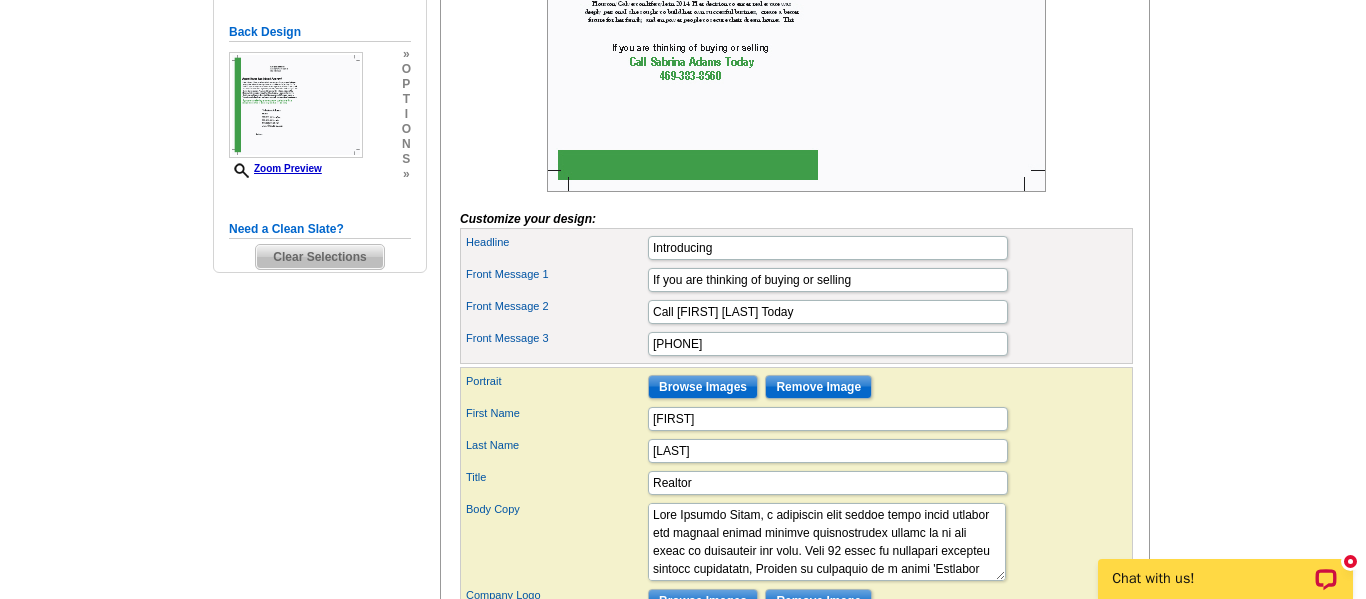 scroll, scrollTop: 600, scrollLeft: 0, axis: vertical 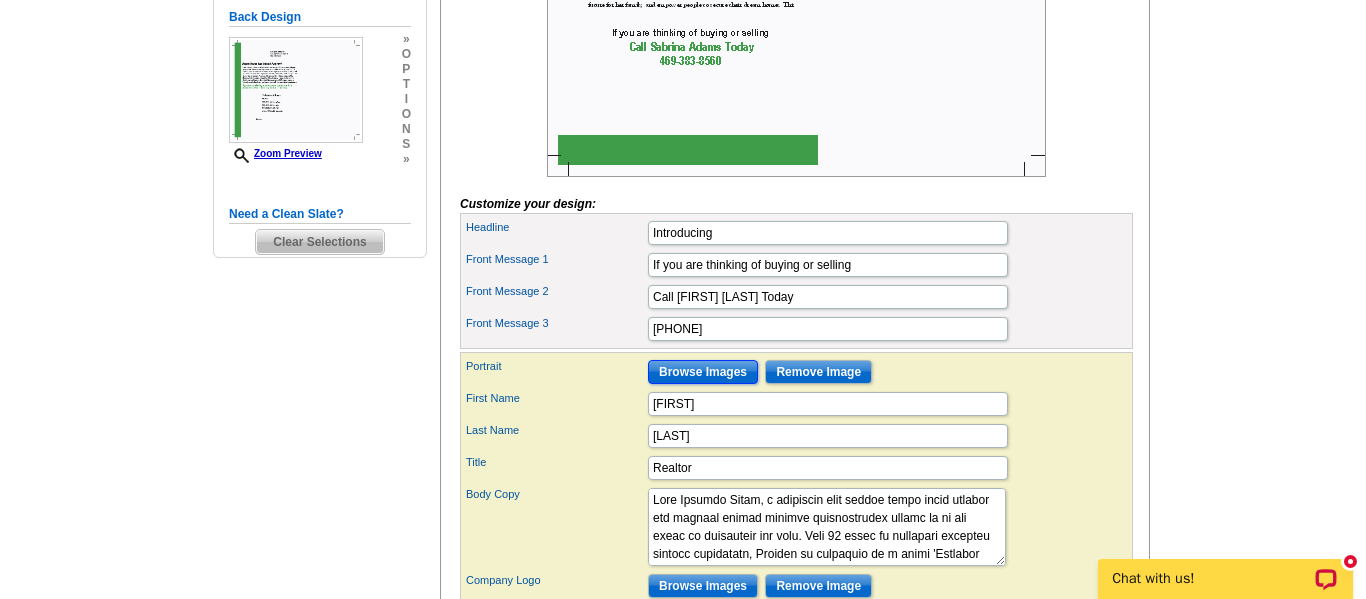 click on "Browse Images" at bounding box center (703, 372) 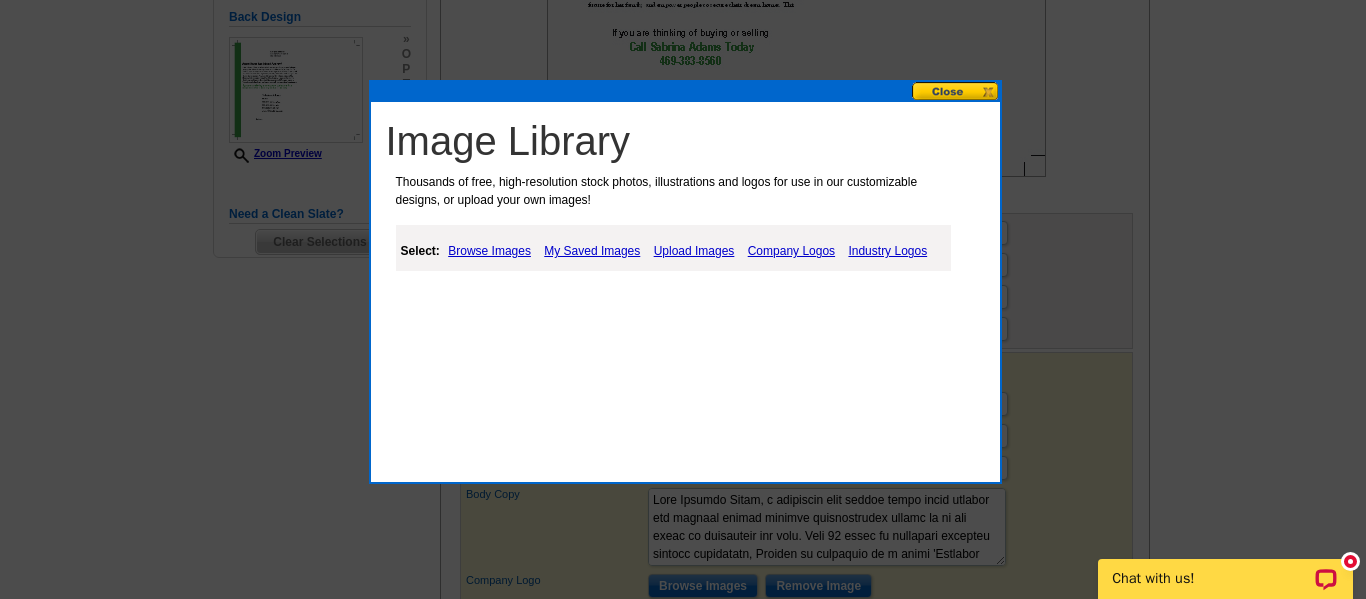 click on "Upload Images" at bounding box center (694, 251) 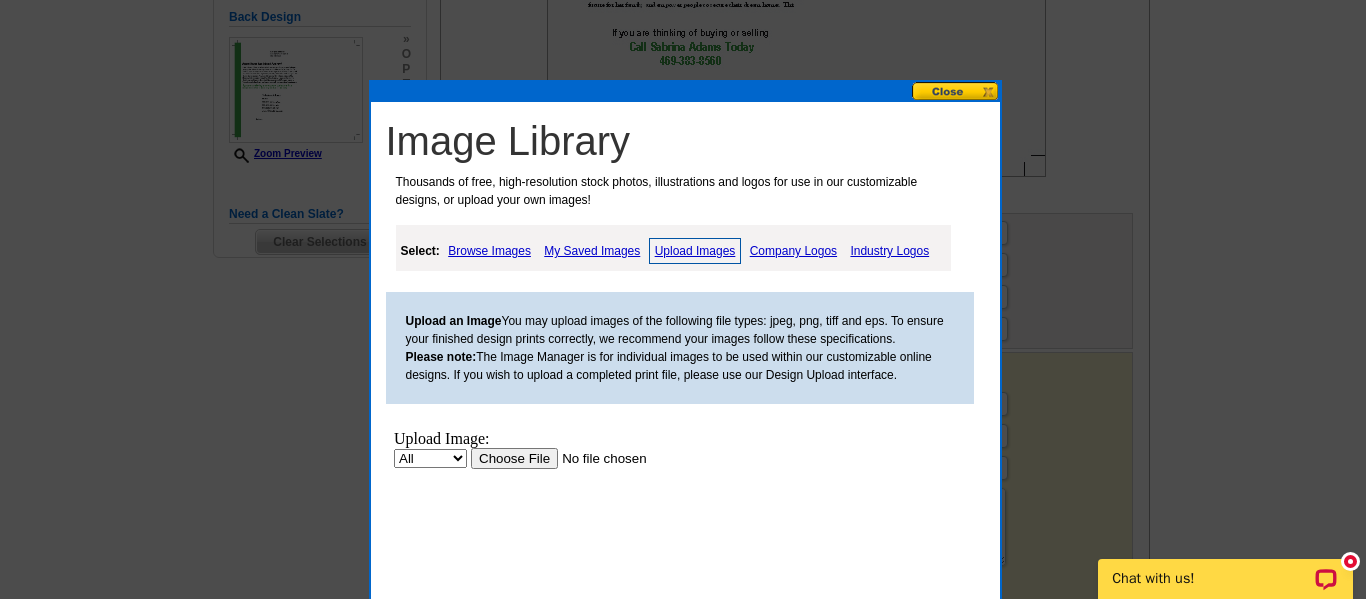scroll, scrollTop: 0, scrollLeft: 0, axis: both 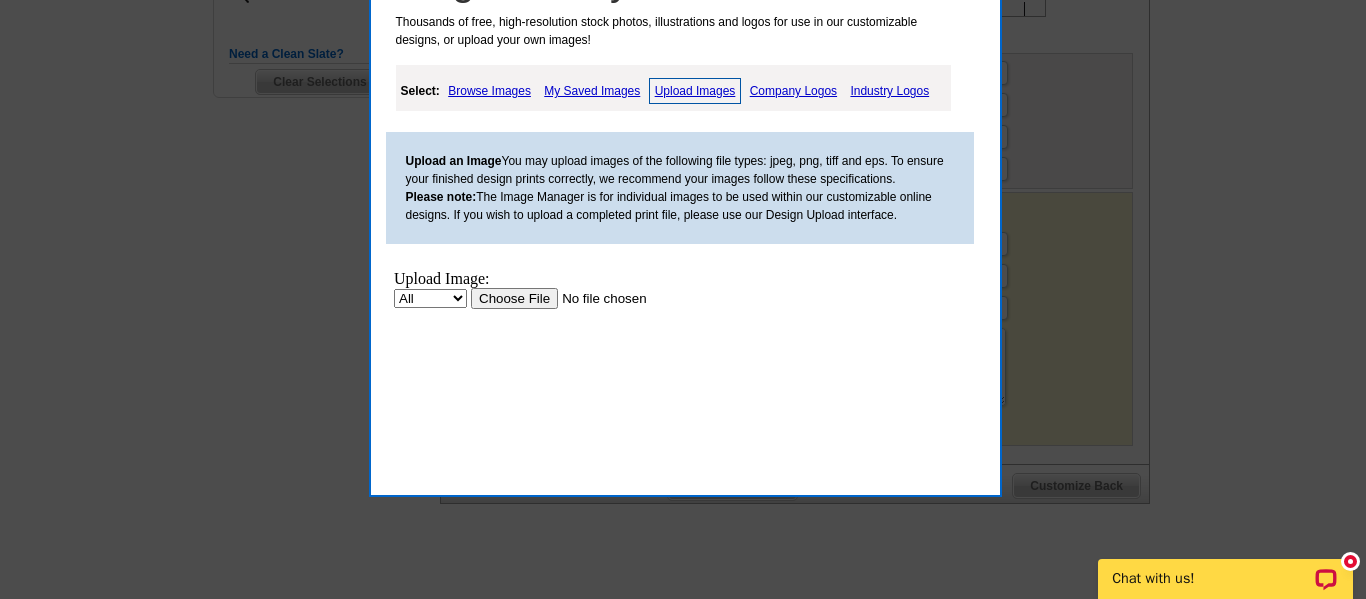 click on "All
Property" at bounding box center (429, 298) 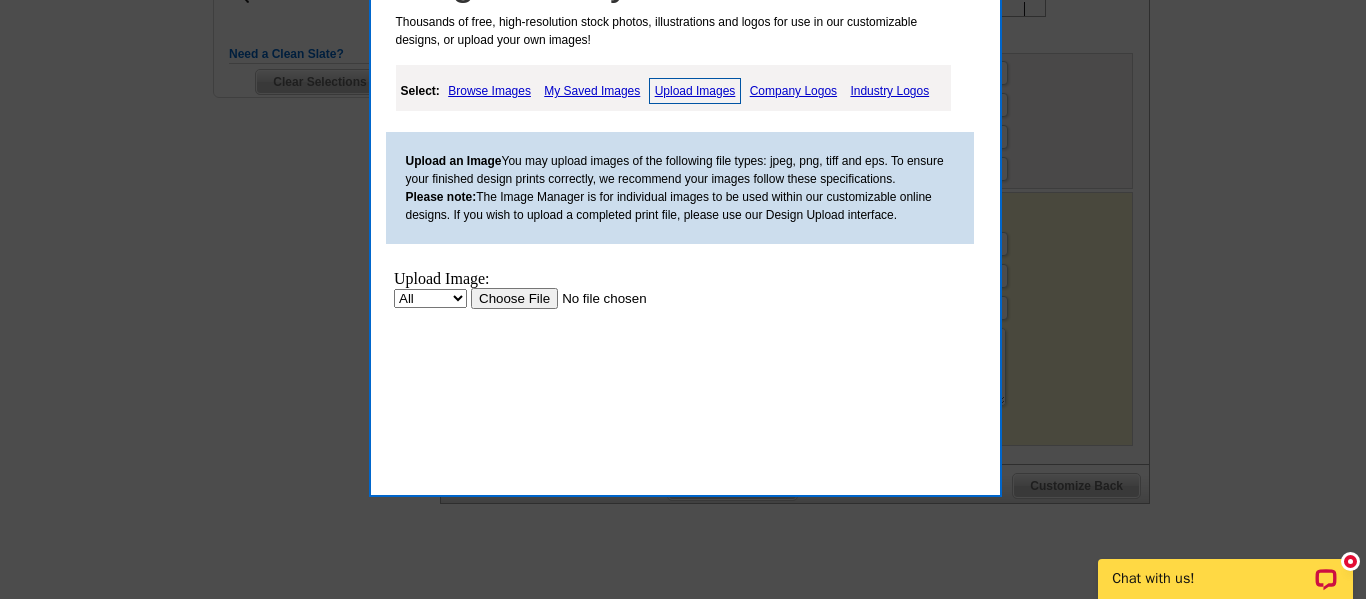 click at bounding box center (596, 298) 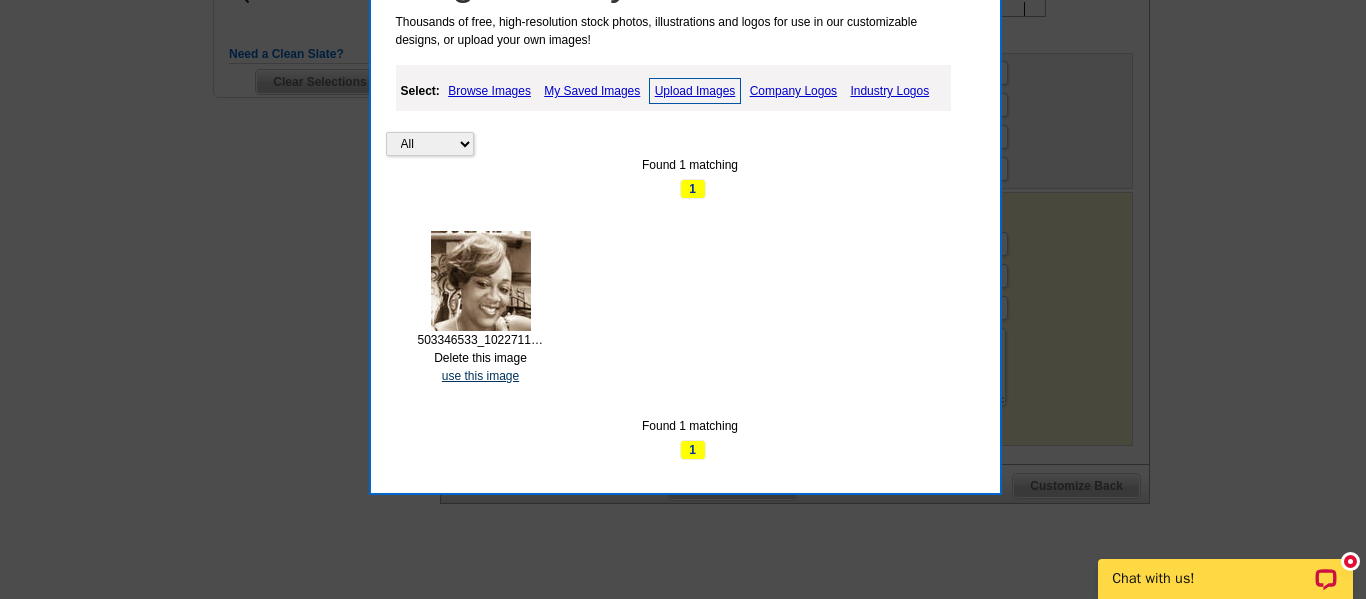 click on "use this image" at bounding box center [480, 376] 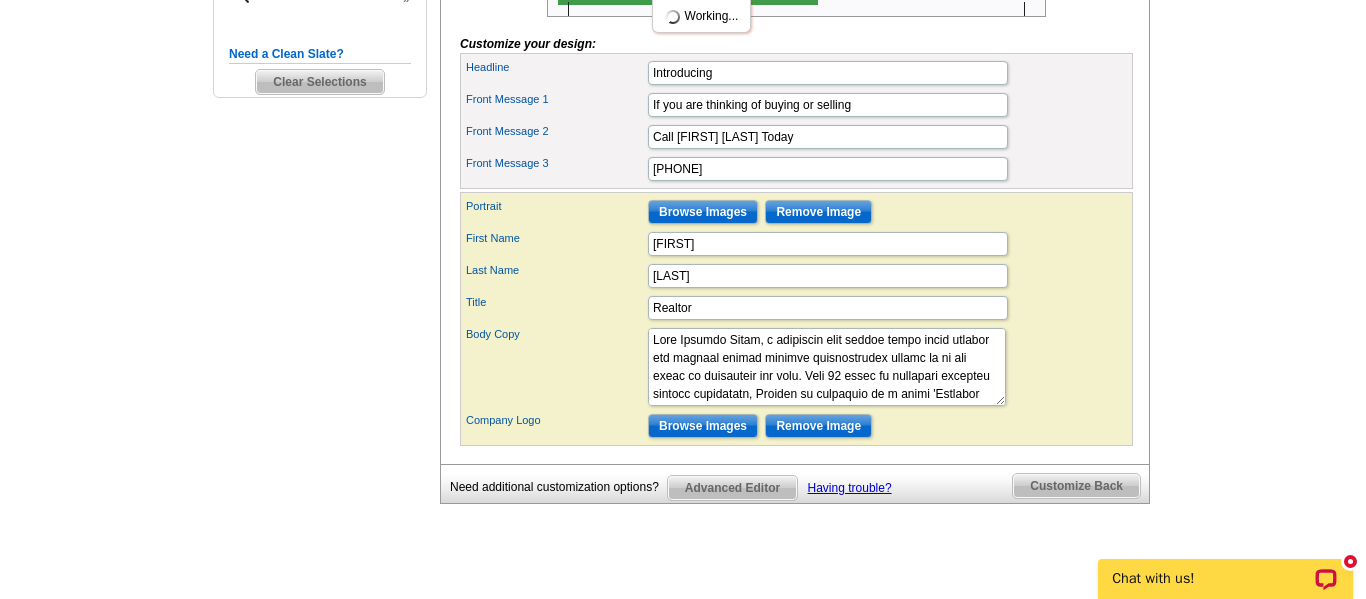 scroll, scrollTop: 0, scrollLeft: 0, axis: both 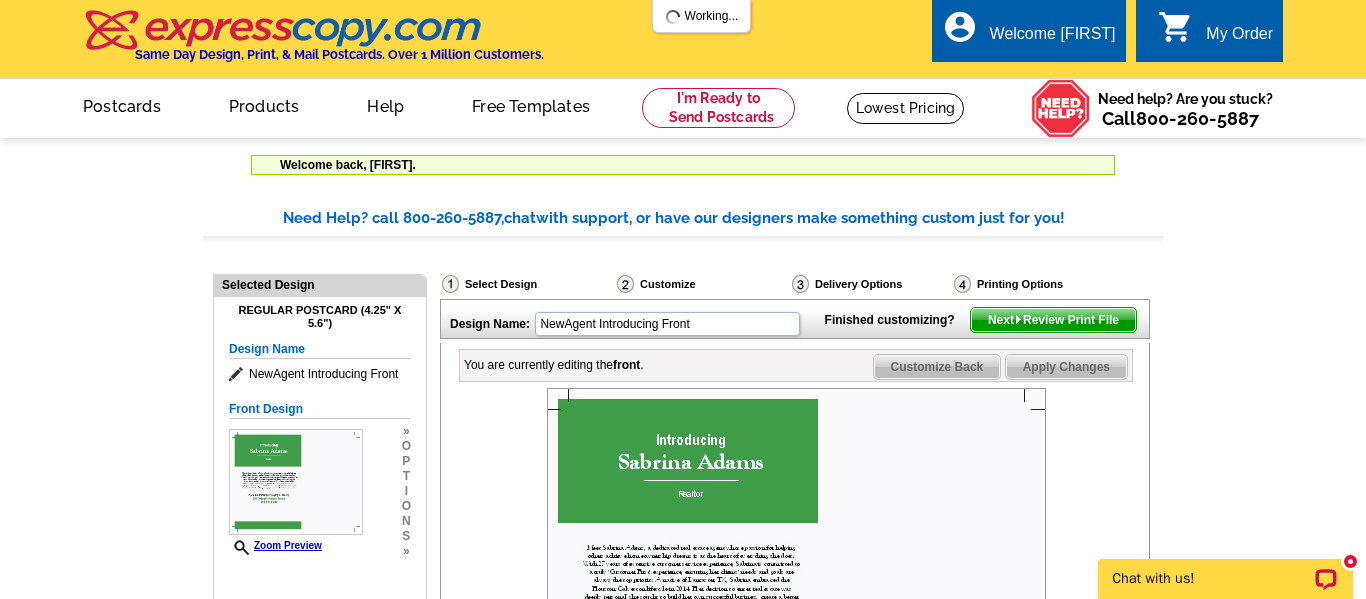 click on "Need Help? call 800-260-5887,  chat  with support, or have our designers make something custom just for you!
Got it, no need for the selection guide next time.
Show Results
Selected Design
Regular Postcard (4.25" x 5.6")
Design Name
NewAgent Introducing Front
Front Design
Zoom Preview
»
o
p
t
i
o
n
s
»" at bounding box center (683, 772) 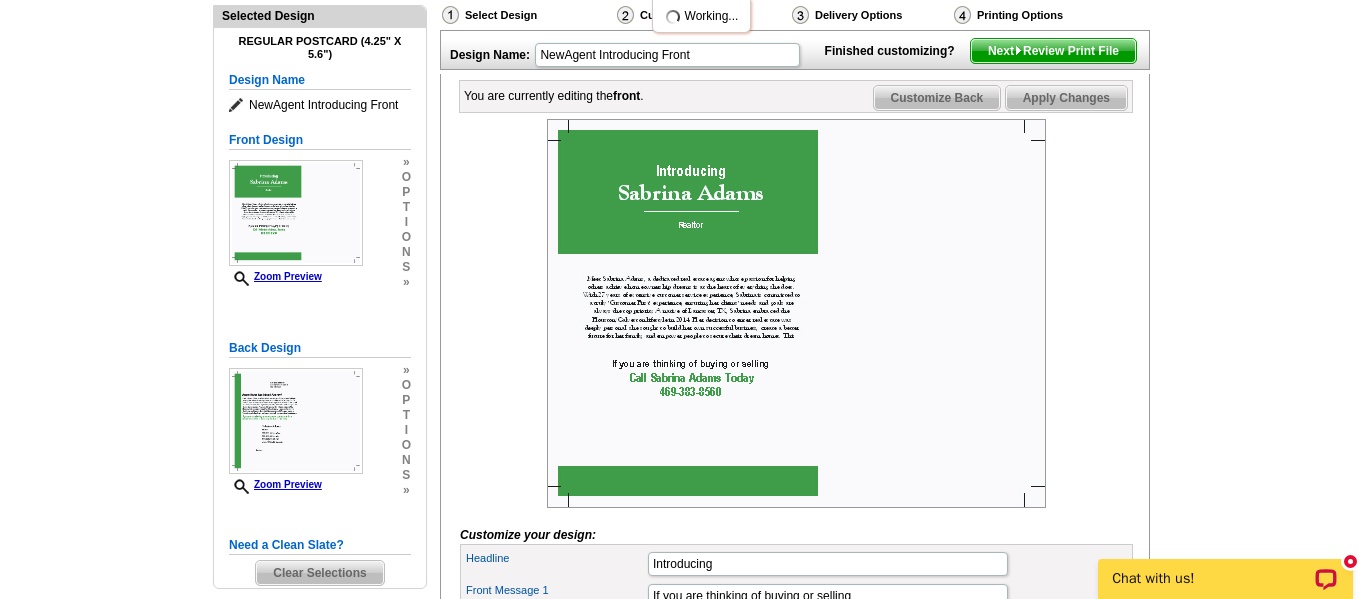 scroll, scrollTop: 280, scrollLeft: 0, axis: vertical 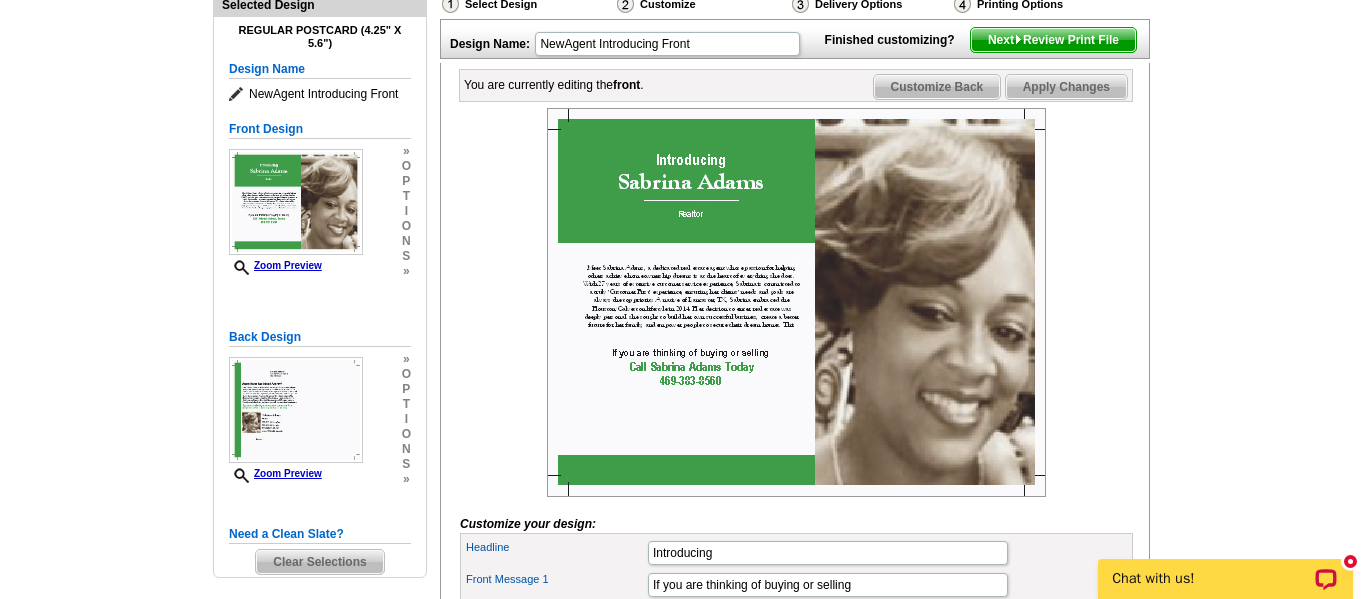 click at bounding box center (796, 302) 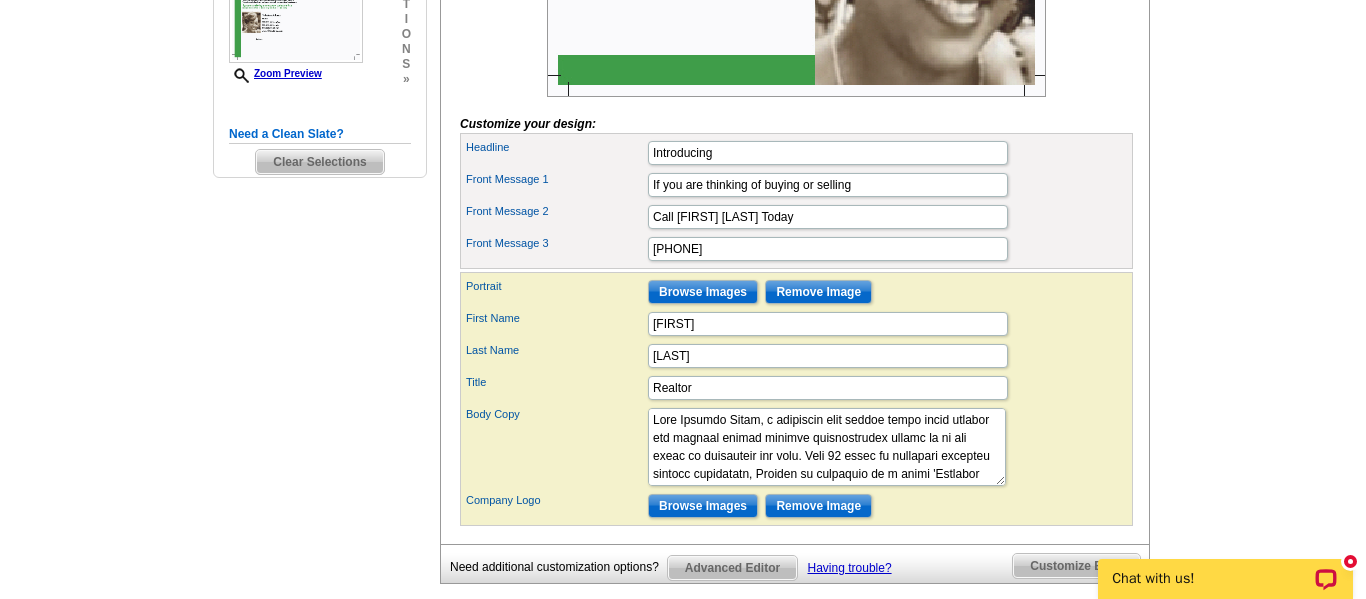 scroll, scrollTop: 720, scrollLeft: 0, axis: vertical 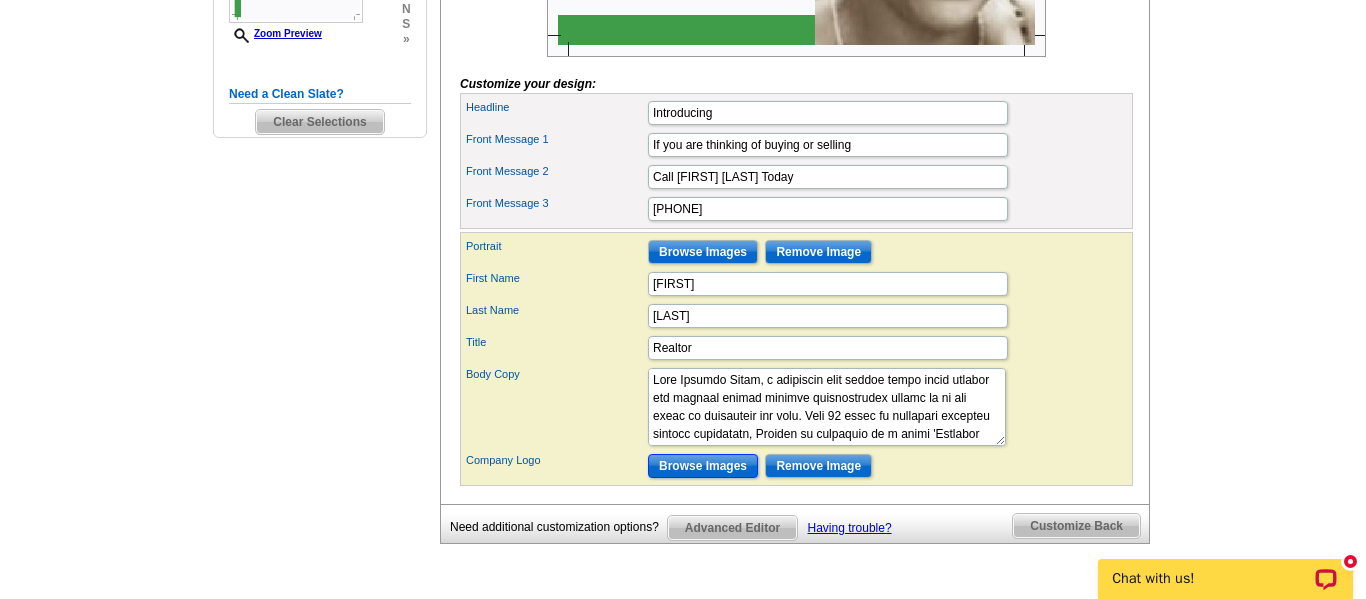 click on "Browse Images" at bounding box center [703, 466] 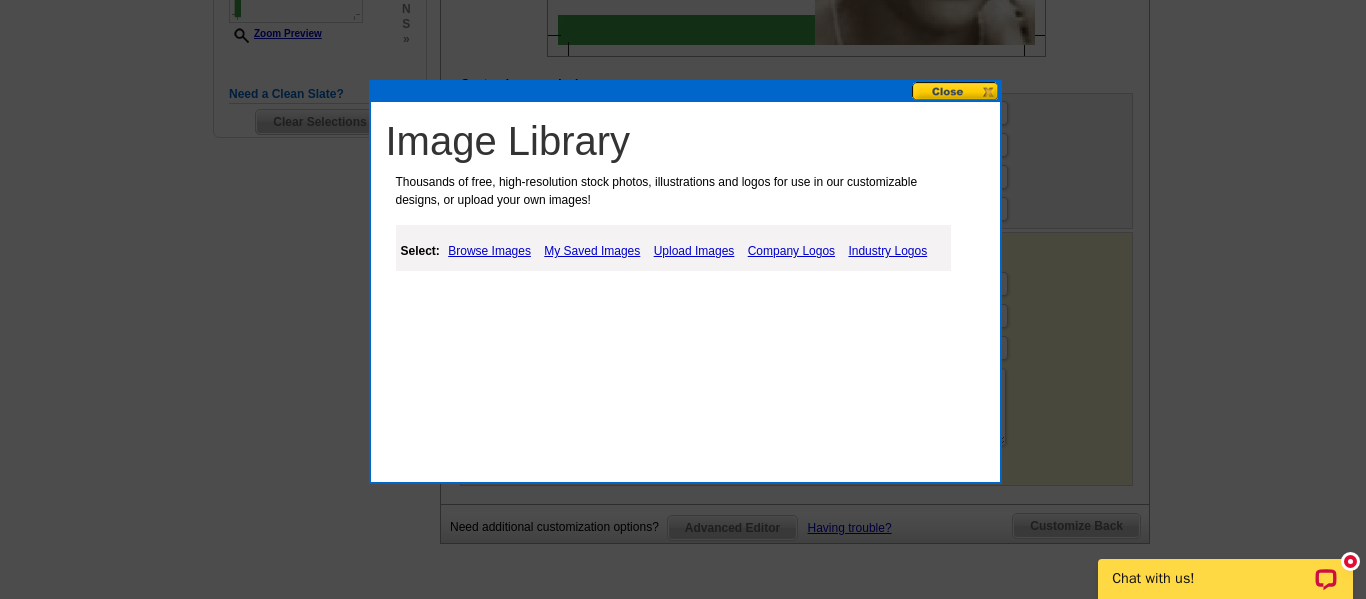 click on "Upload Images" at bounding box center [694, 251] 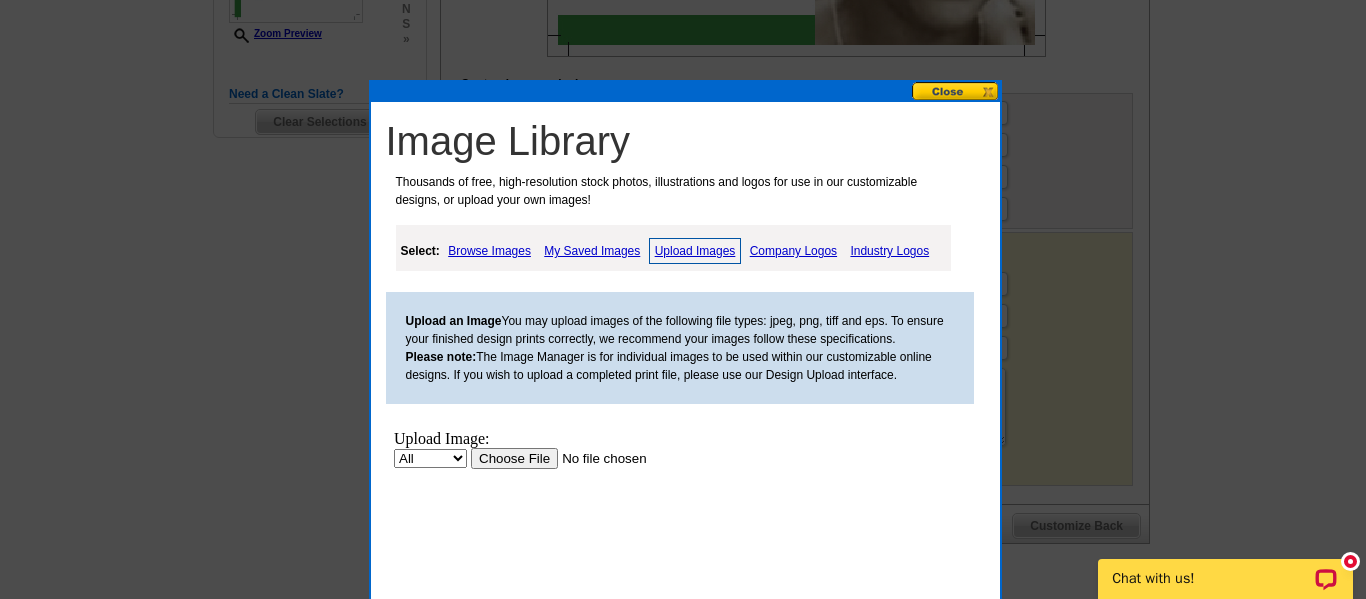 scroll, scrollTop: 0, scrollLeft: 0, axis: both 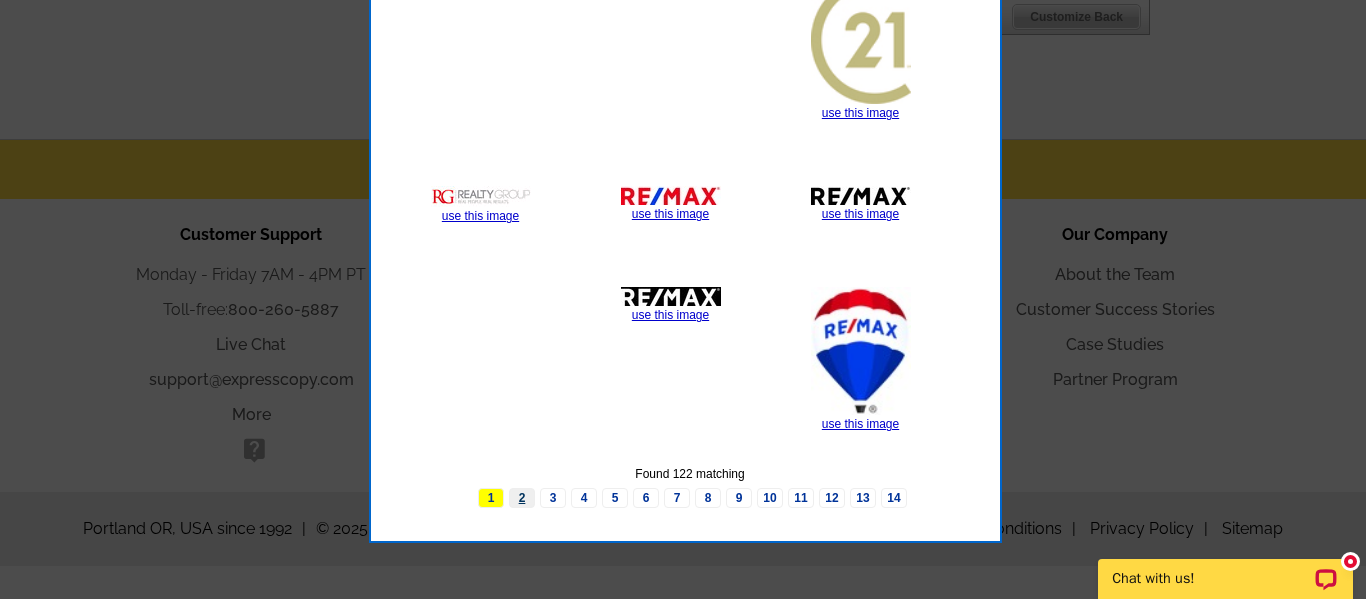 click on "2" at bounding box center [522, 498] 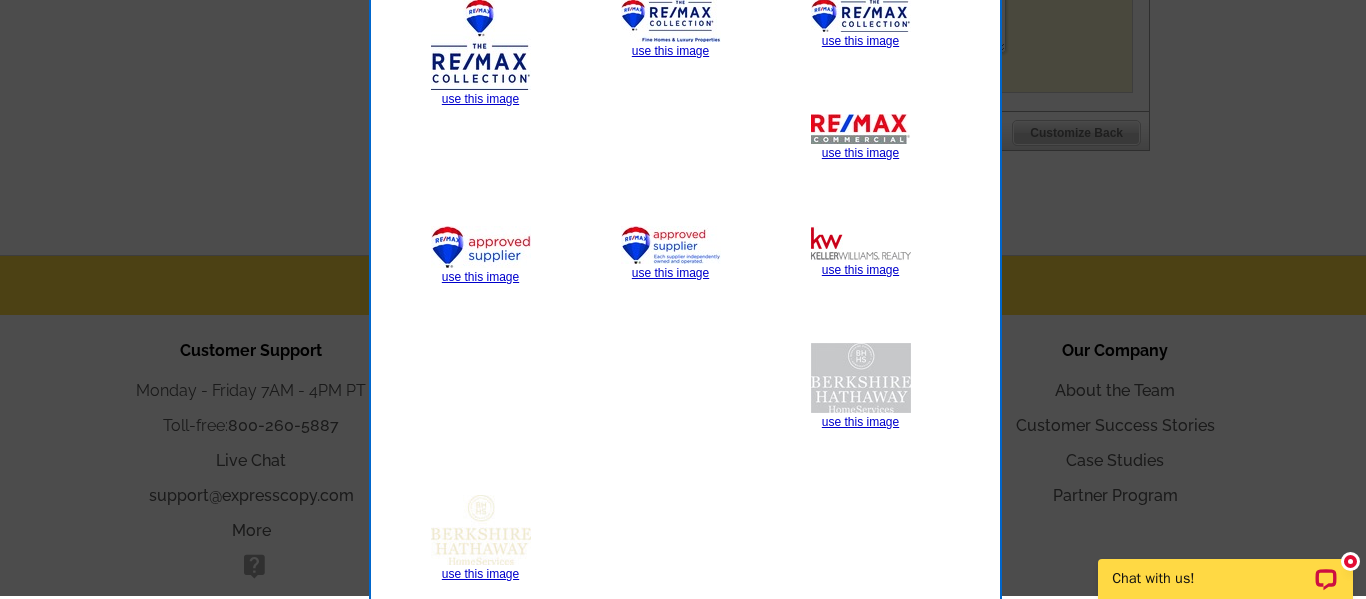 scroll, scrollTop: 1109, scrollLeft: 0, axis: vertical 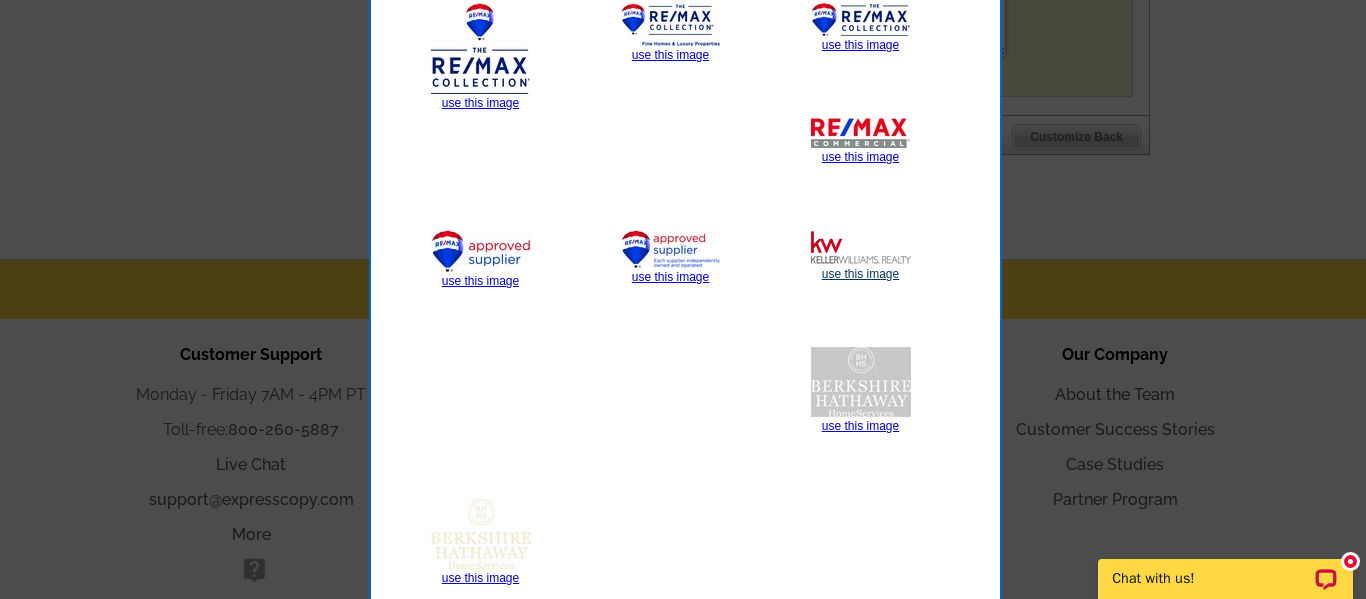 click on "use this image" at bounding box center (860, 274) 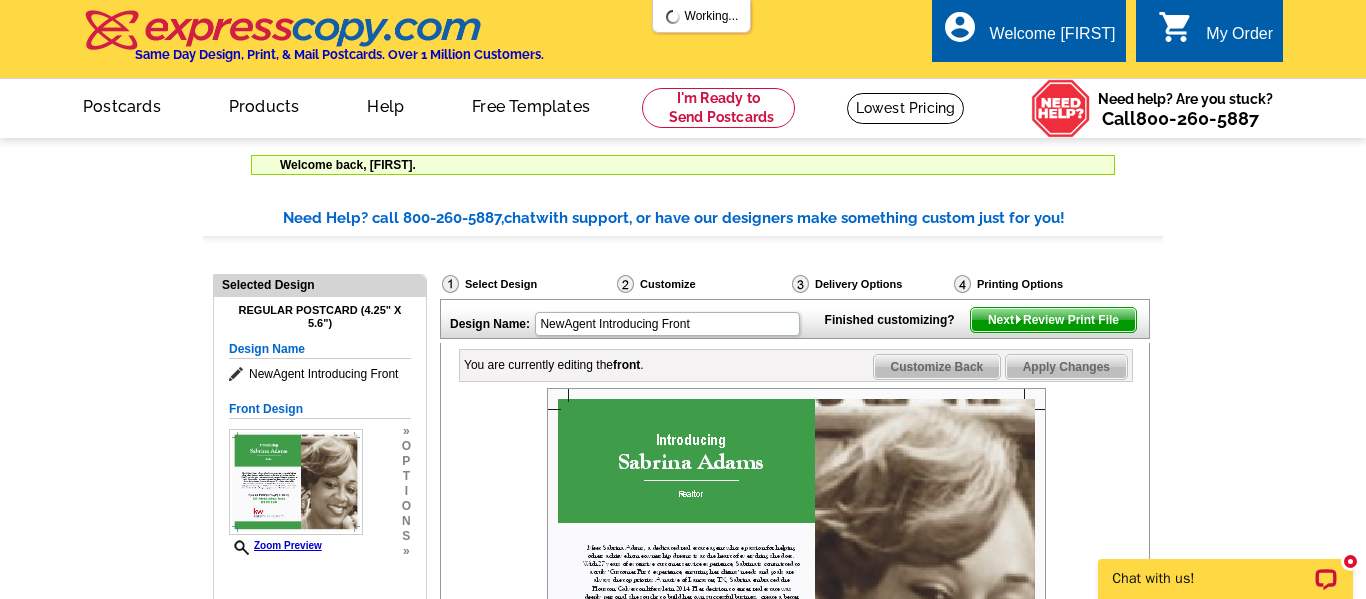 click on "Need Help? call 800-260-5887,  chat  with support, or have our designers make something custom just for you!
Got it, no need for the selection guide next time.
Show Results
Selected Design
Regular Postcard (4.25" x 5.6")
Design Name
NewAgent Introducing Front
Front Design
Zoom Preview
»
o
p
t
i
o
n
s
»" at bounding box center (683, 772) 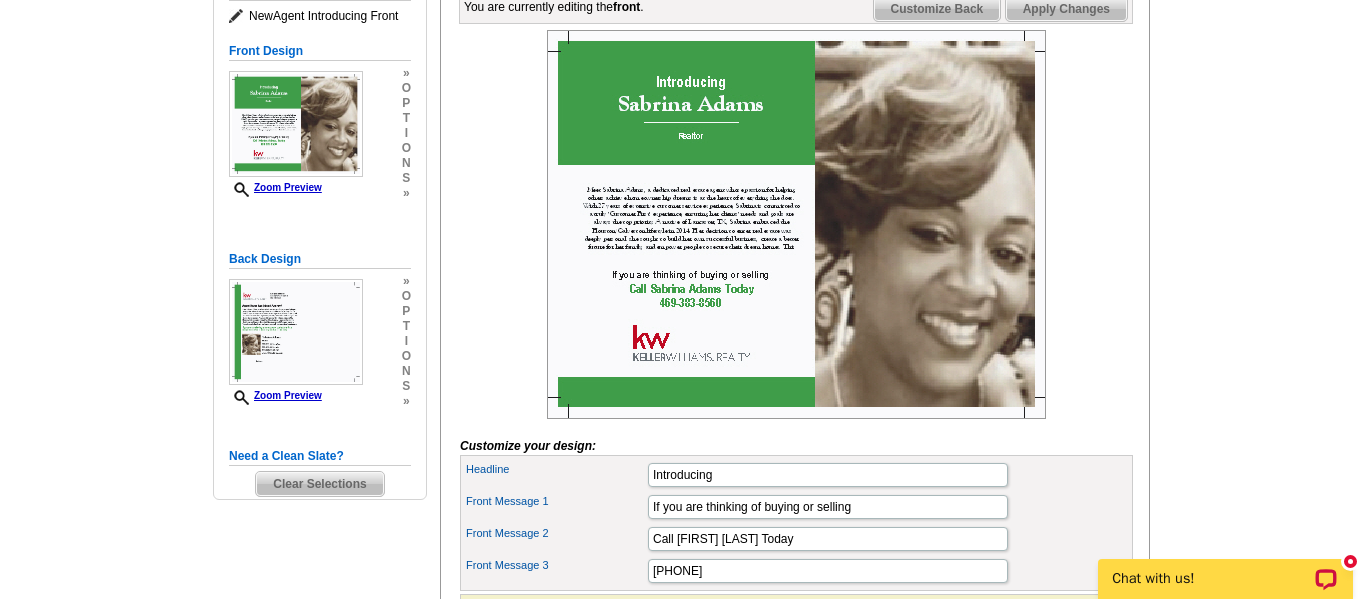 scroll, scrollTop: 360, scrollLeft: 0, axis: vertical 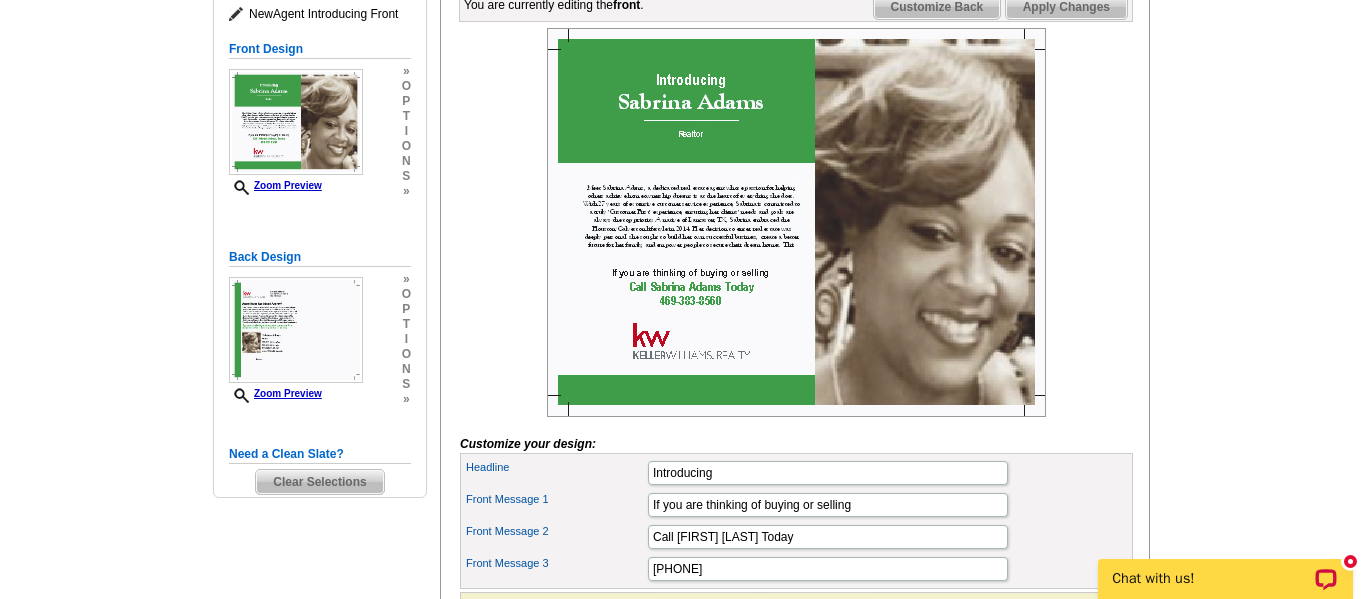 click at bounding box center (796, 222) 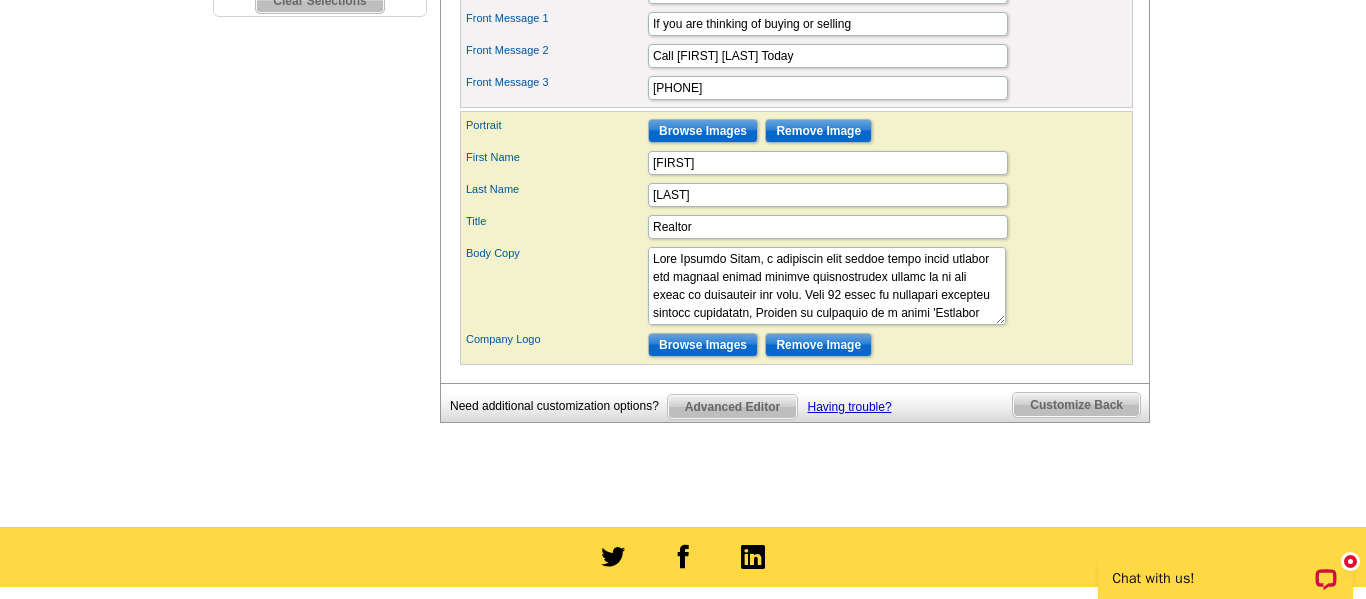 scroll, scrollTop: 840, scrollLeft: 0, axis: vertical 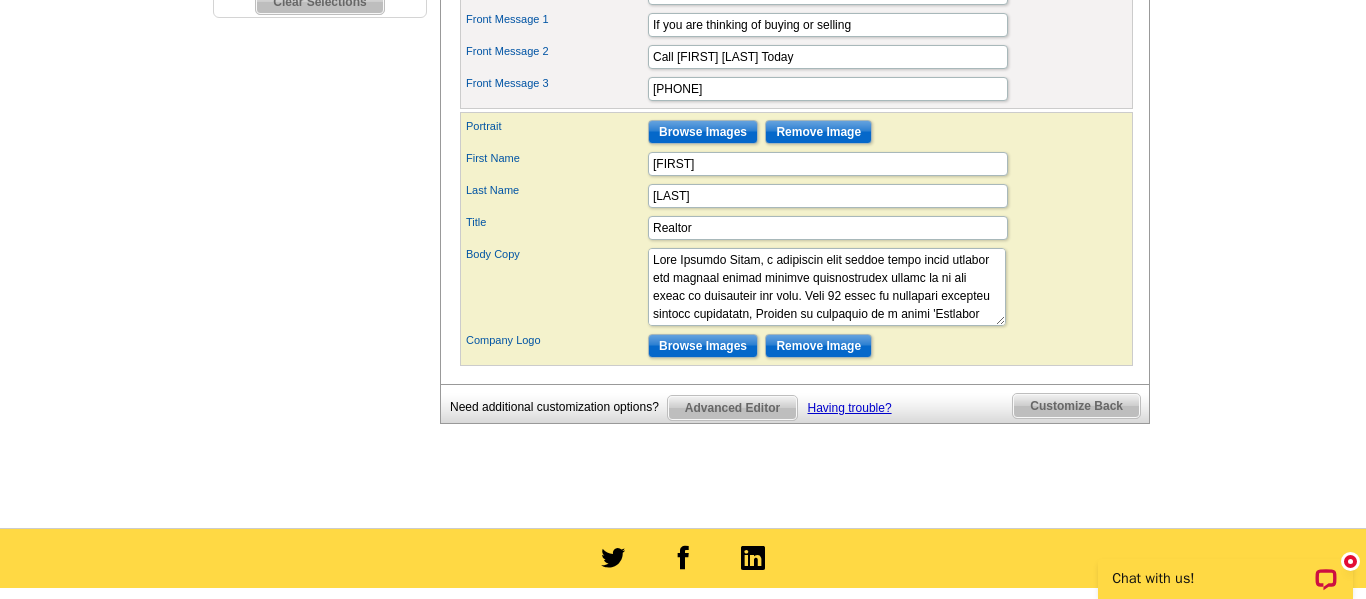 click on "Advanced Editor" at bounding box center [732, 408] 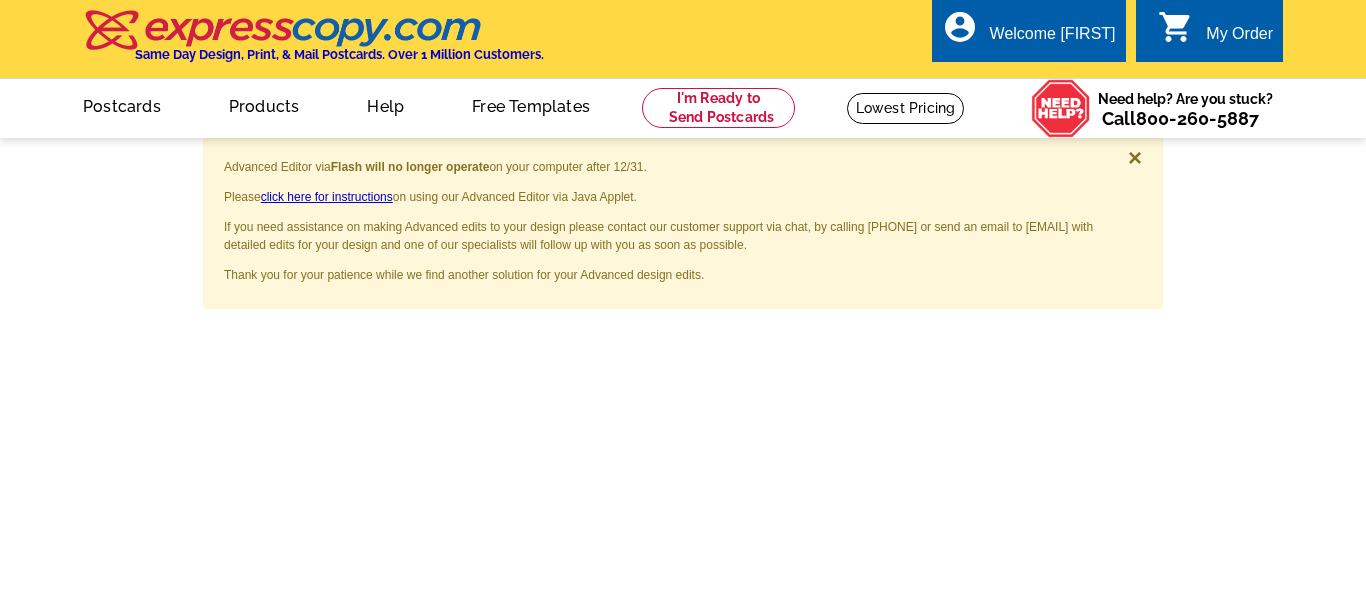 scroll, scrollTop: 0, scrollLeft: 0, axis: both 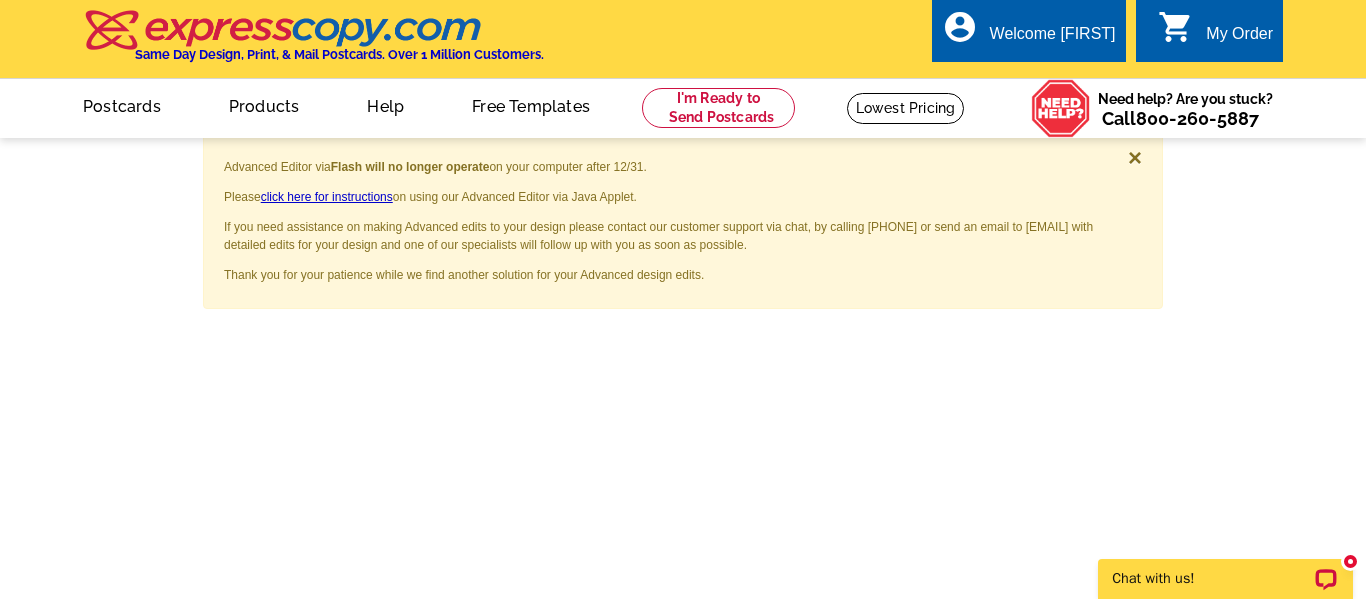 click on "Advanced Editor via  Flash will no longer operate  on your computer after 12/31.
Please  click here for instructions  on using our Advanced Editor via Java Applet.
If you need assistance on making Advanced edits to your design please contact our customer support via chat, by calling 1-800-260-5887 or send an email to support@expresscopy.com with detailed edits for your design and one of our specialists will follow up with you as soon as possible.
Thank you for your patience while we find another solution for your Advanced design edits.
×
Why does this page look different?
If you would like assistance, please contact 800-260-5887" at bounding box center [683, 675] 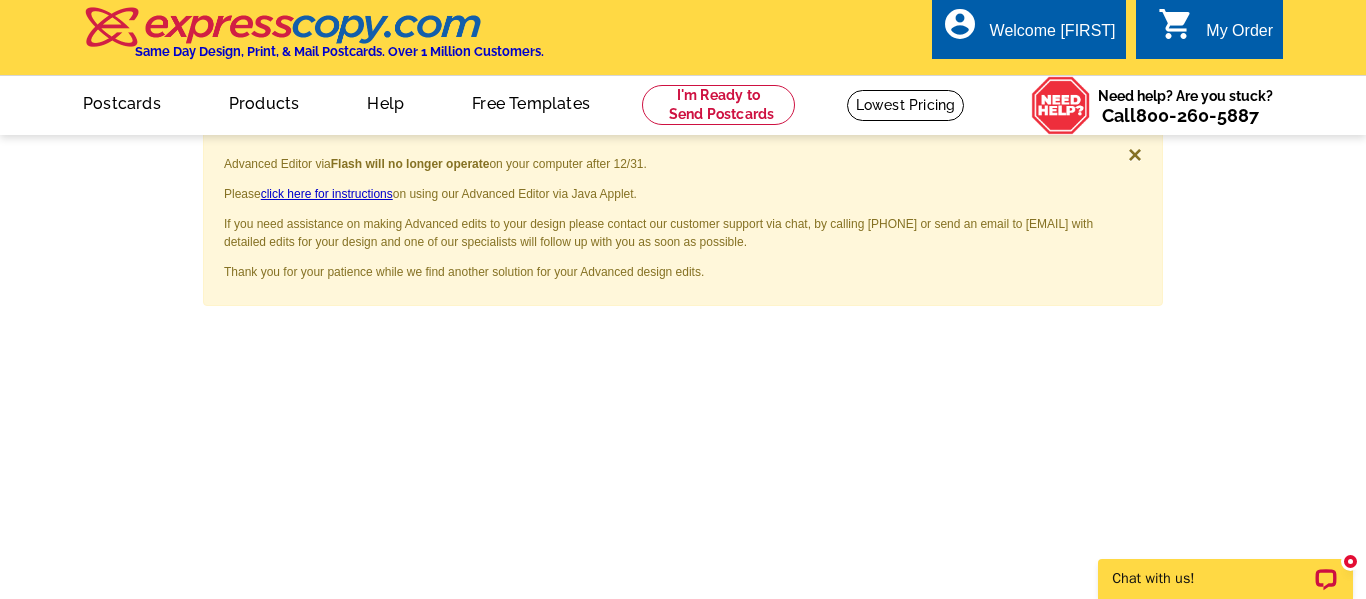 scroll, scrollTop: 0, scrollLeft: 0, axis: both 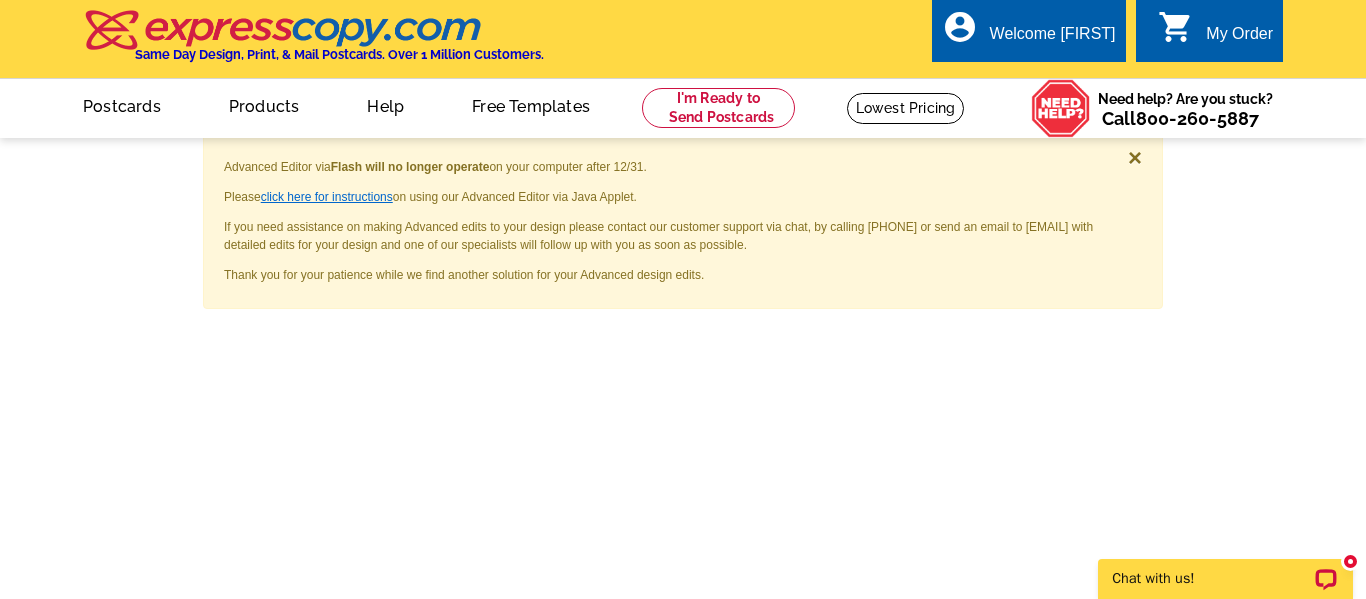 click on "click here for instructions" at bounding box center [327, 197] 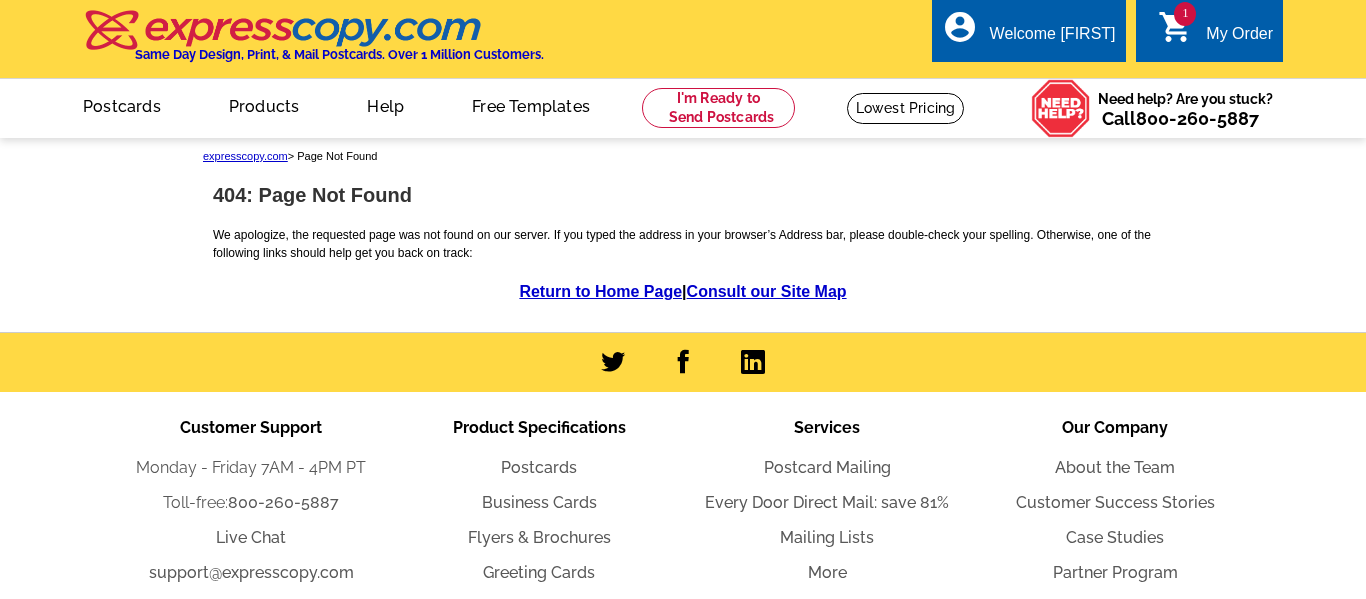 scroll, scrollTop: 0, scrollLeft: 0, axis: both 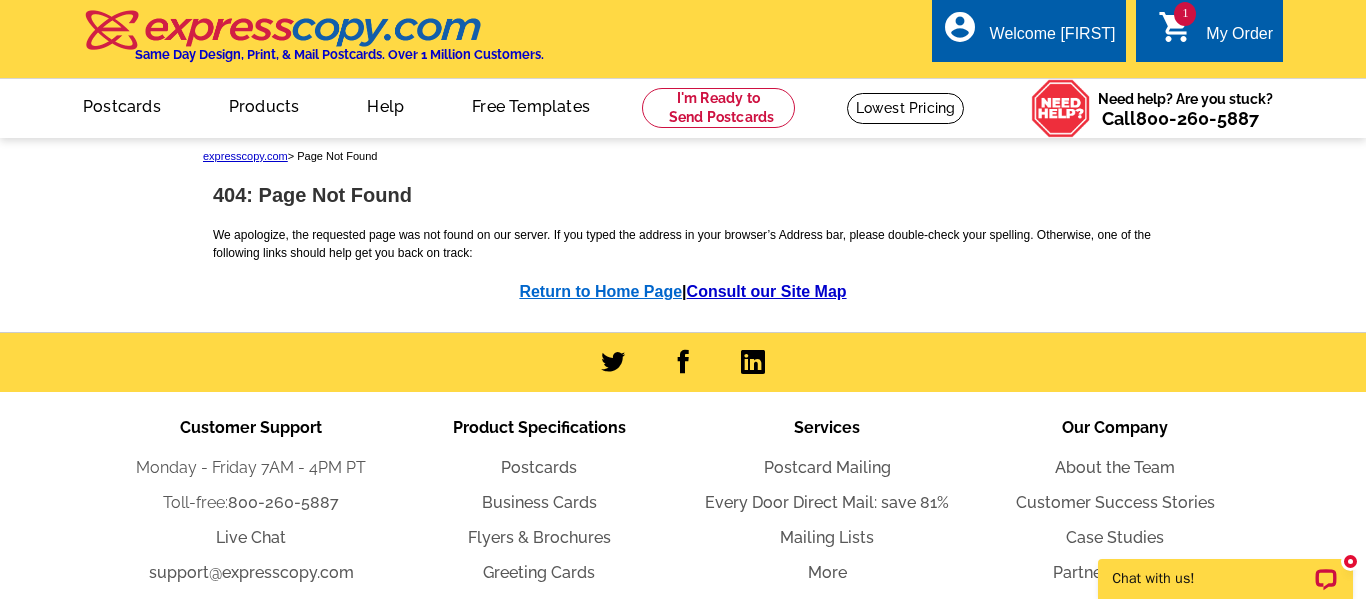 click on "Return to Home Page" at bounding box center (600, 291) 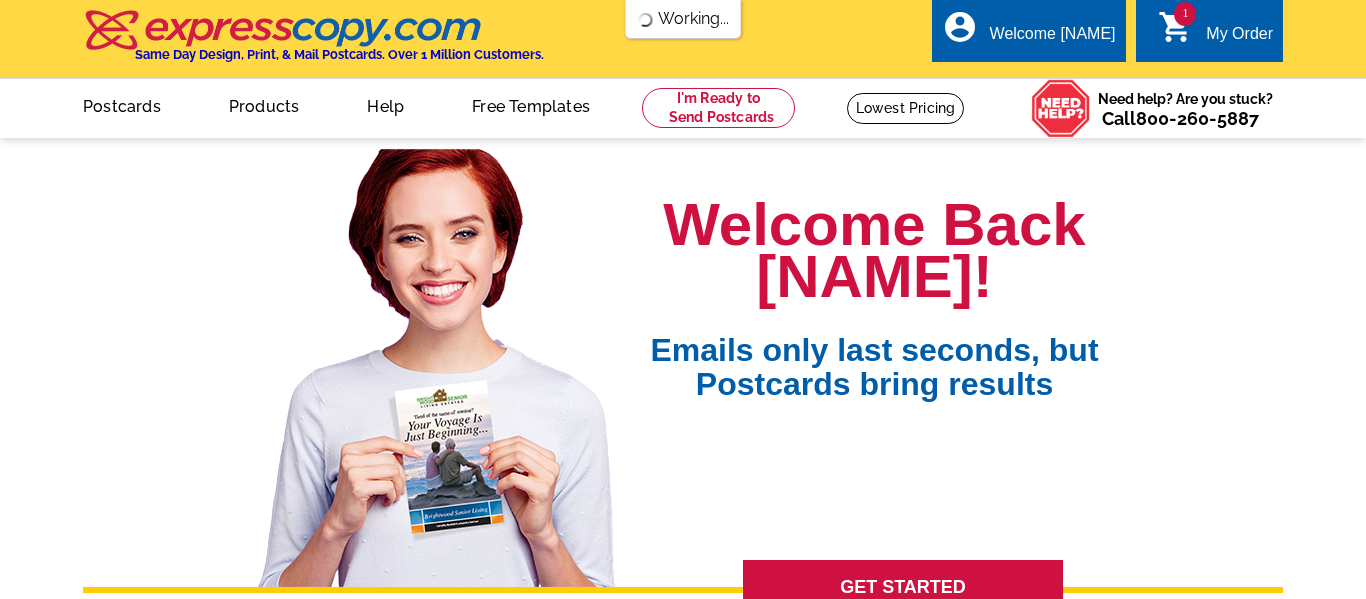 scroll, scrollTop: 0, scrollLeft: 0, axis: both 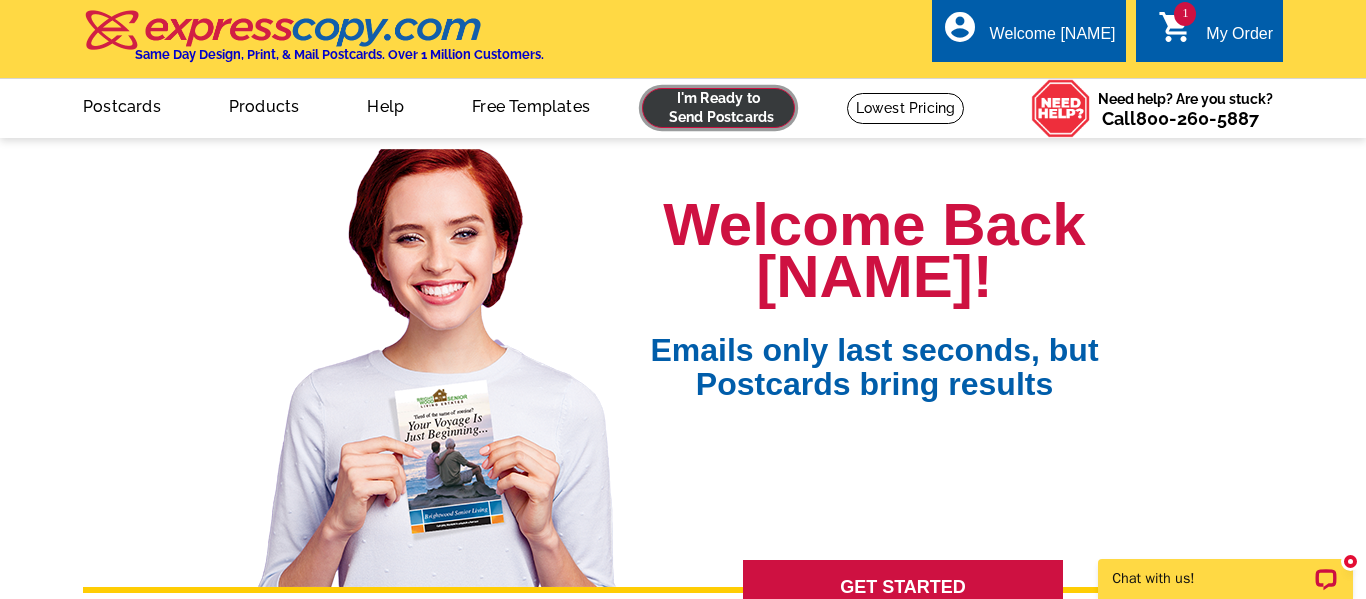 click at bounding box center [718, 108] 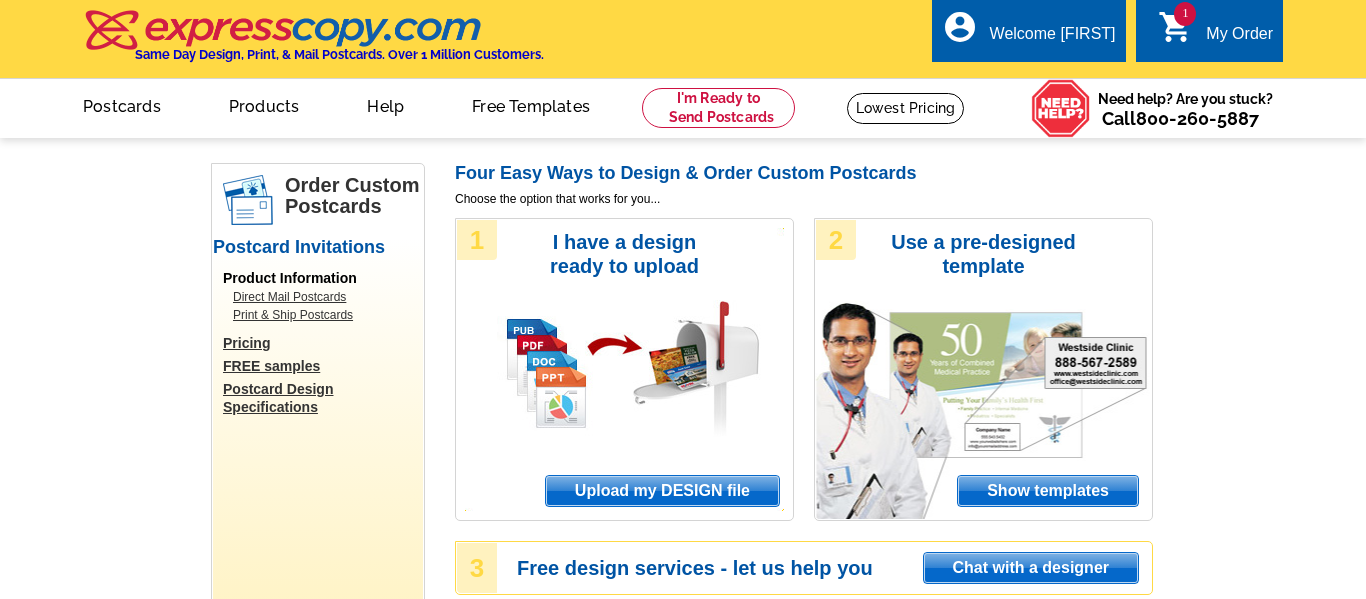 scroll, scrollTop: 0, scrollLeft: 0, axis: both 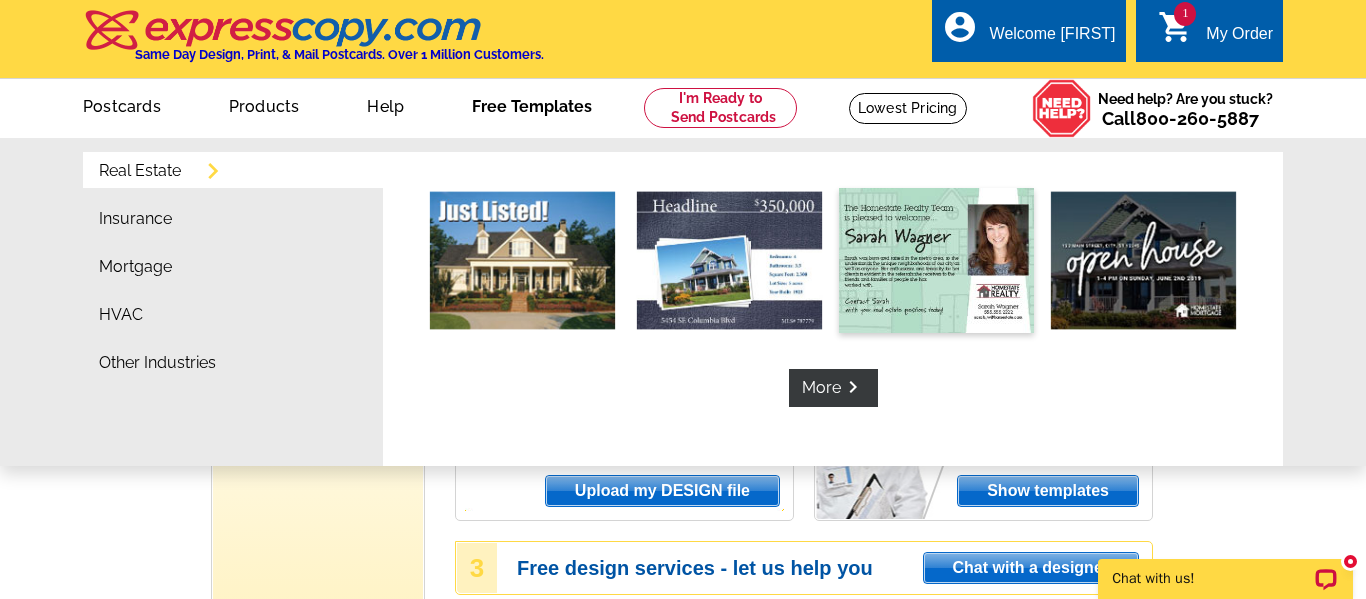 click at bounding box center (936, 260) 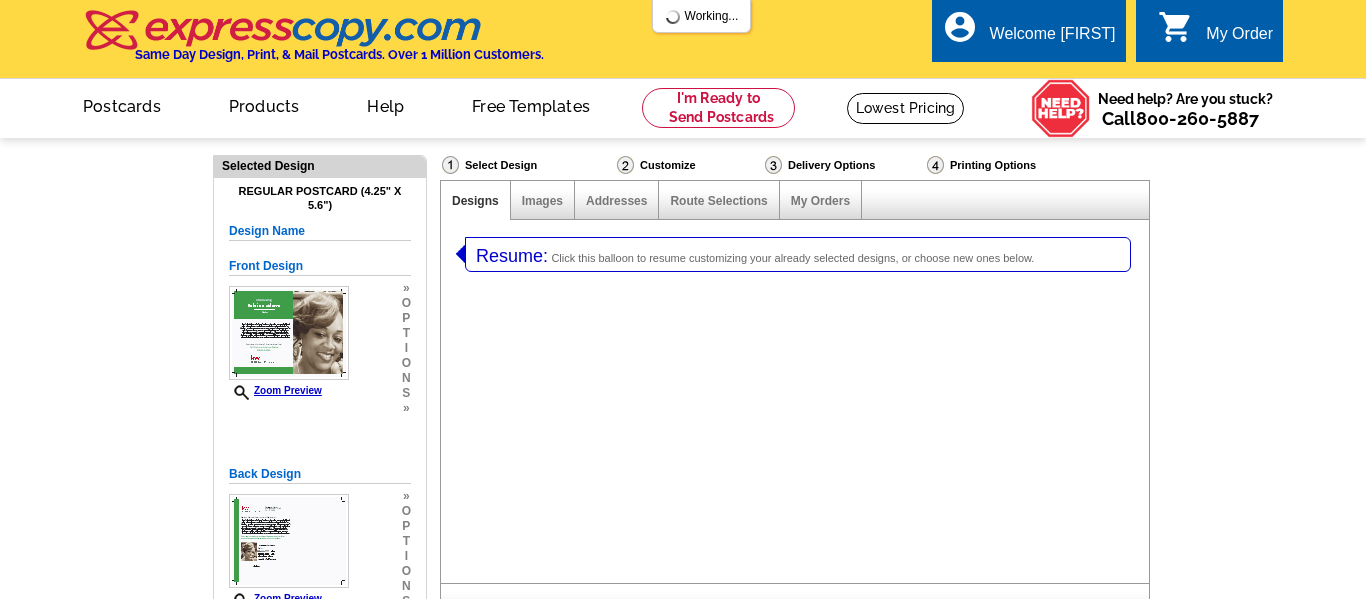 select on "1" 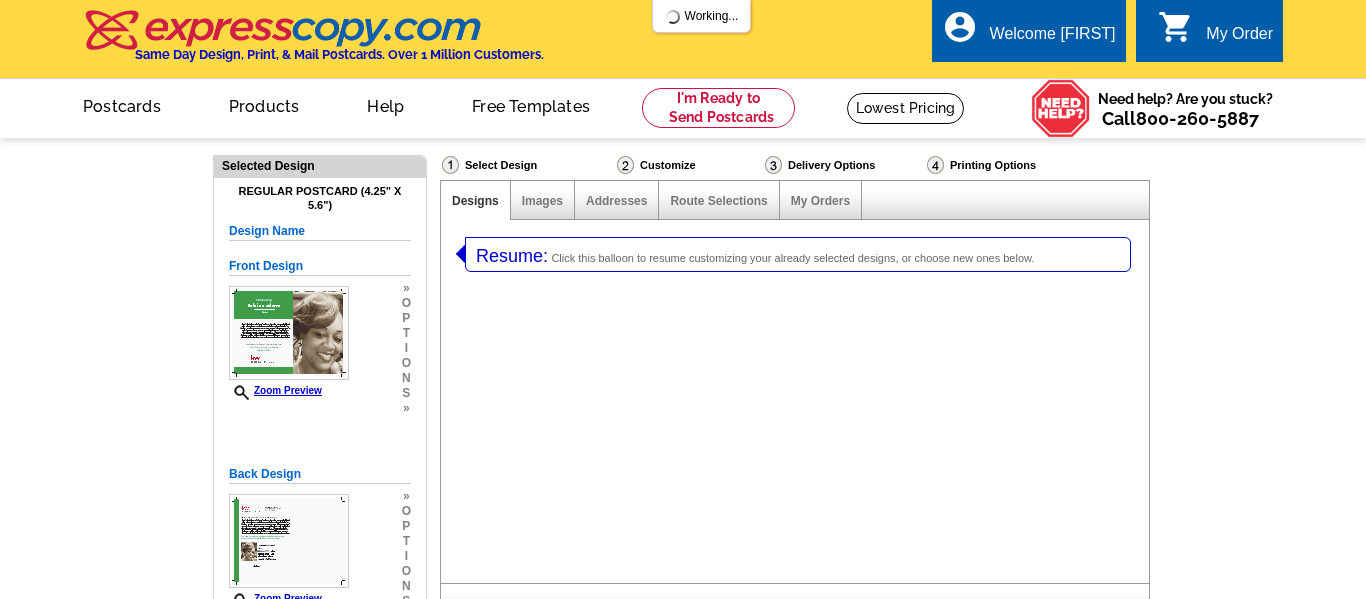 scroll, scrollTop: 0, scrollLeft: 0, axis: both 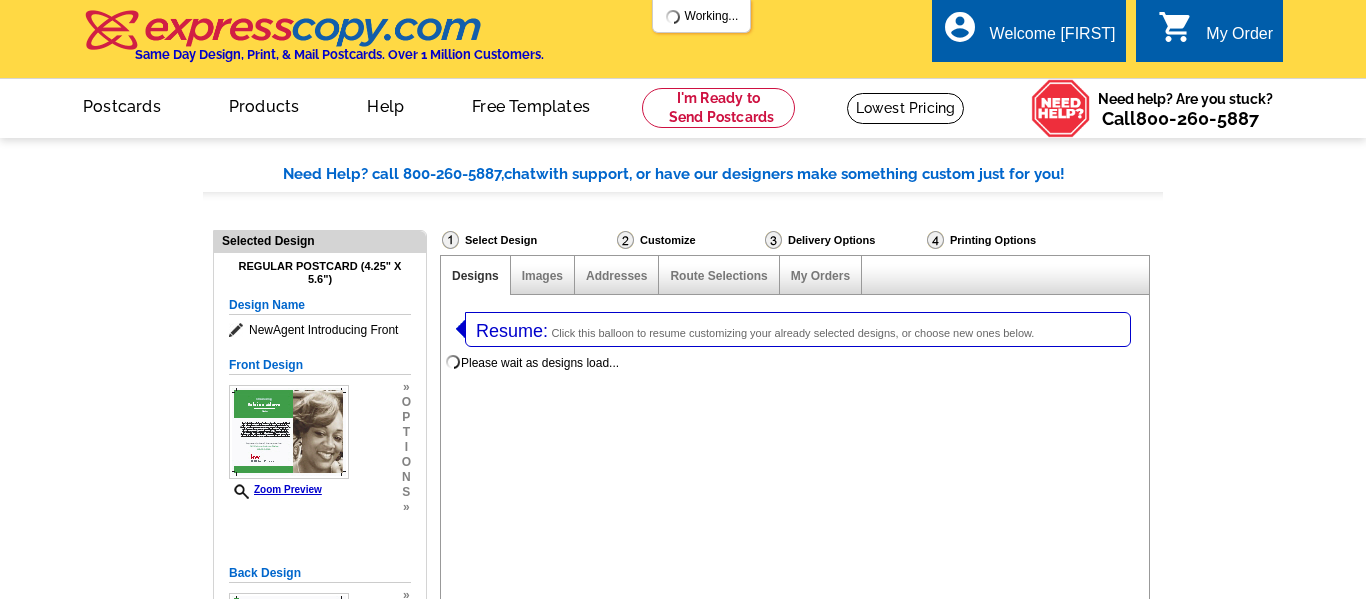 select on "785" 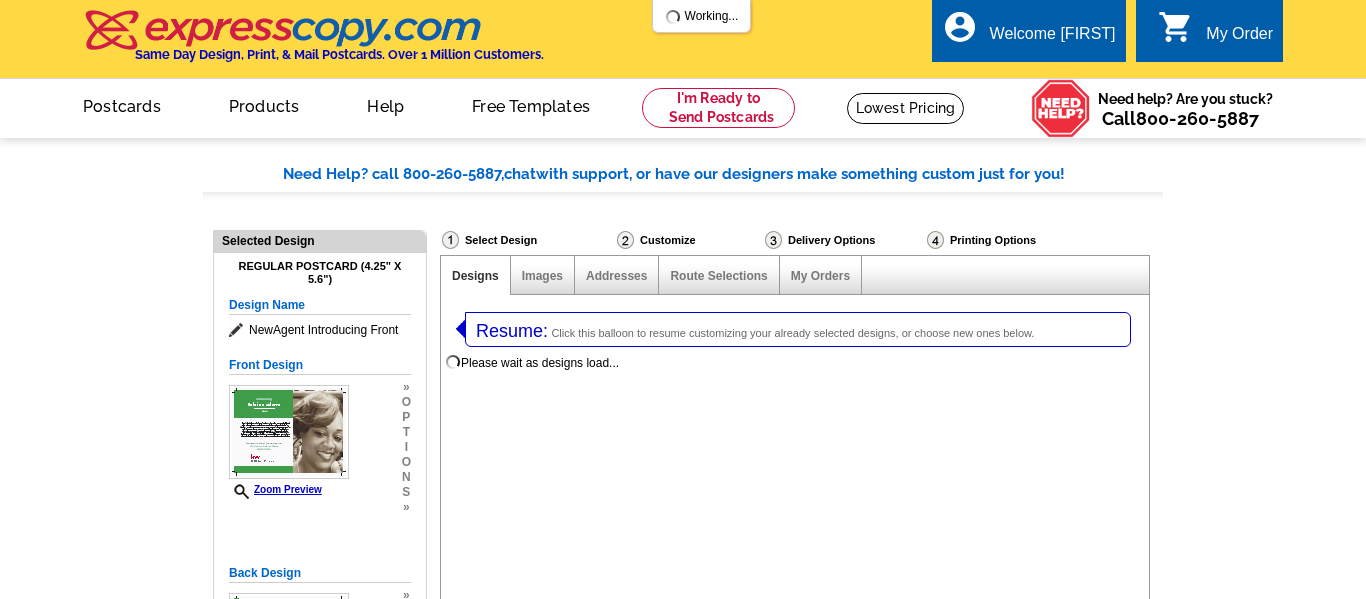 select on "791" 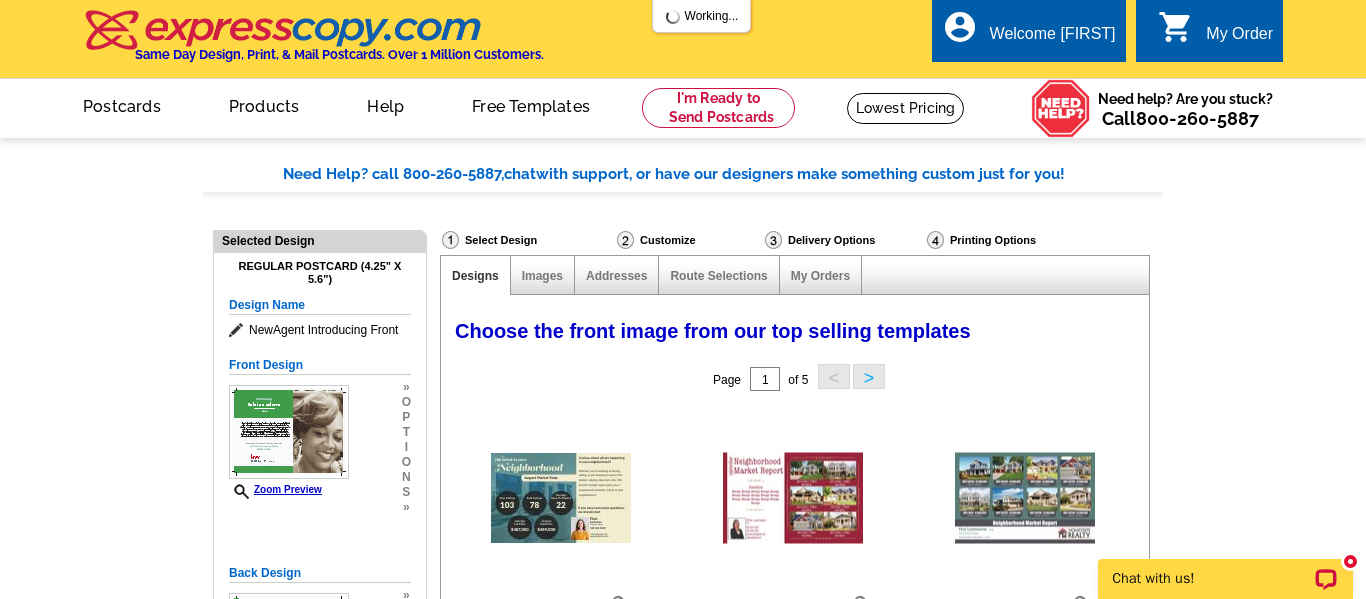 scroll, scrollTop: 0, scrollLeft: 0, axis: both 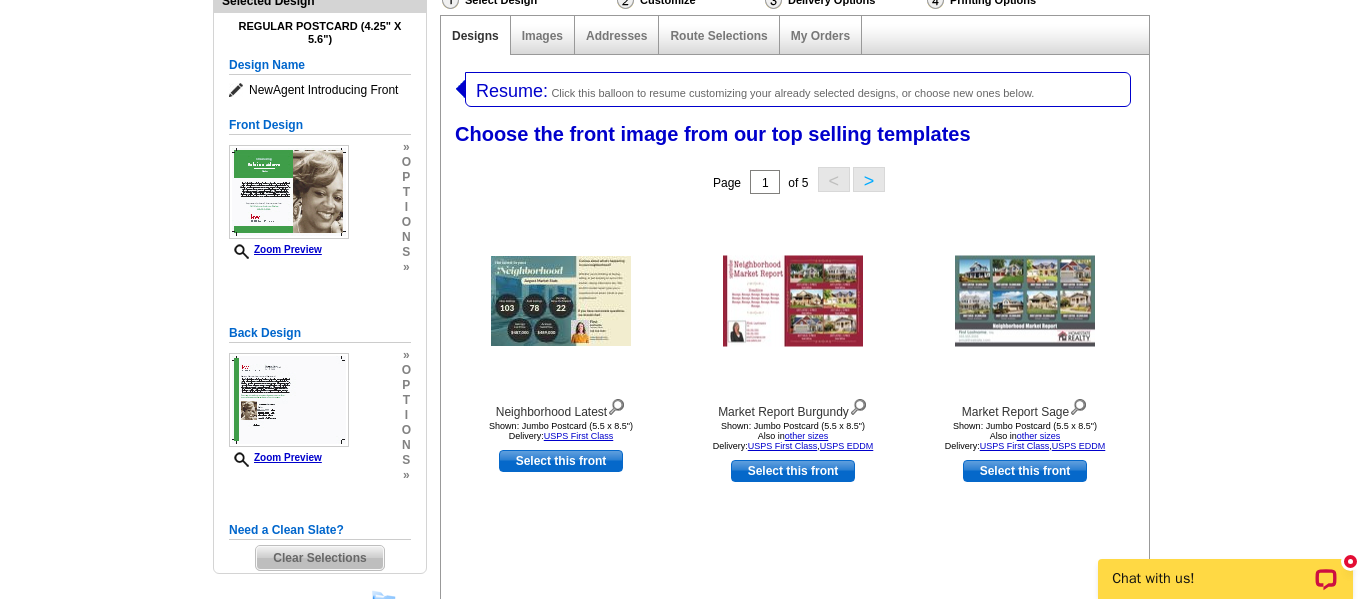 click on "Clear Selections" at bounding box center (319, 558) 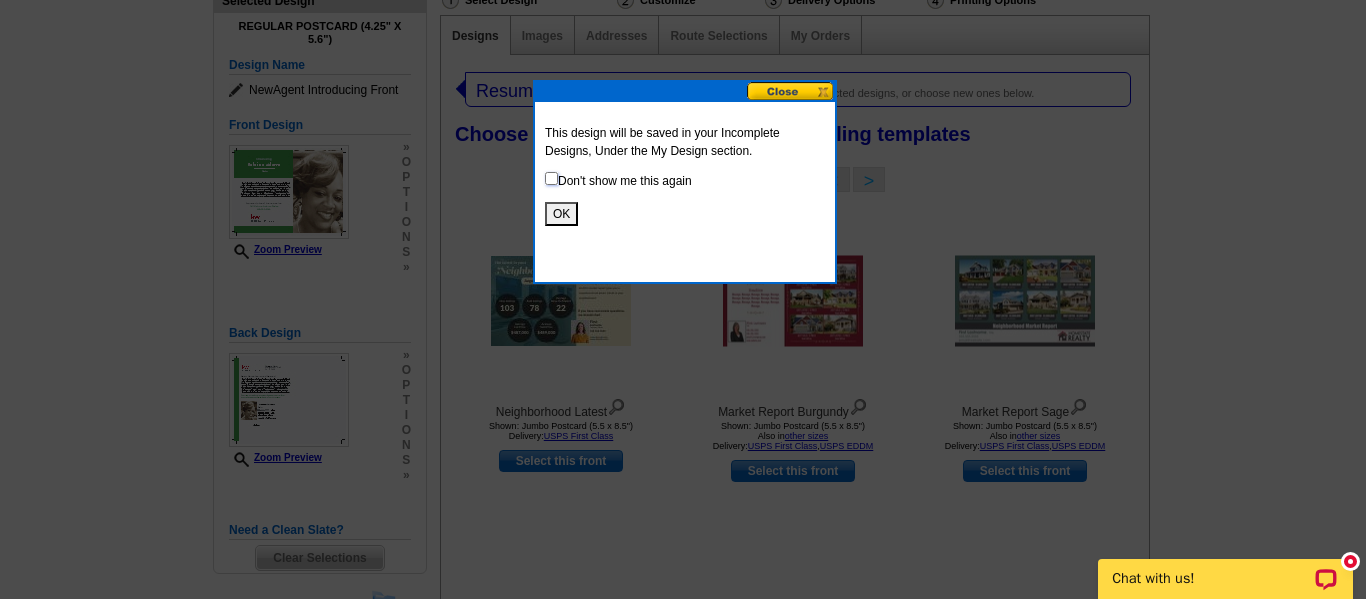 click at bounding box center [551, 178] 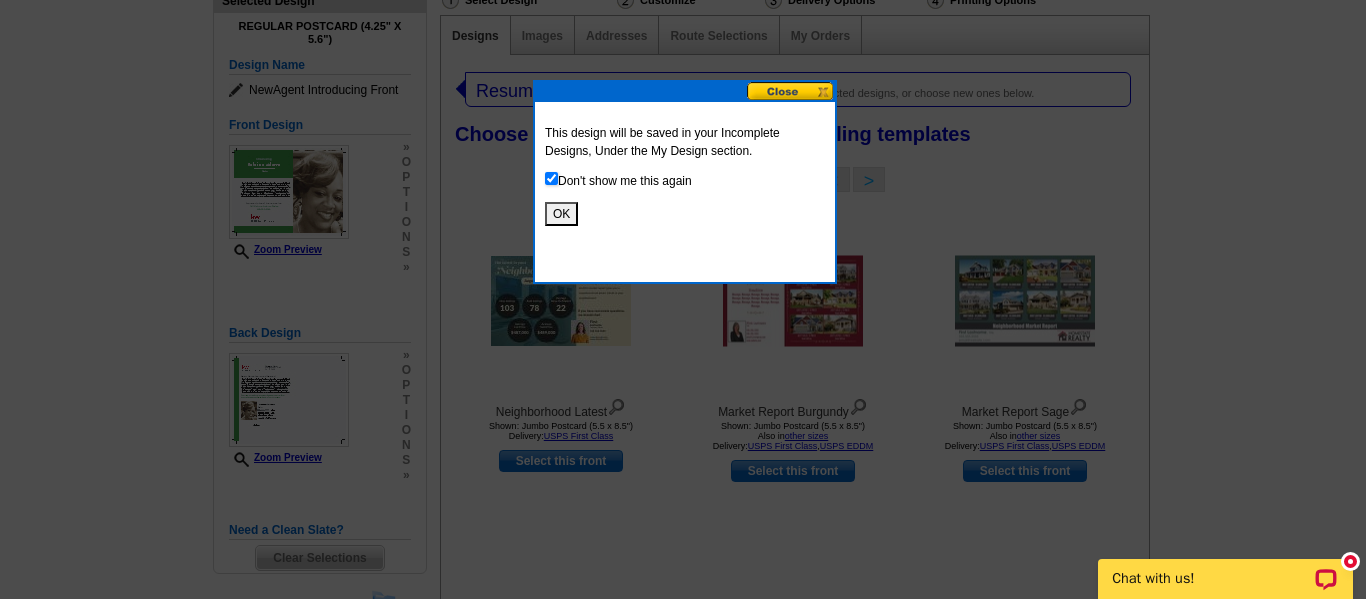 click on "OK" at bounding box center [561, 214] 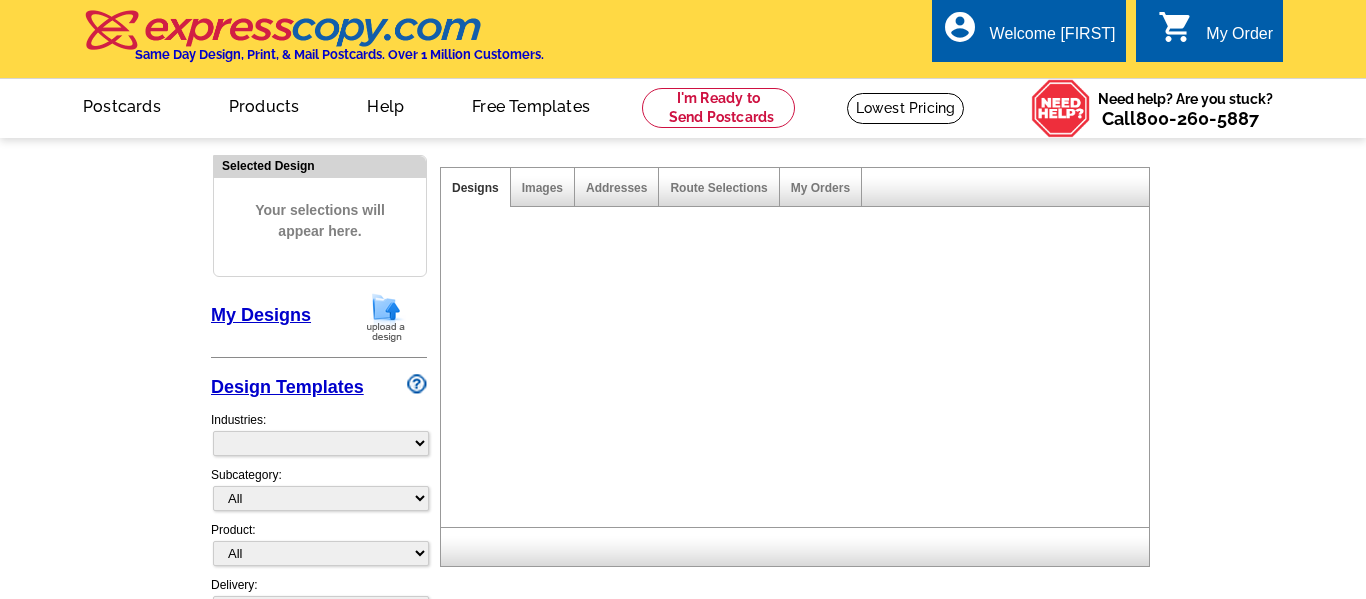 scroll, scrollTop: 0, scrollLeft: 0, axis: both 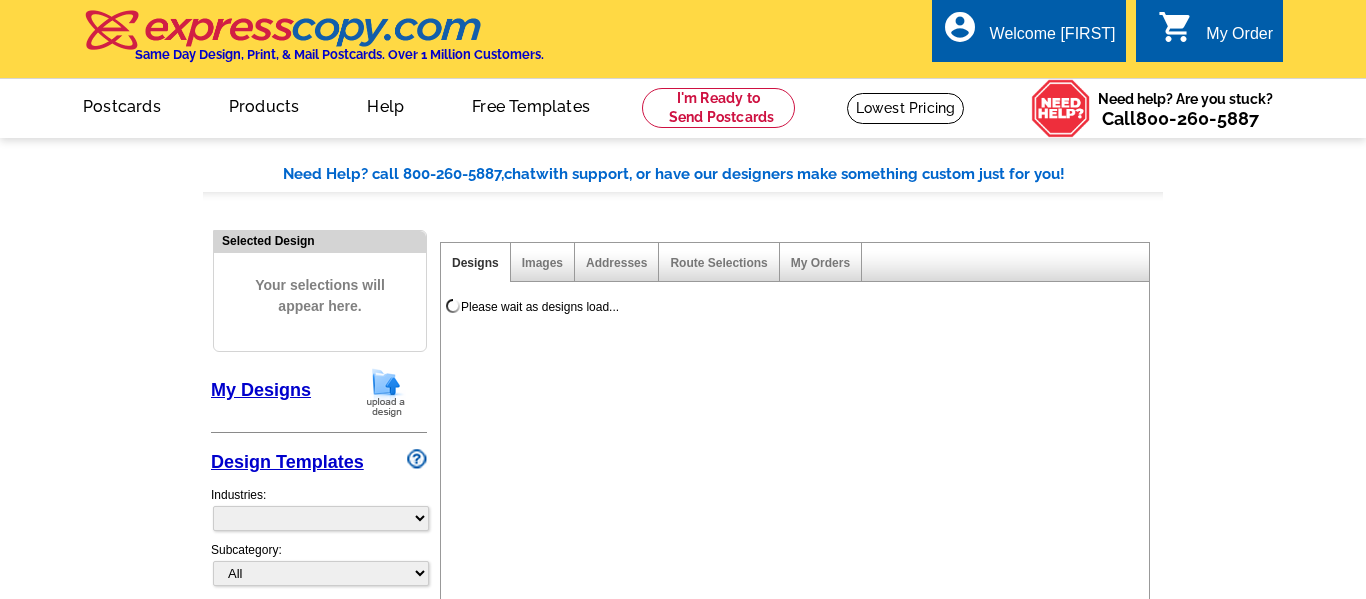 select on "785" 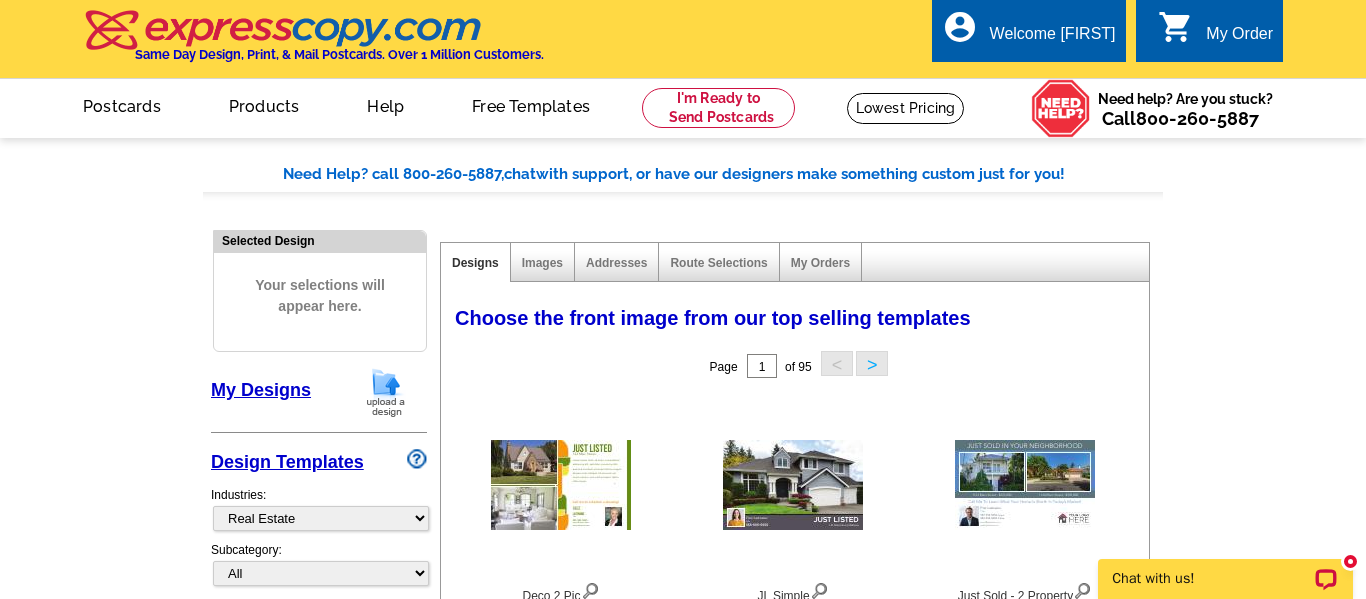 scroll, scrollTop: 0, scrollLeft: 0, axis: both 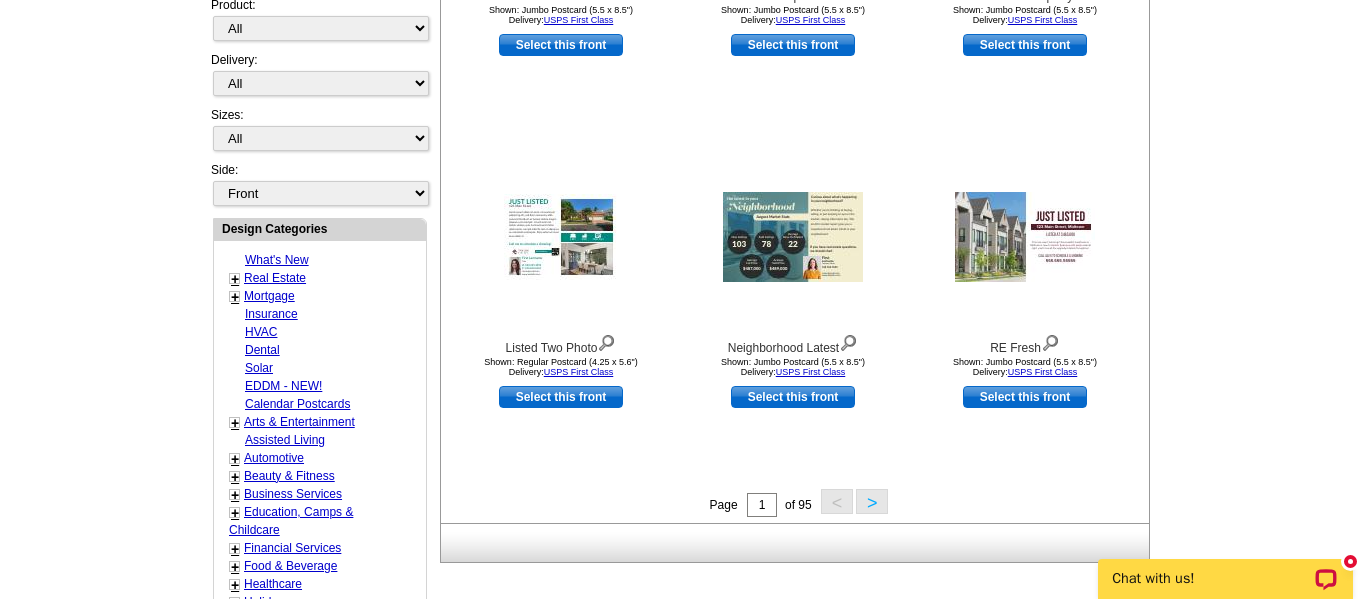 click on ">" at bounding box center [872, 501] 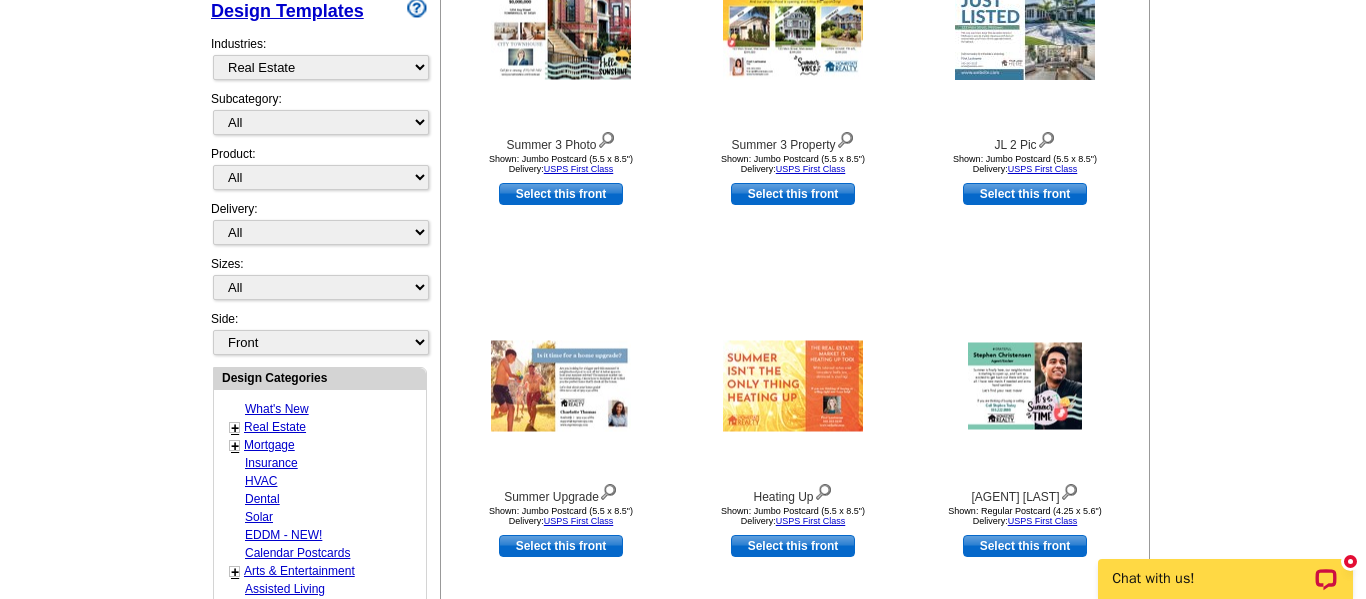 scroll, scrollTop: 454, scrollLeft: 0, axis: vertical 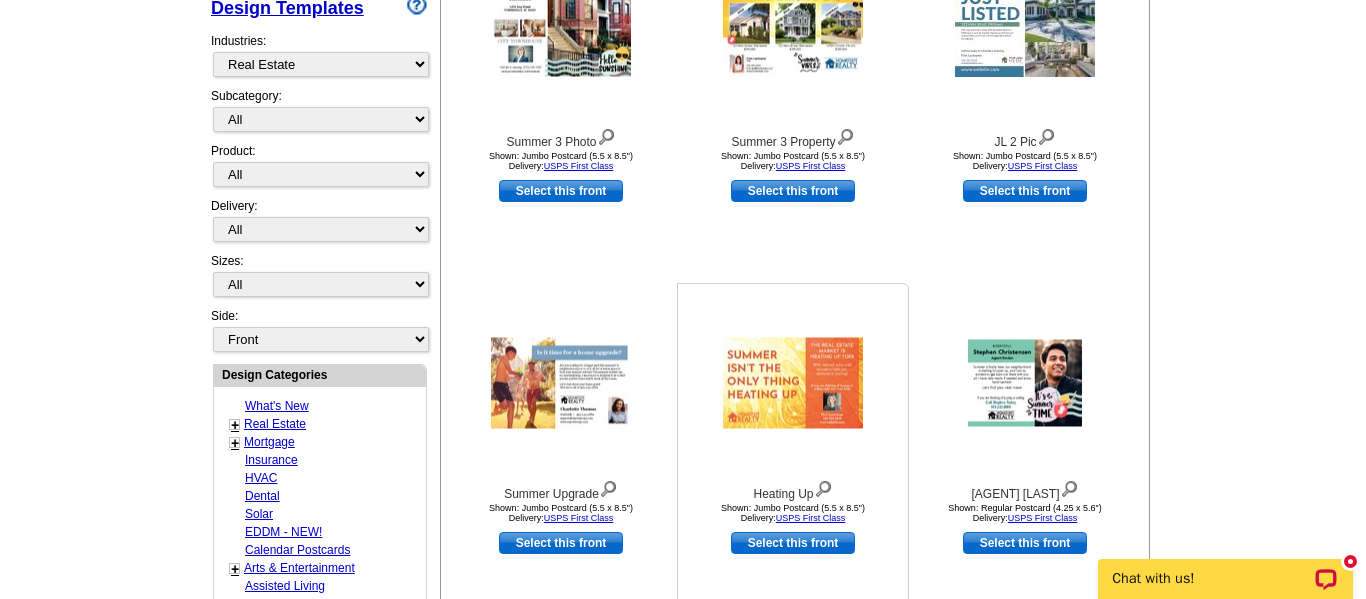 click at bounding box center (793, 383) 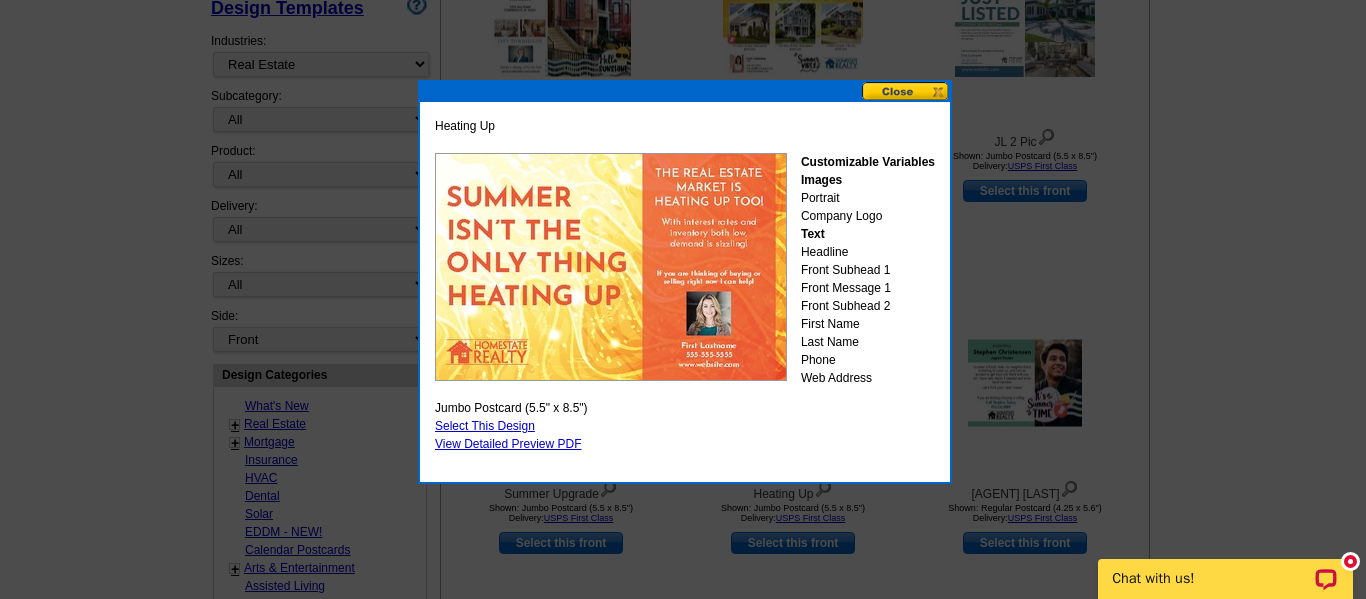 click at bounding box center [906, 91] 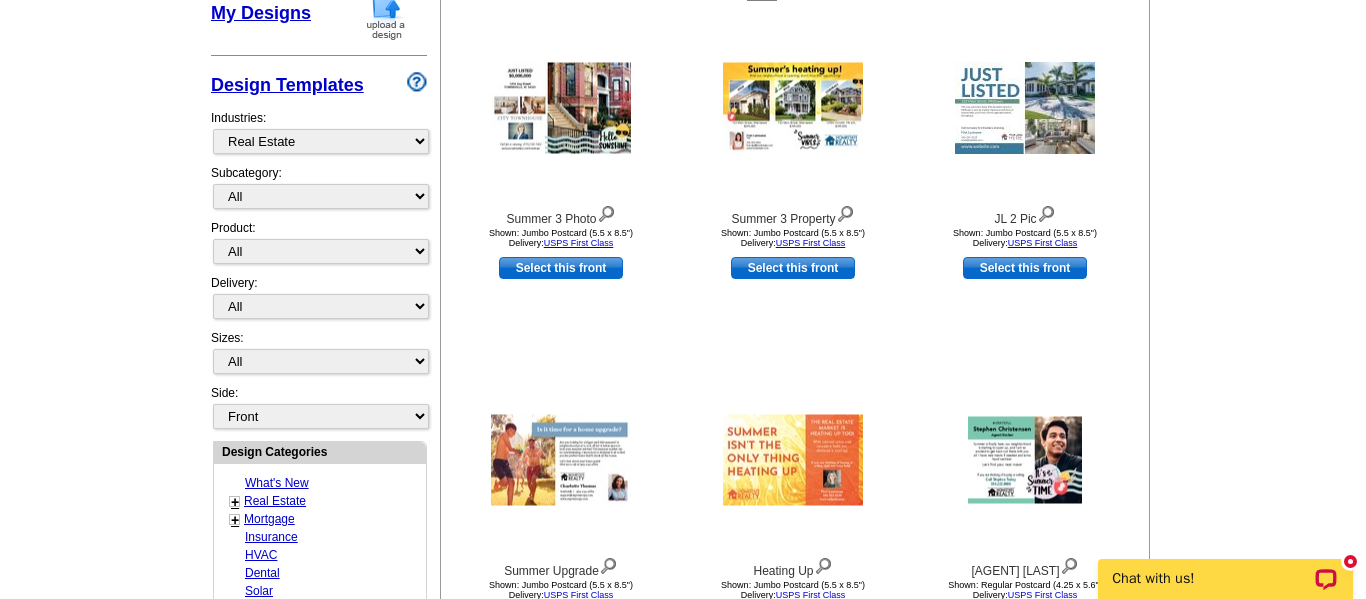 scroll, scrollTop: 374, scrollLeft: 0, axis: vertical 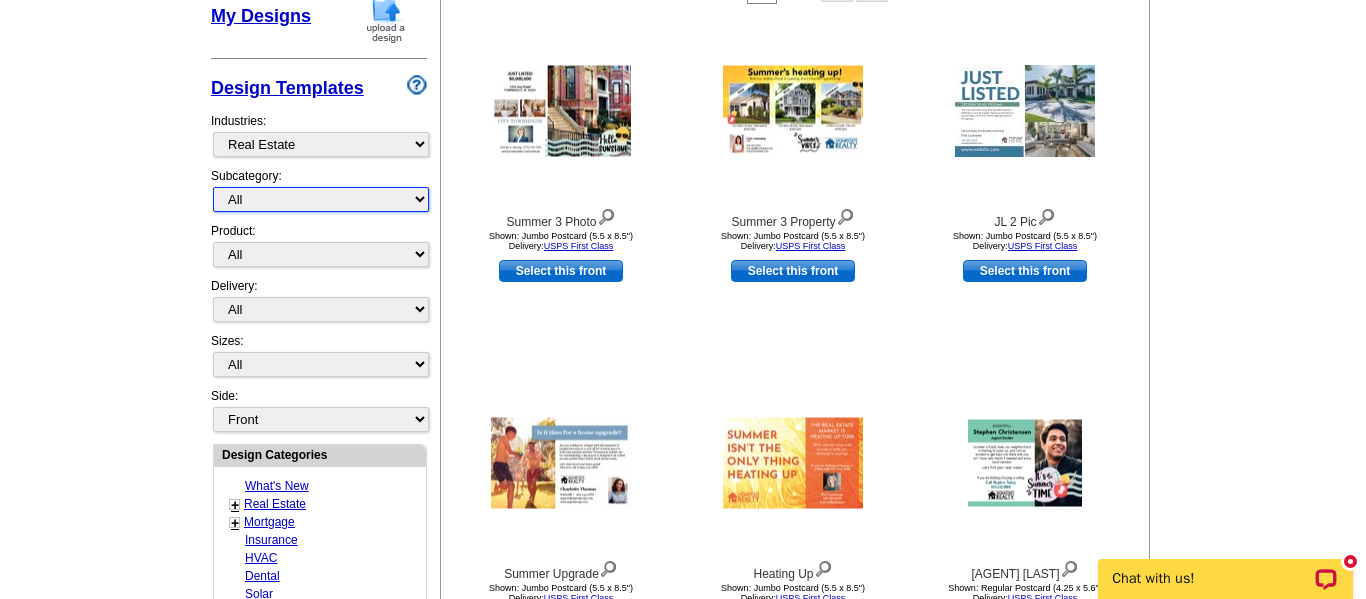 click on "All RE/MAX® Referrals Keller Williams® Berkshire Hathaway Home Services Century 21 Commercial Real Estate QR Code Cards 1st Time Home Buyer Distressed Homeowners Social Networking Farming Just Listed Just Sold Open House Market Report" at bounding box center (321, 199) 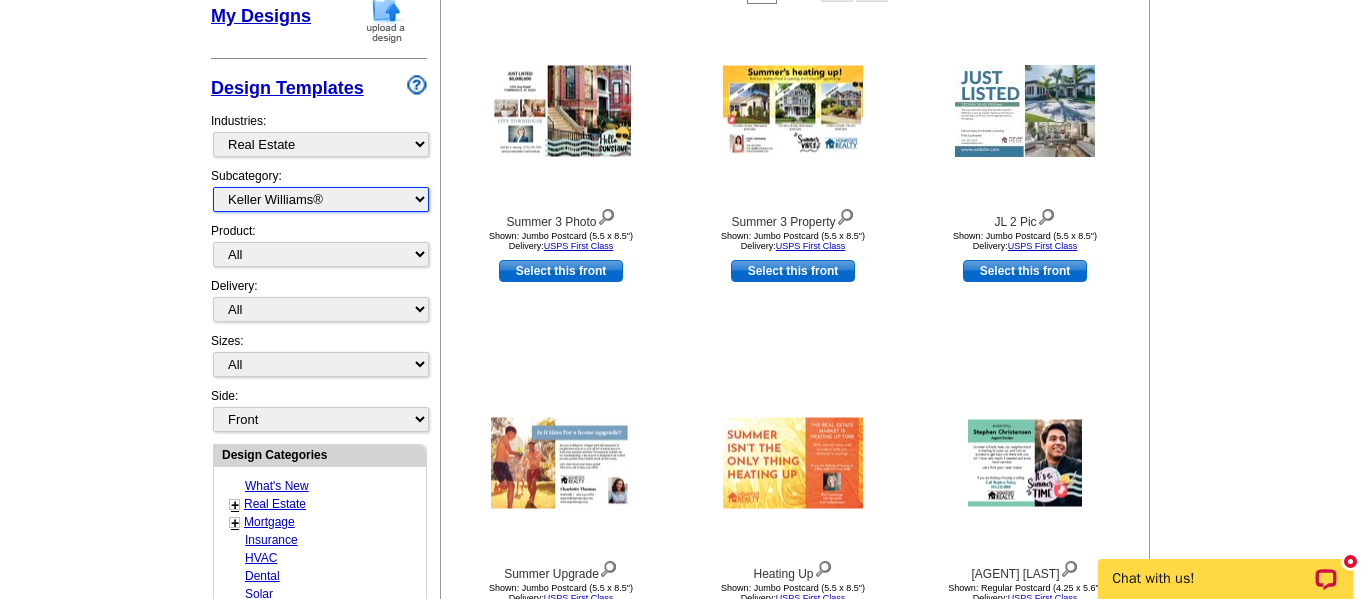 click on "All RE/MAX® Referrals Keller Williams® Berkshire Hathaway Home Services Century 21 Commercial Real Estate QR Code Cards 1st Time Home Buyer Distressed Homeowners Social Networking Farming Just Listed Just Sold Open House Market Report" at bounding box center (321, 199) 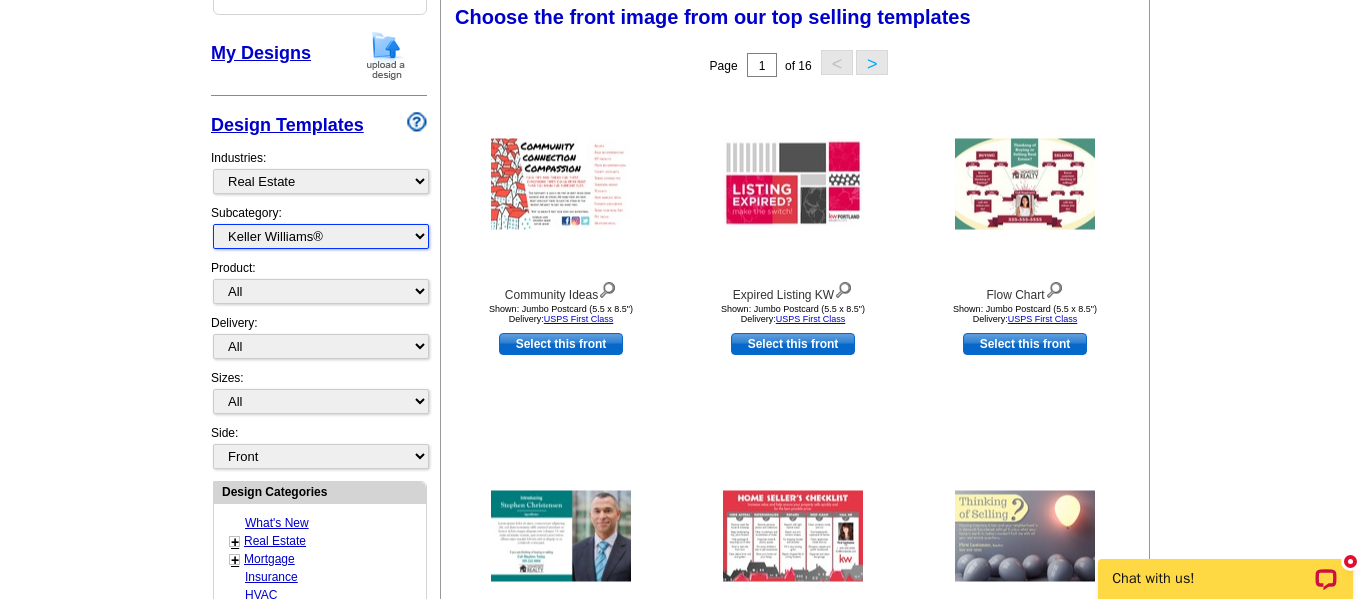 scroll, scrollTop: 330, scrollLeft: 0, axis: vertical 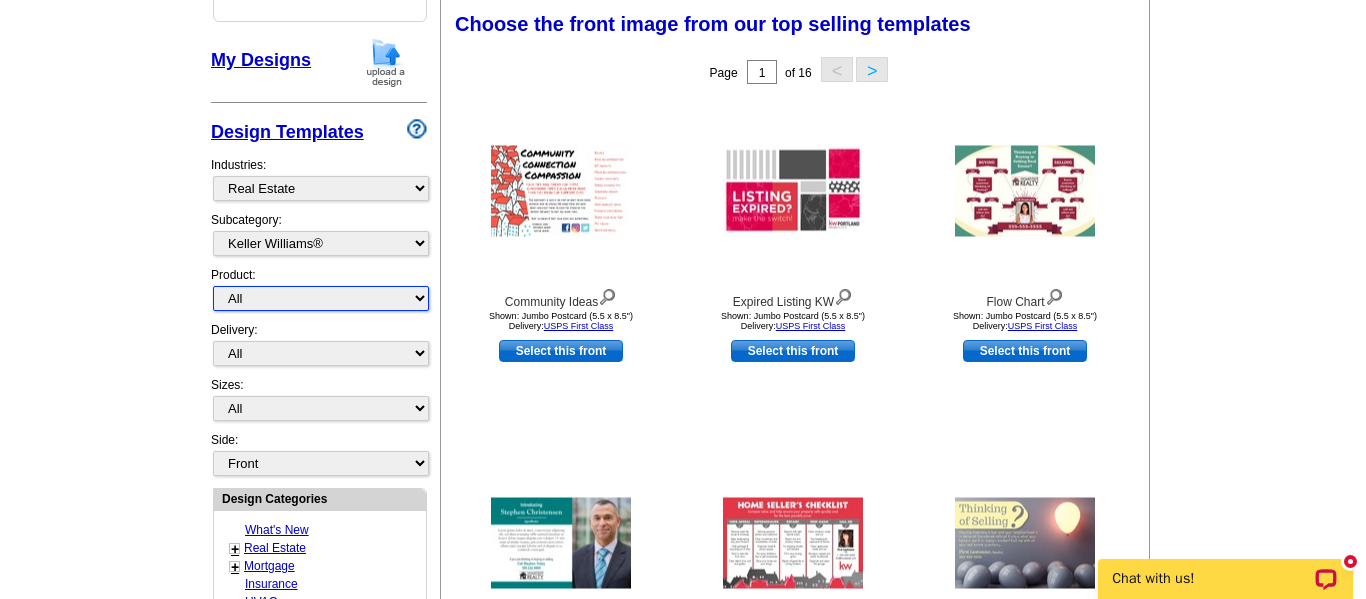 click on "All
Postcards
Letters and flyers
Business Cards
Door Hangers
Greeting Cards" at bounding box center (321, 298) 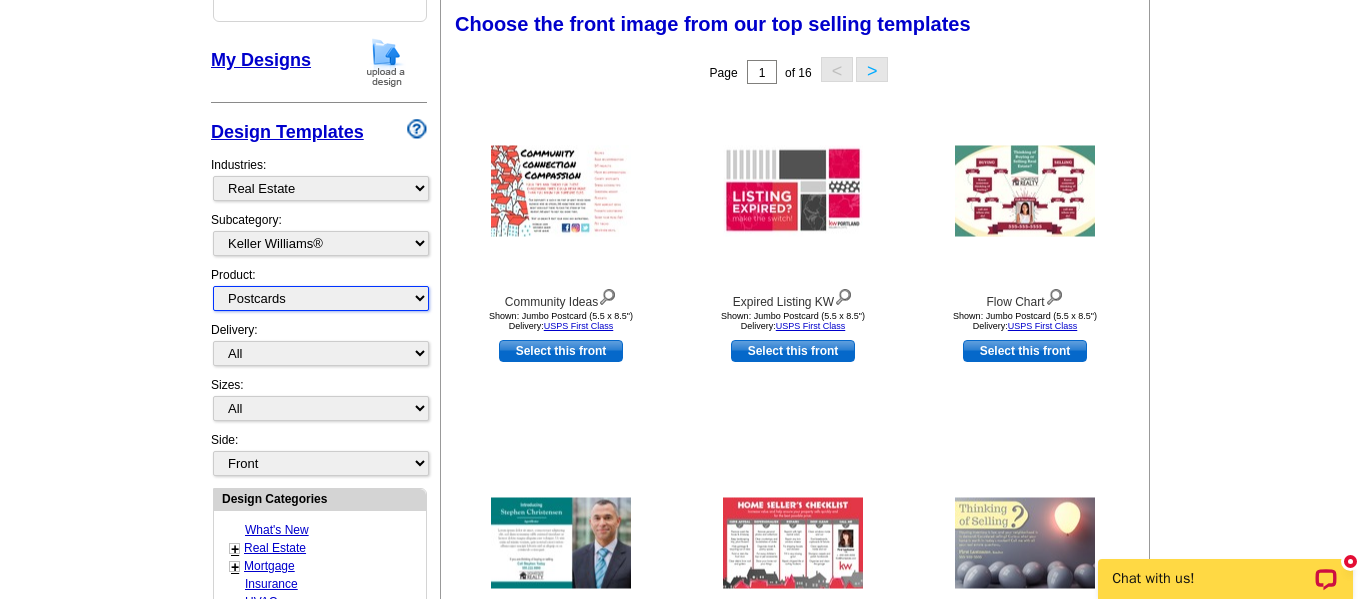 click on "All
Postcards
Letters and flyers
Business Cards
Door Hangers
Greeting Cards" at bounding box center (321, 298) 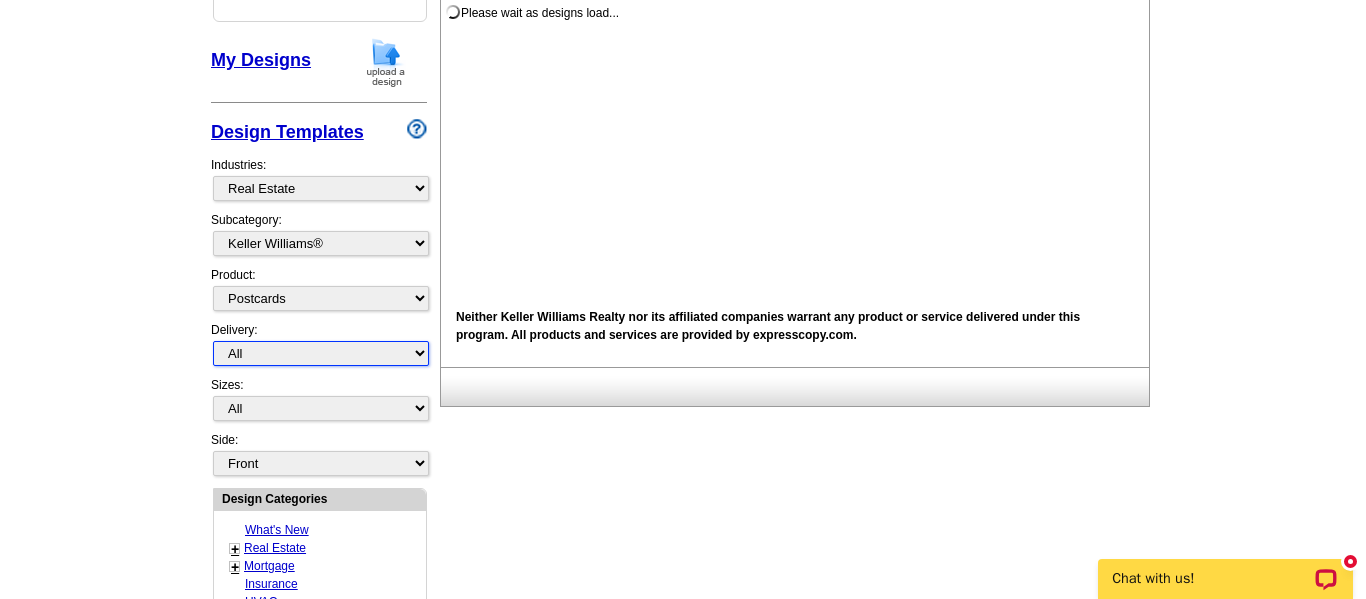 click on "All
First Class Mail
Shipped to Me
EDDM Save 66% on Postage" at bounding box center (321, 353) 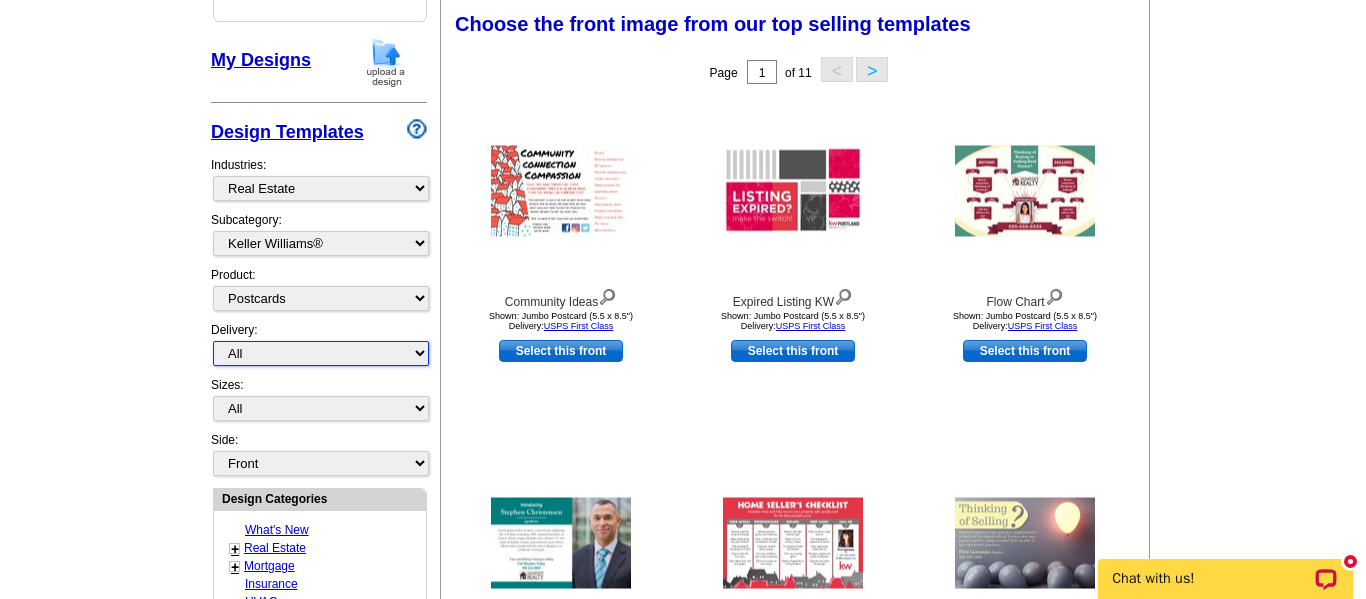 select on "3" 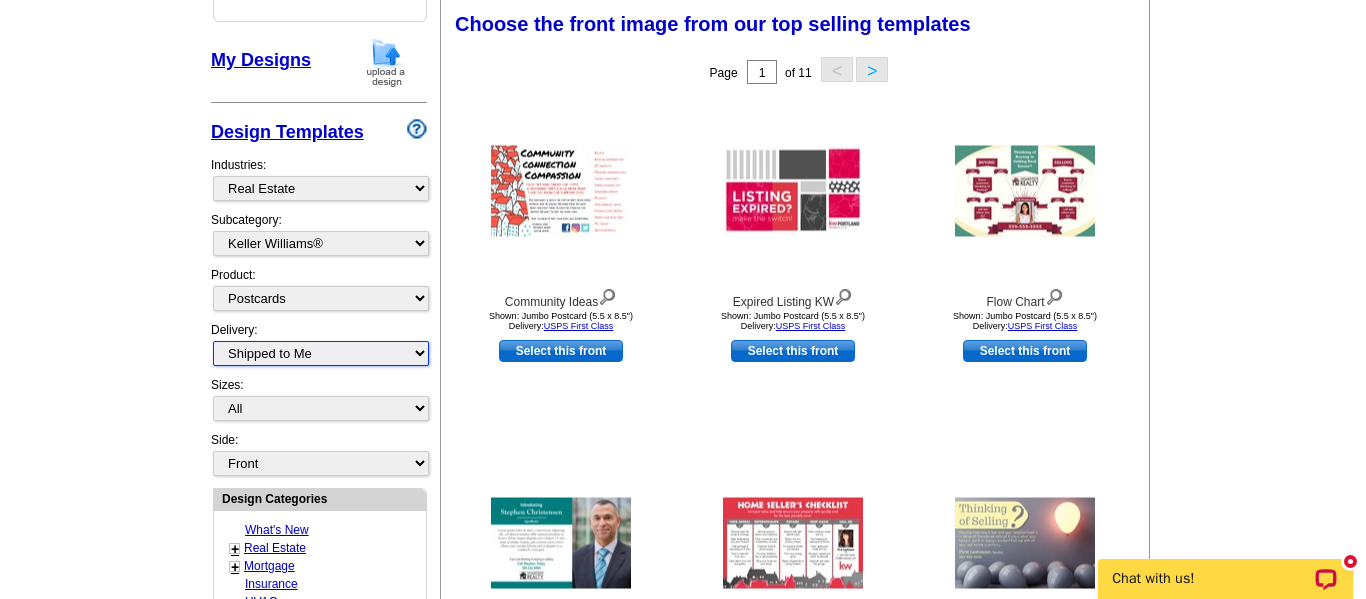 click on "All
First Class Mail
Shipped to Me
EDDM Save 66% on Postage" at bounding box center [321, 353] 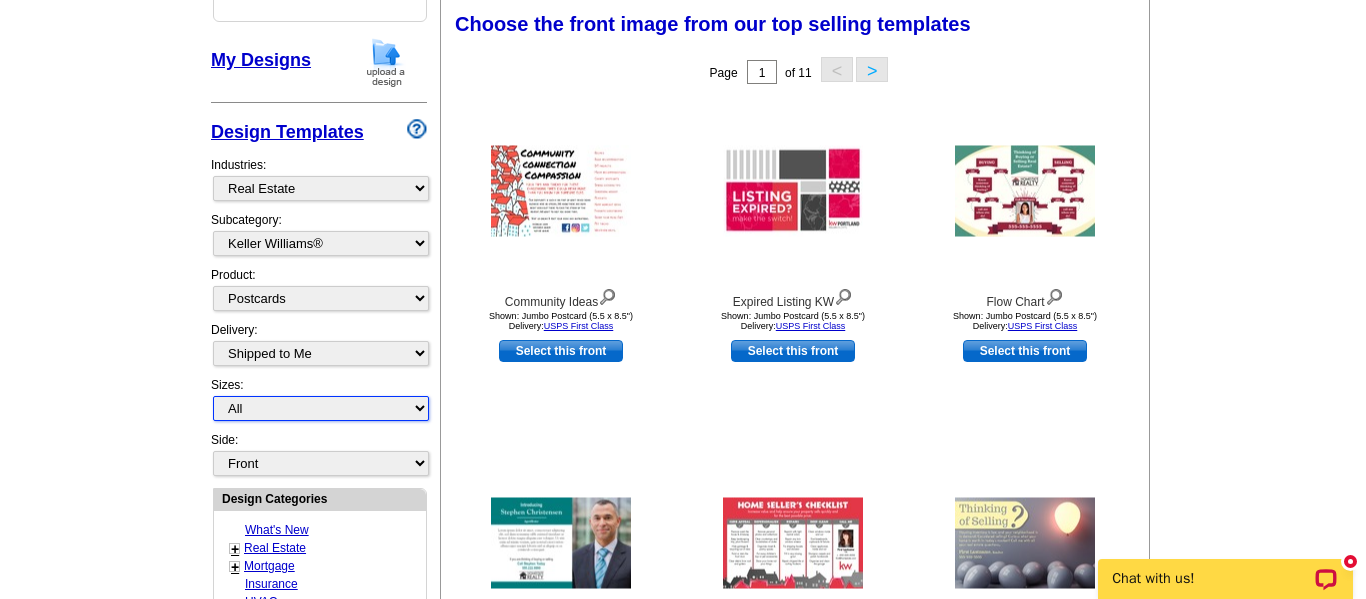 click on "All Jumbo Postcard (5.5" x 8.5") Regular Postcard (4.25" x 5.6") Panoramic Postcard (5.75" x 11.25") Giant Postcard (8.5" x 11") EDDM Postcard (6.125" x 8.25")" at bounding box center [321, 408] 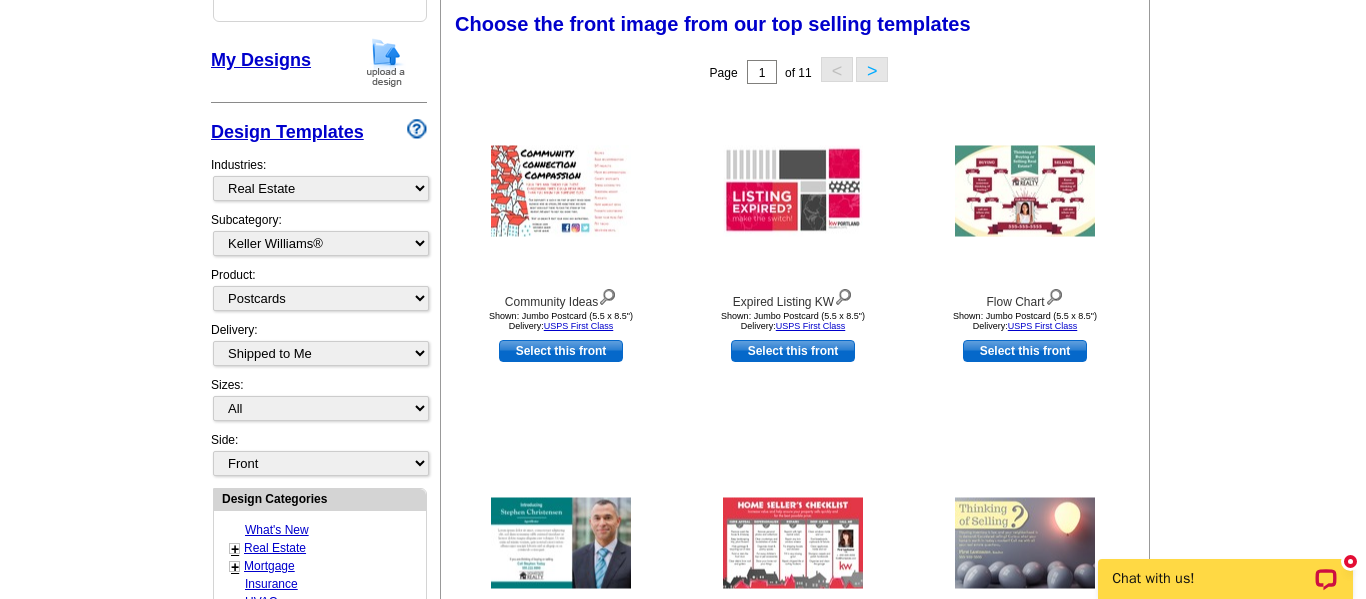click on "Need Help? call 800-260-5887,  chat  with support, or have our designers make something custom just for you!
Got it, no need for the selection guide next time.
Show Results
Selected Design
Your selections will appear here.
My Designs
Design Templates
Industries:
What's New Real Estate Mortgage Insurance HVAC Dental Solar EDDM - NEW! Calendar Postcards Arts & Entertainment Assisted Living Automotive All" at bounding box center [683, 546] 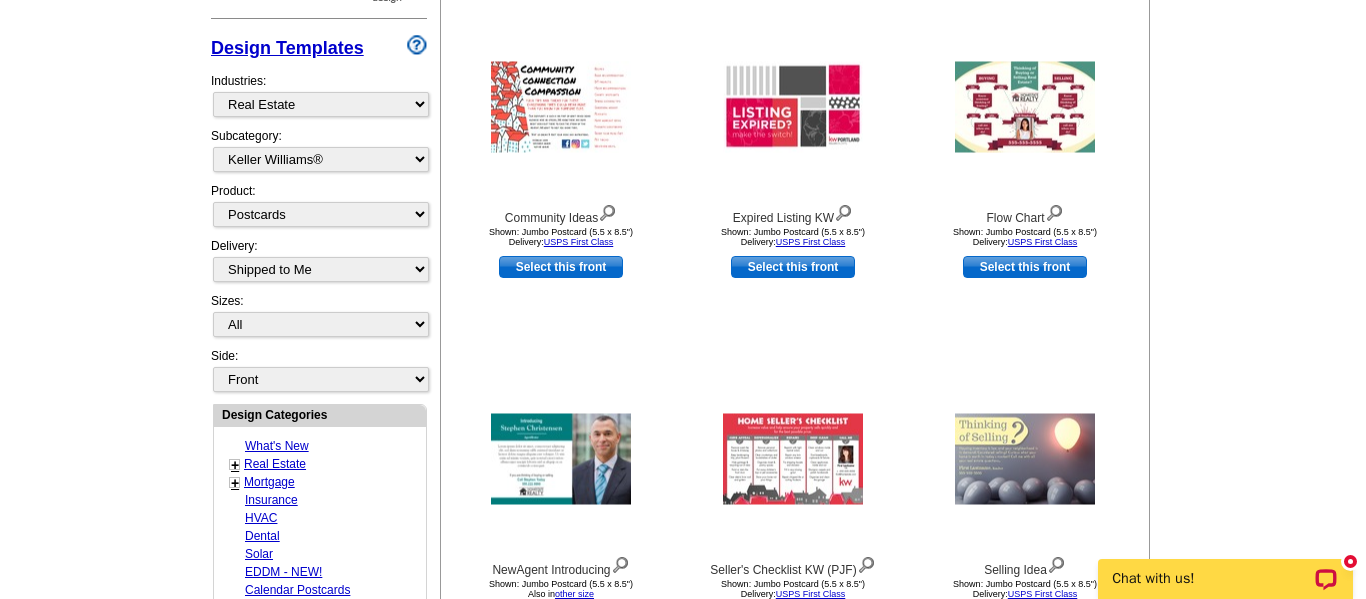 scroll, scrollTop: 450, scrollLeft: 0, axis: vertical 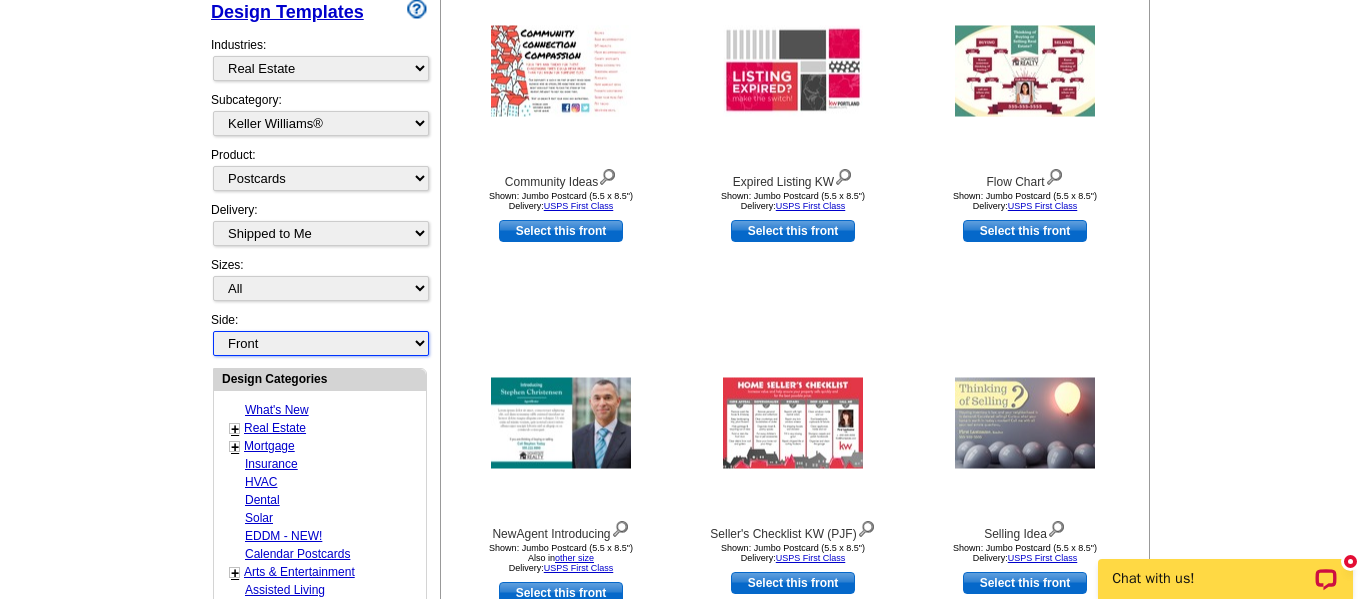 click on "Front Back" at bounding box center (321, 343) 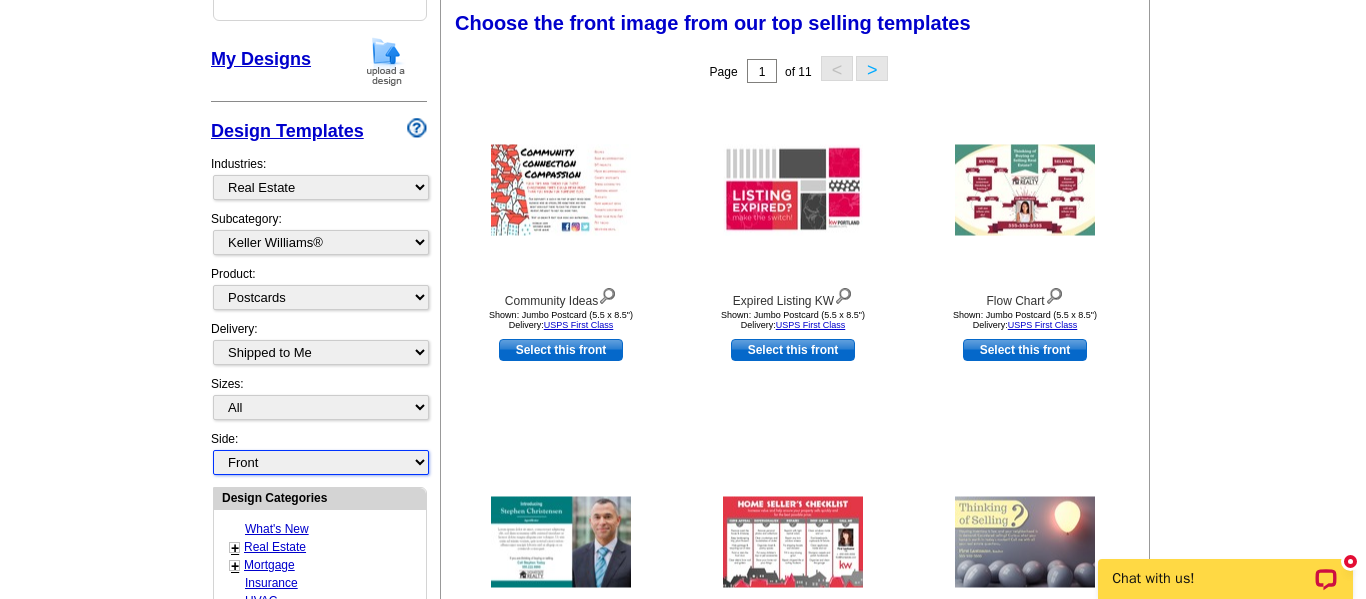 scroll, scrollTop: 330, scrollLeft: 0, axis: vertical 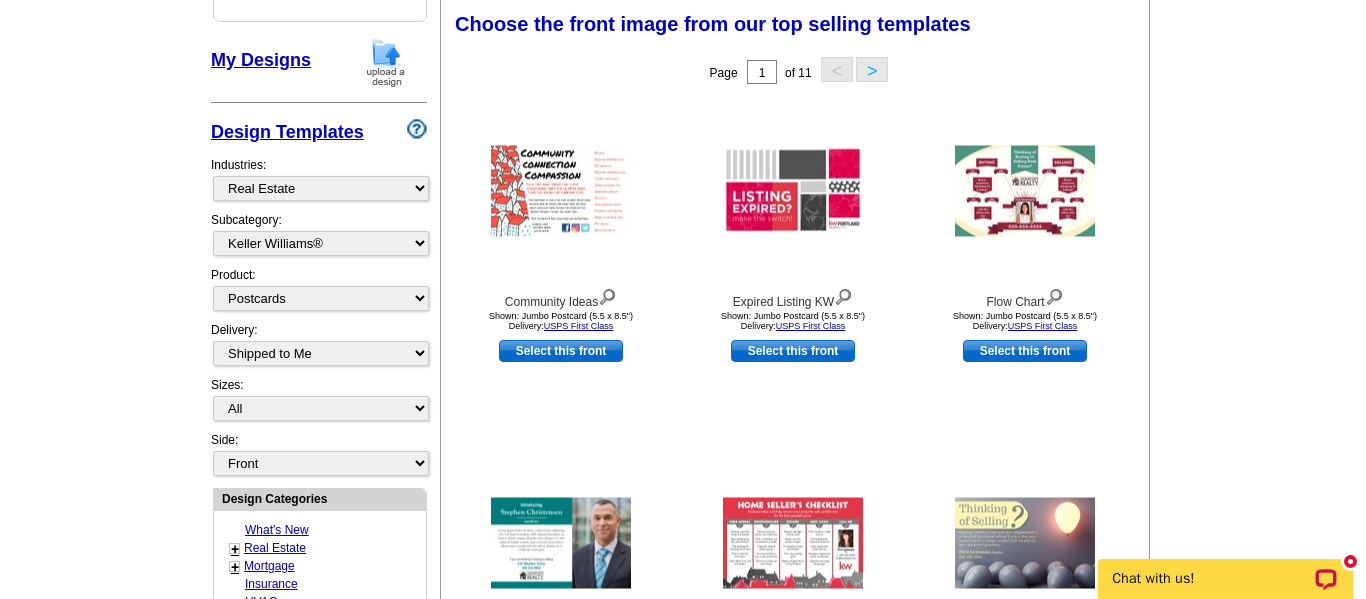 click on "Need Help? call 800-260-5887,  chat  with support, or have our designers make something custom just for you!
Got it, no need for the selection guide next time.
Show Results
Selected Design
Your selections will appear here.
My Designs
Design Templates
Industries:
What's New Real Estate Mortgage Insurance HVAC Dental Solar EDDM - NEW! Calendar Postcards Arts & Entertainment Assisted Living Automotive All" at bounding box center [683, 546] 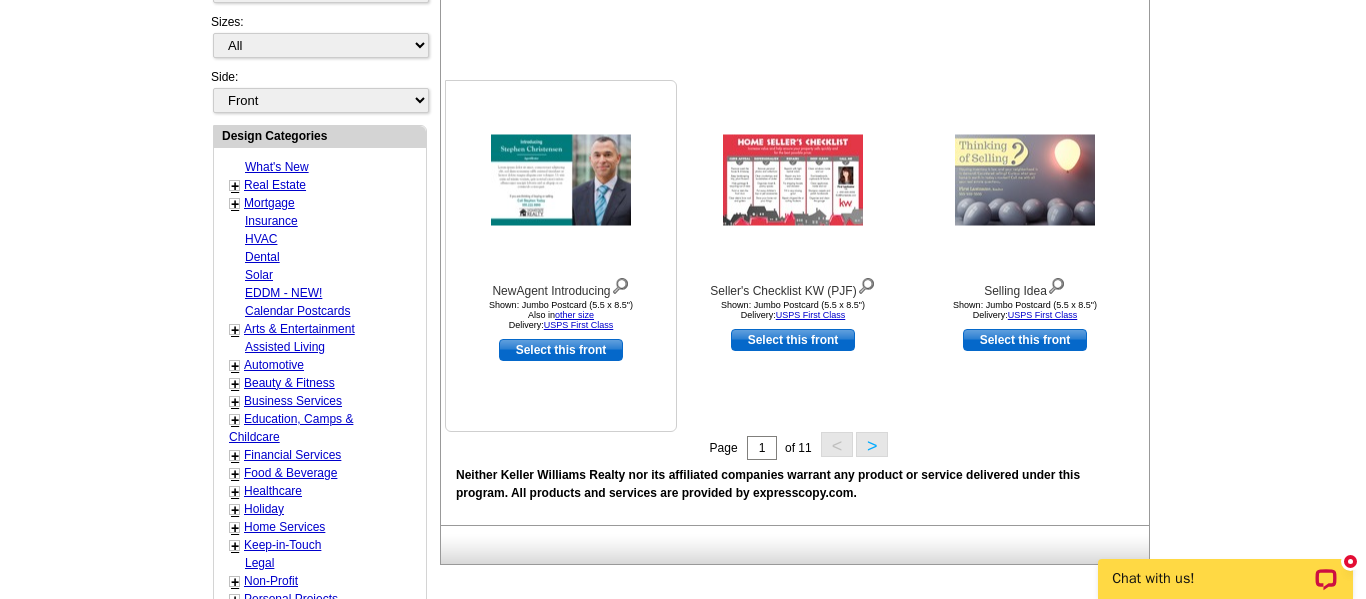 scroll, scrollTop: 730, scrollLeft: 0, axis: vertical 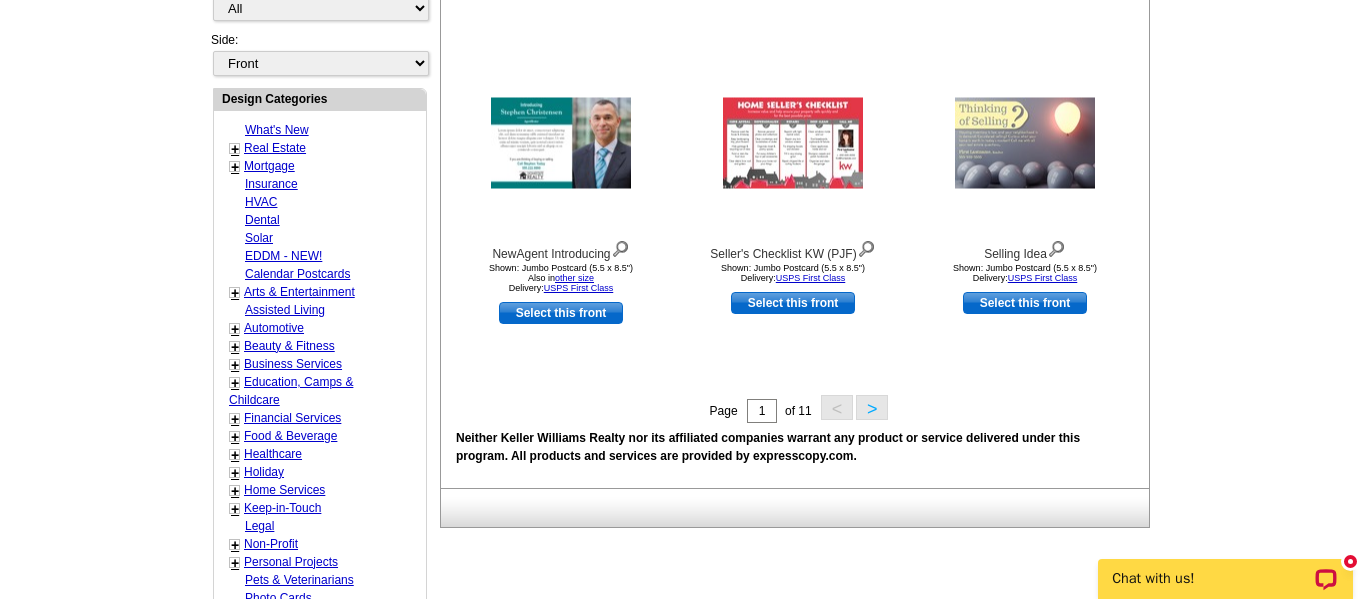 click on ">" at bounding box center [872, 407] 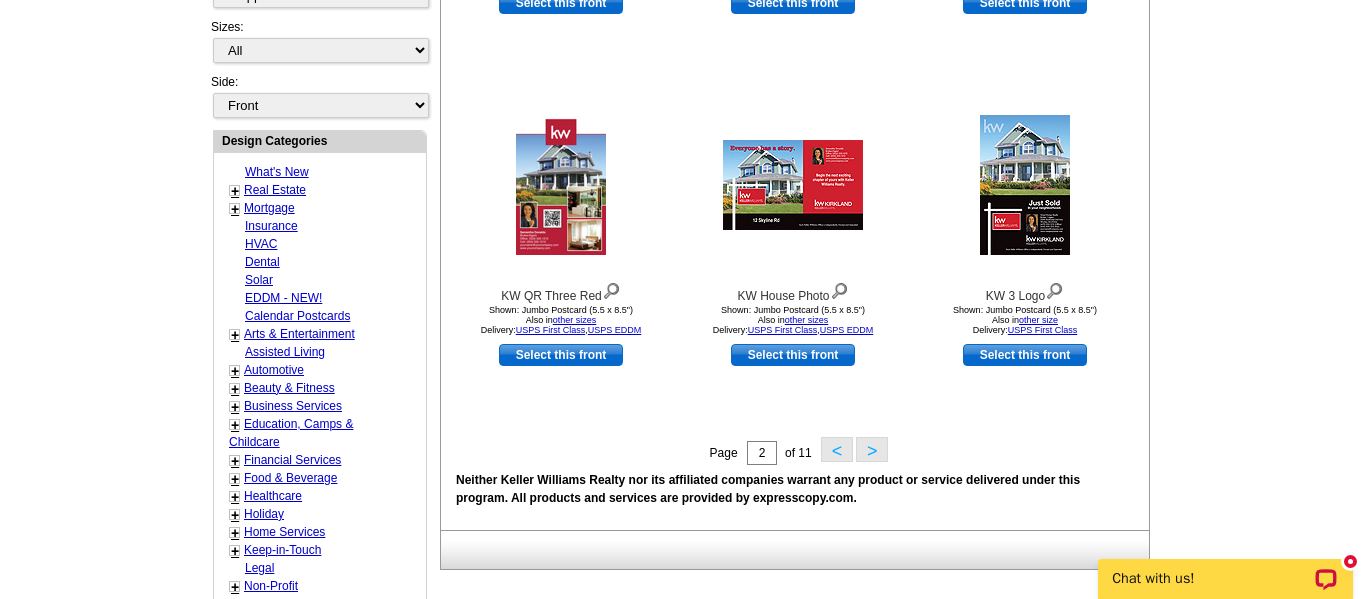 scroll, scrollTop: 690, scrollLeft: 0, axis: vertical 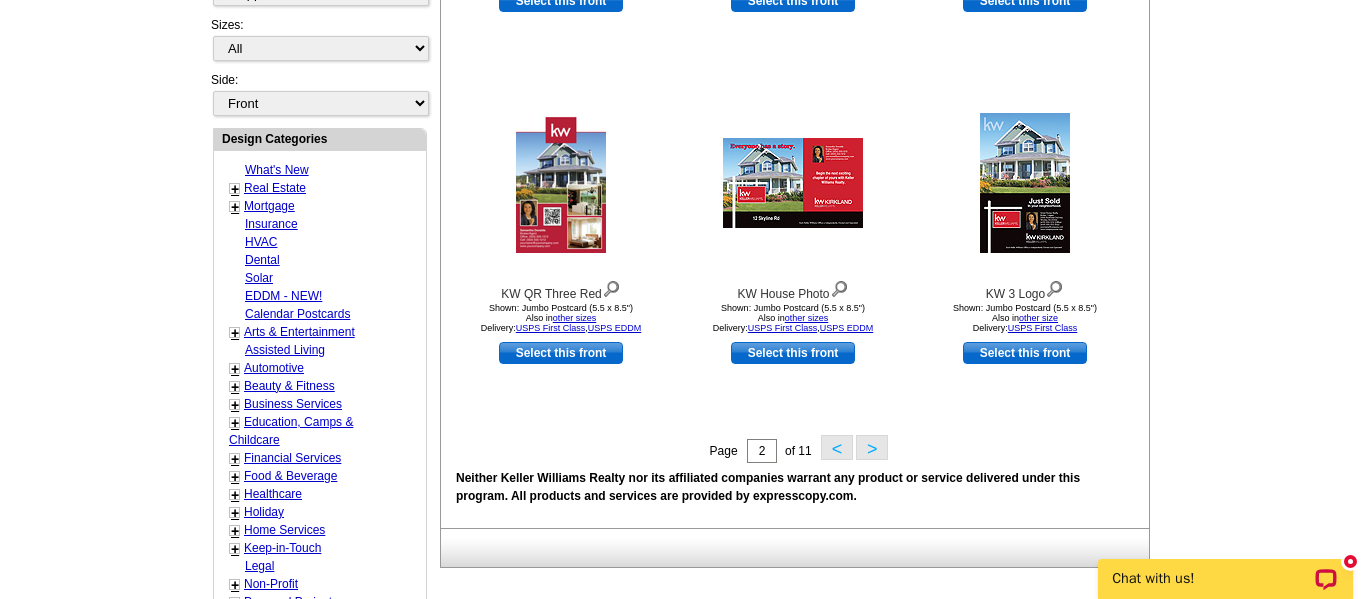 click on ">" at bounding box center [872, 447] 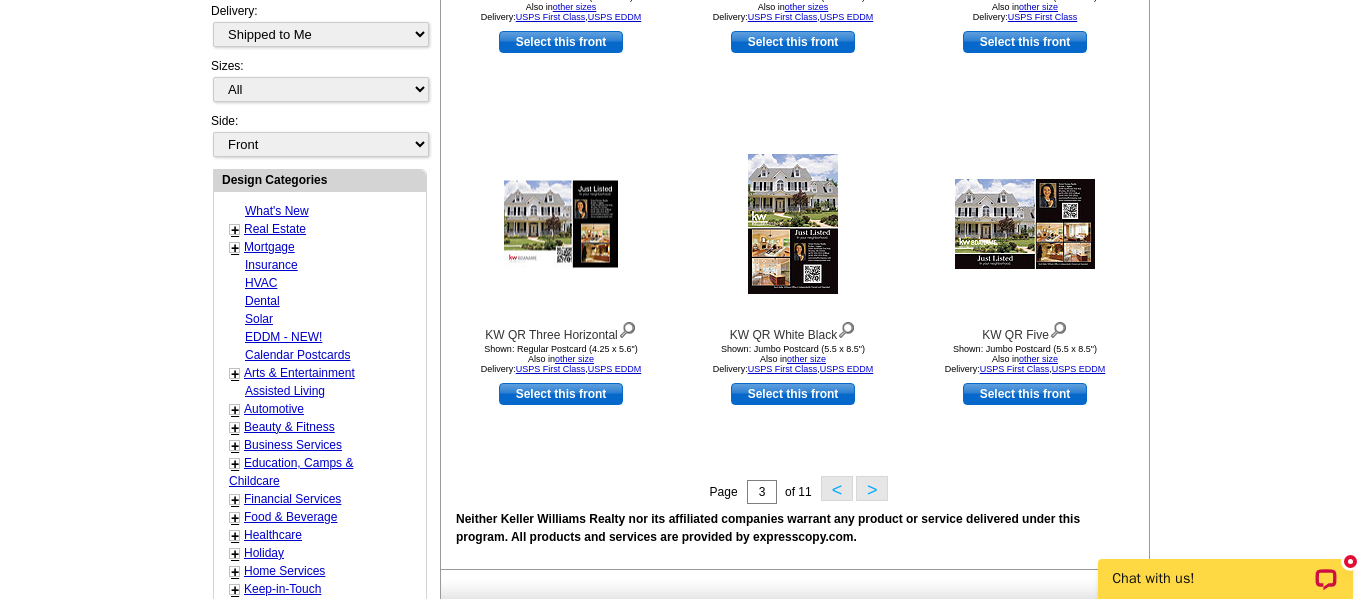 scroll, scrollTop: 650, scrollLeft: 0, axis: vertical 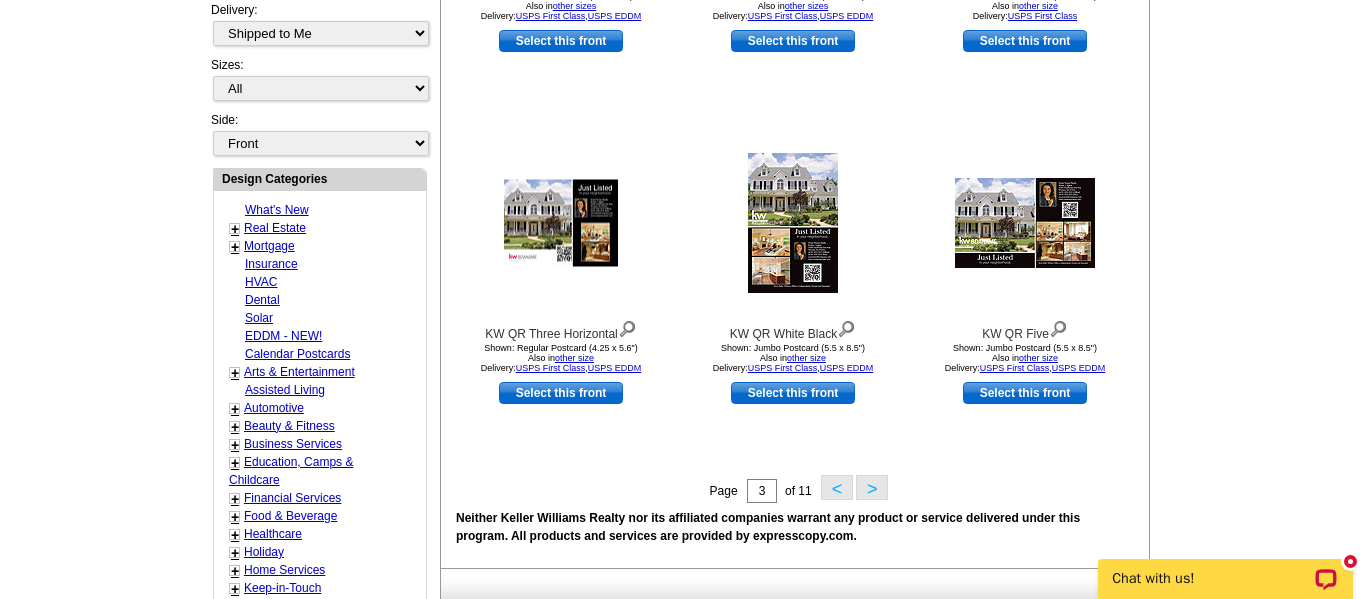 click on ">" at bounding box center [872, 487] 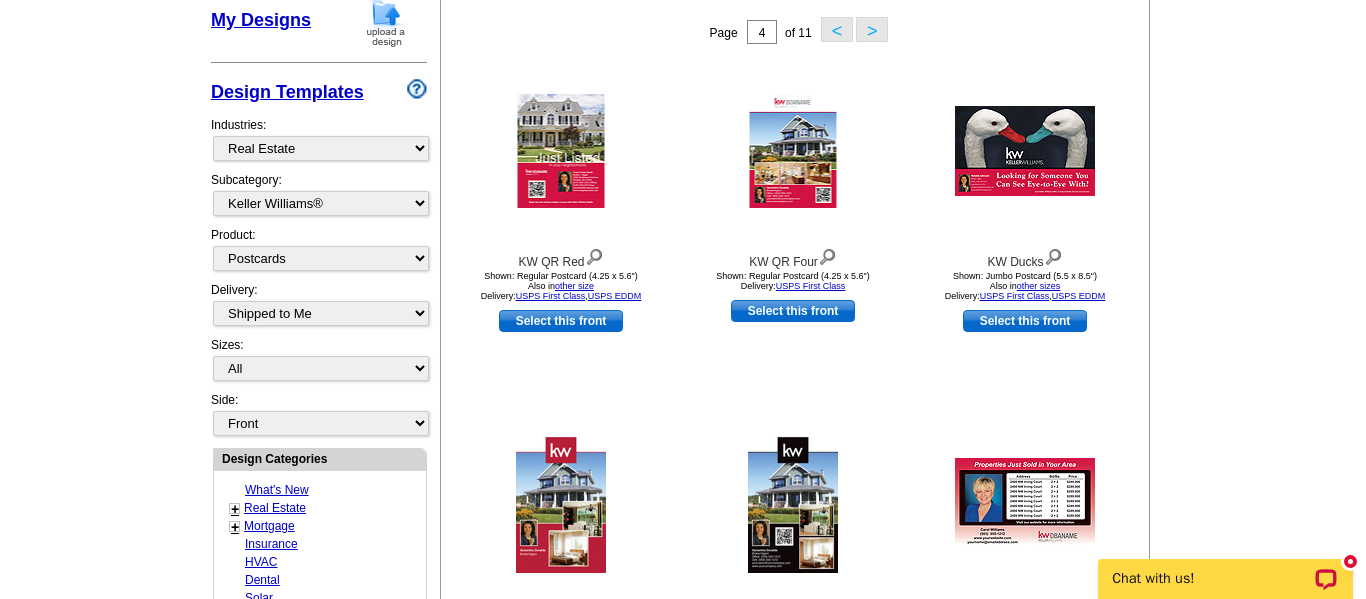scroll, scrollTop: 410, scrollLeft: 0, axis: vertical 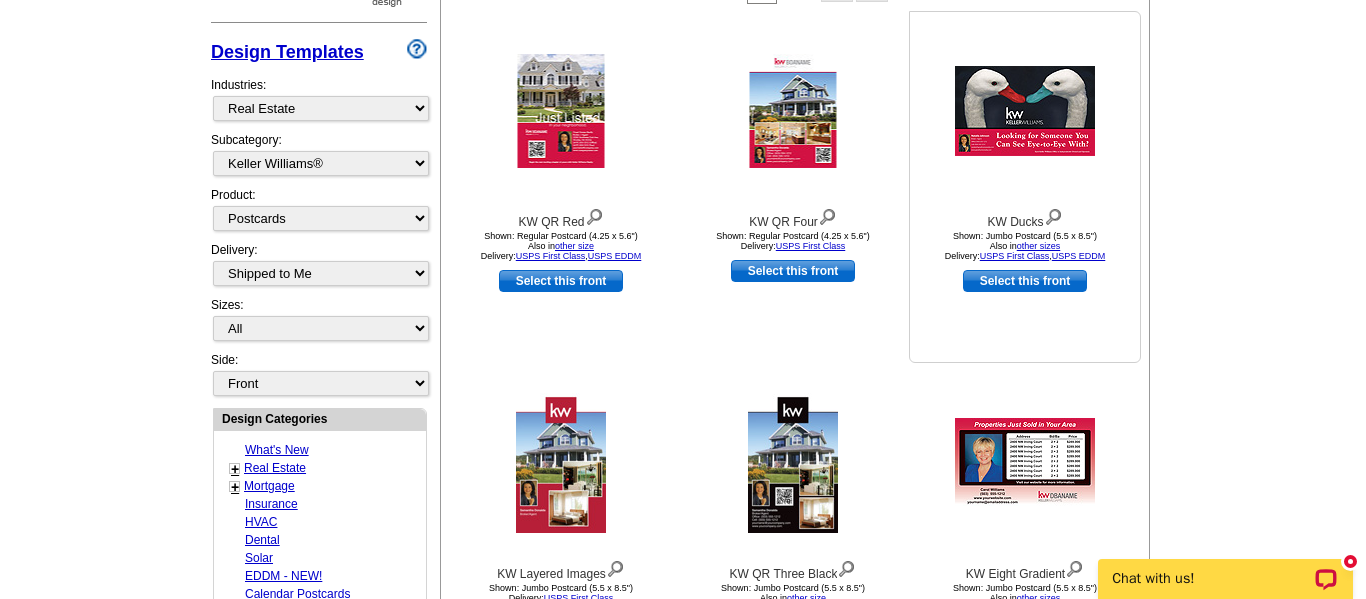 click at bounding box center [1025, 111] 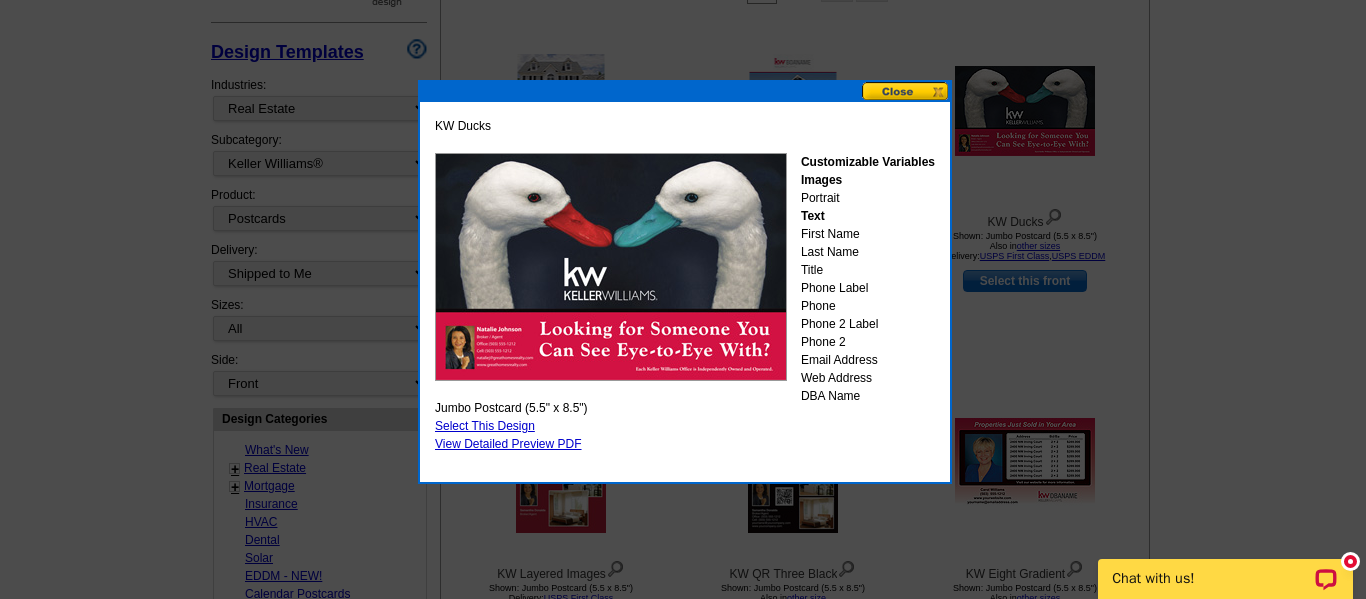 click on "Select This Design" at bounding box center (485, 426) 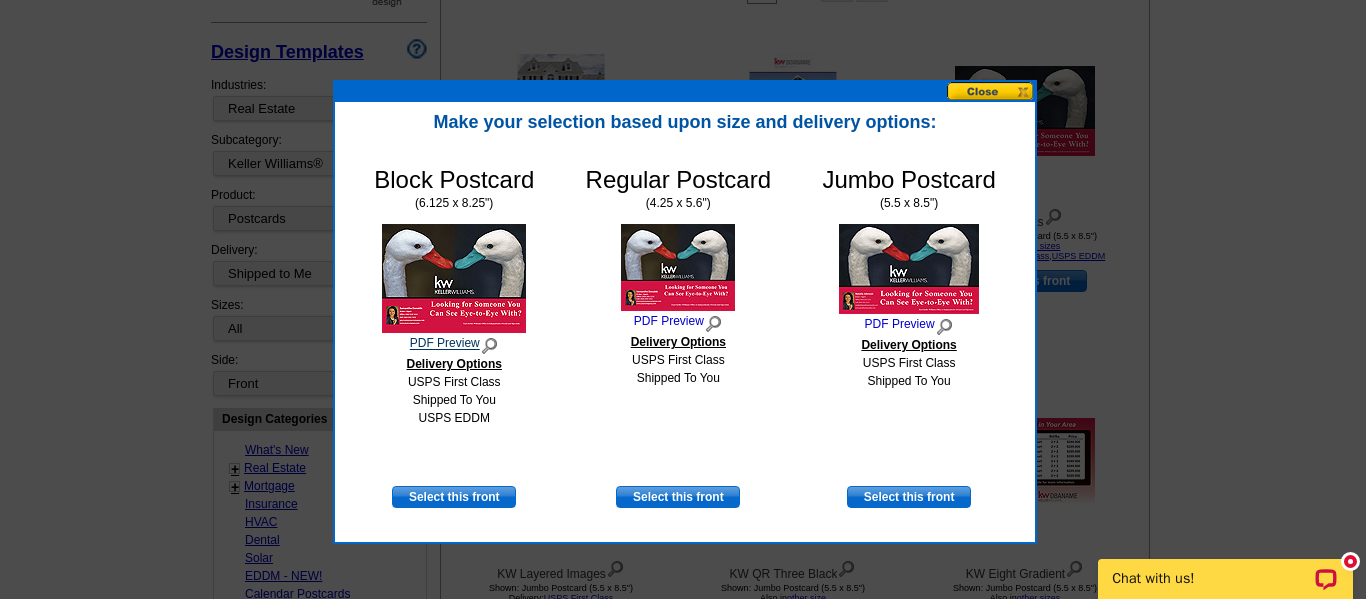 click on "PDF Preview" at bounding box center [454, 344] 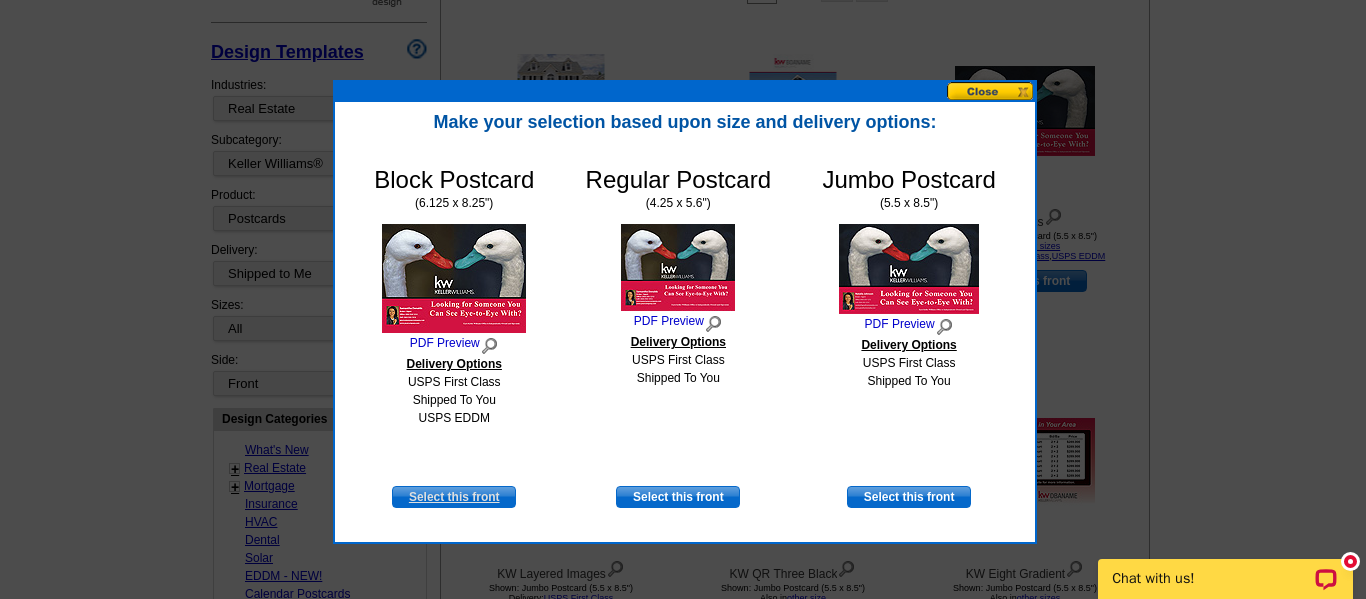 click on "Select this front" at bounding box center (454, 497) 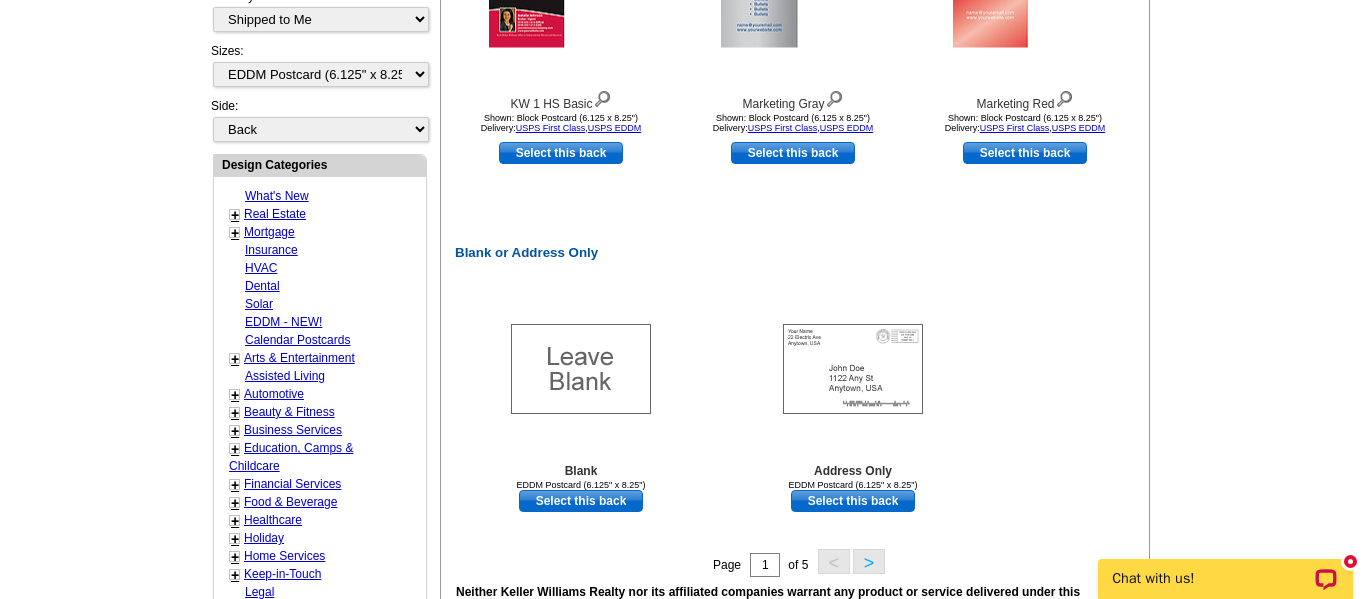 scroll, scrollTop: 920, scrollLeft: 0, axis: vertical 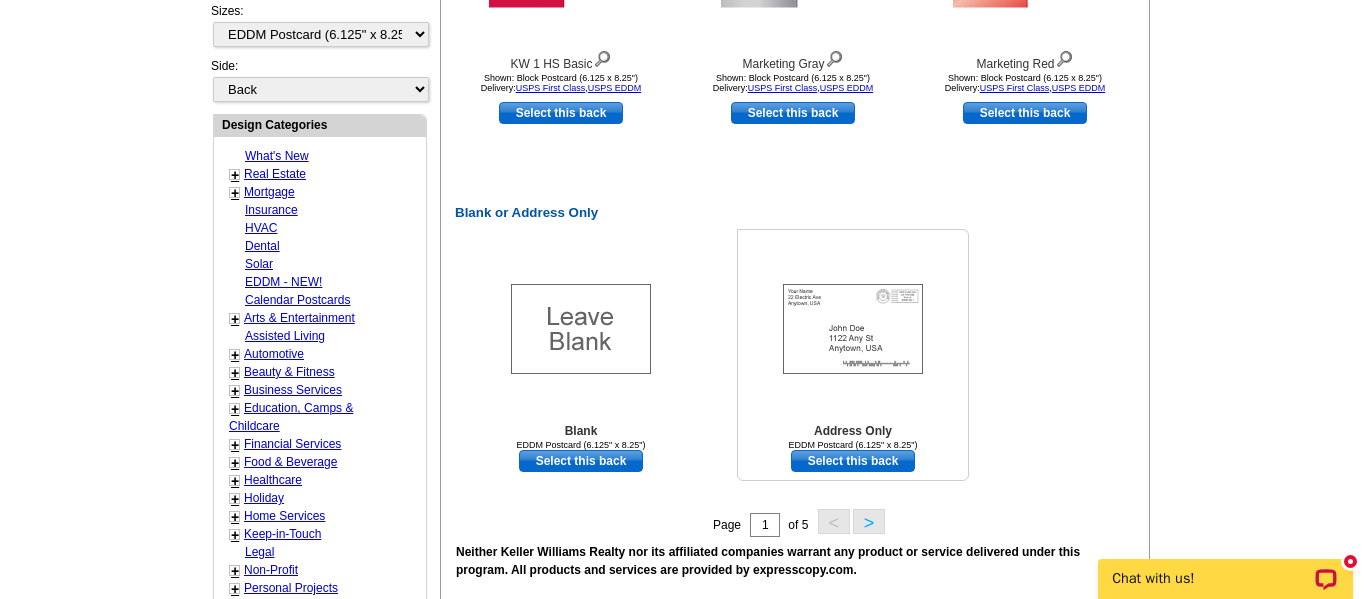 click on "Select this back" at bounding box center (853, 461) 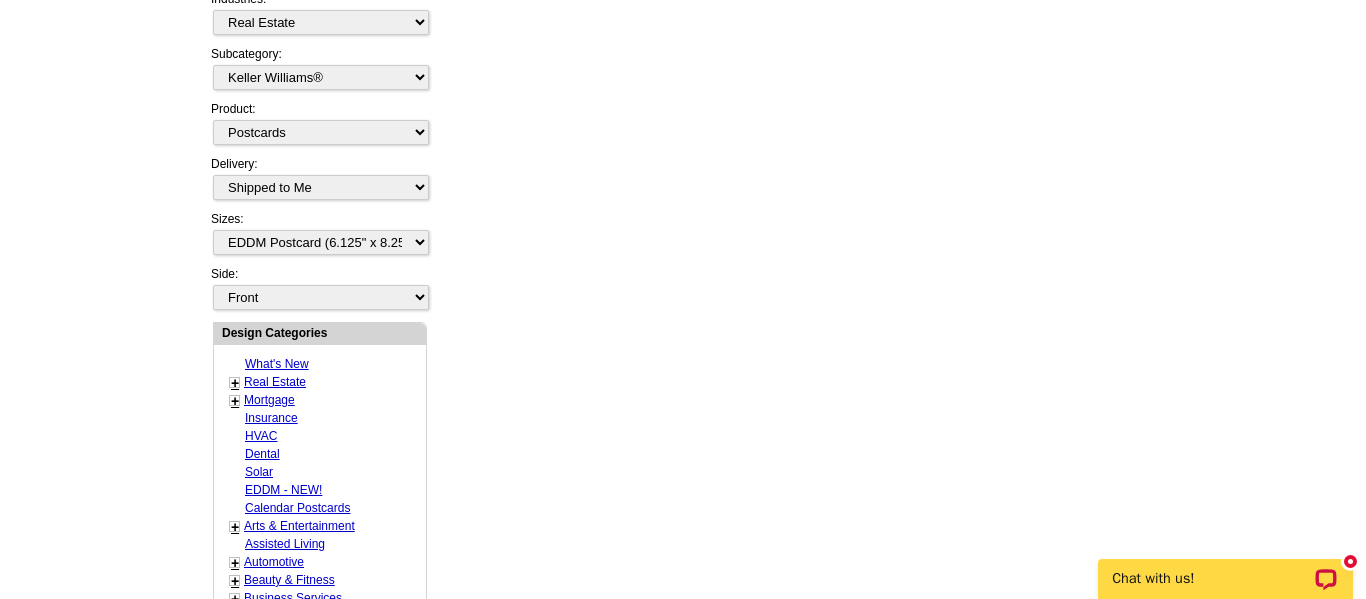 scroll, scrollTop: 1128, scrollLeft: 0, axis: vertical 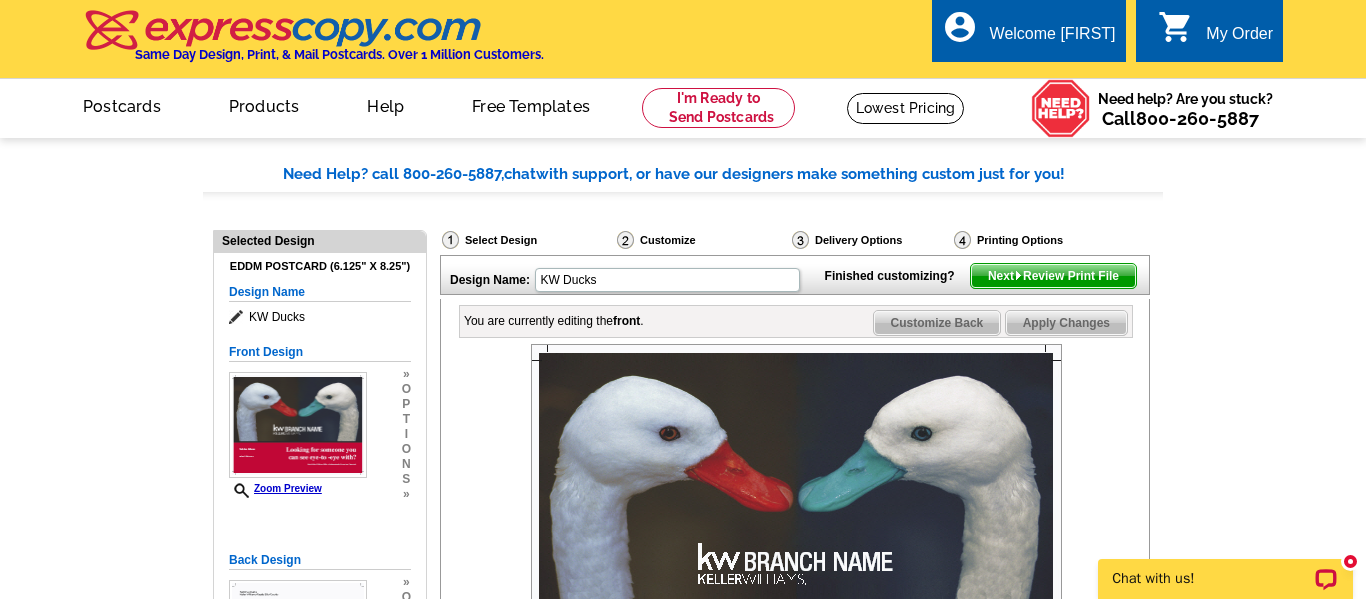 click on "Need Help? call 800-260-5887,  chat  with support, or have our designers make something custom just for you!
Got it, no need for the selection guide next time.
Show Results
Selected Design
EDDM Postcard (6.125" x 8.25")
Design Name
KW Ducks
Front Design
Zoom Preview
»
o
p
t
i
o
n
s
»" at bounding box center (683, 746) 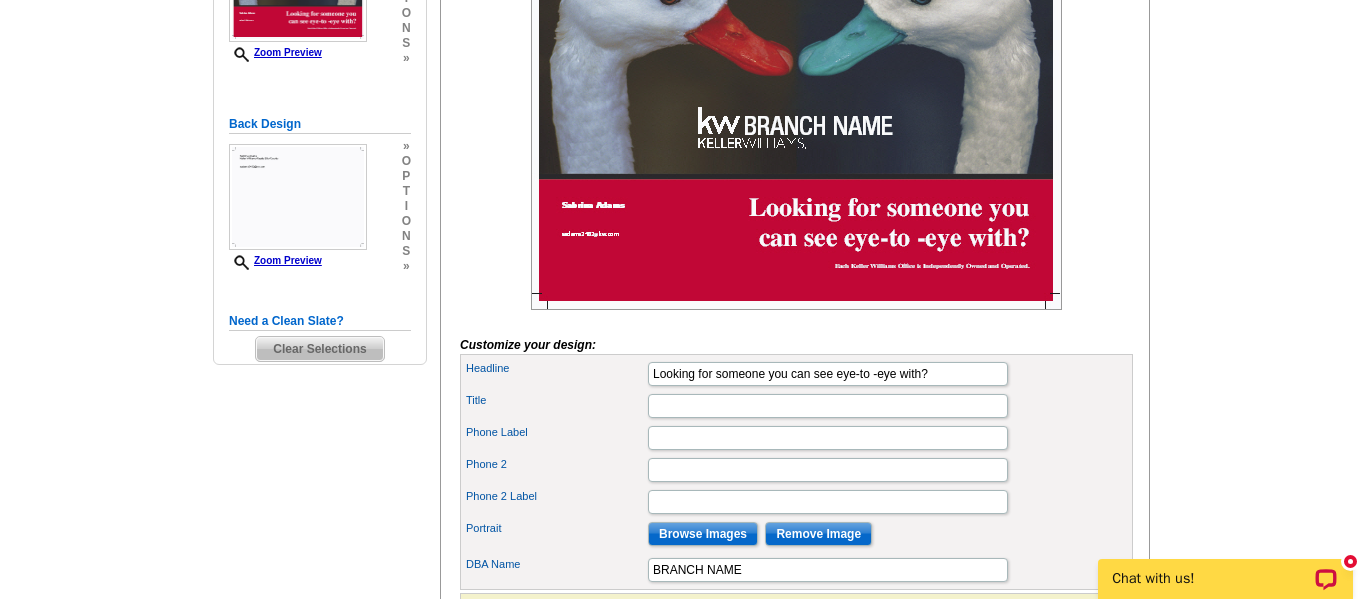 scroll, scrollTop: 440, scrollLeft: 0, axis: vertical 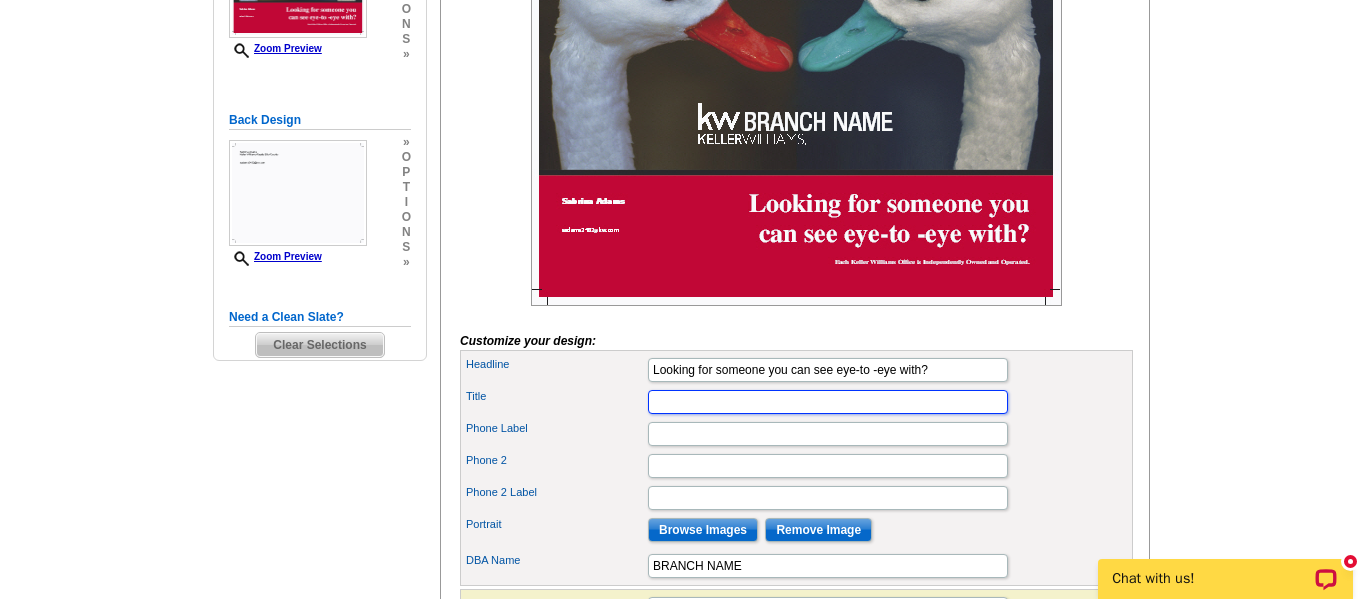 click on "Title" at bounding box center (828, 402) 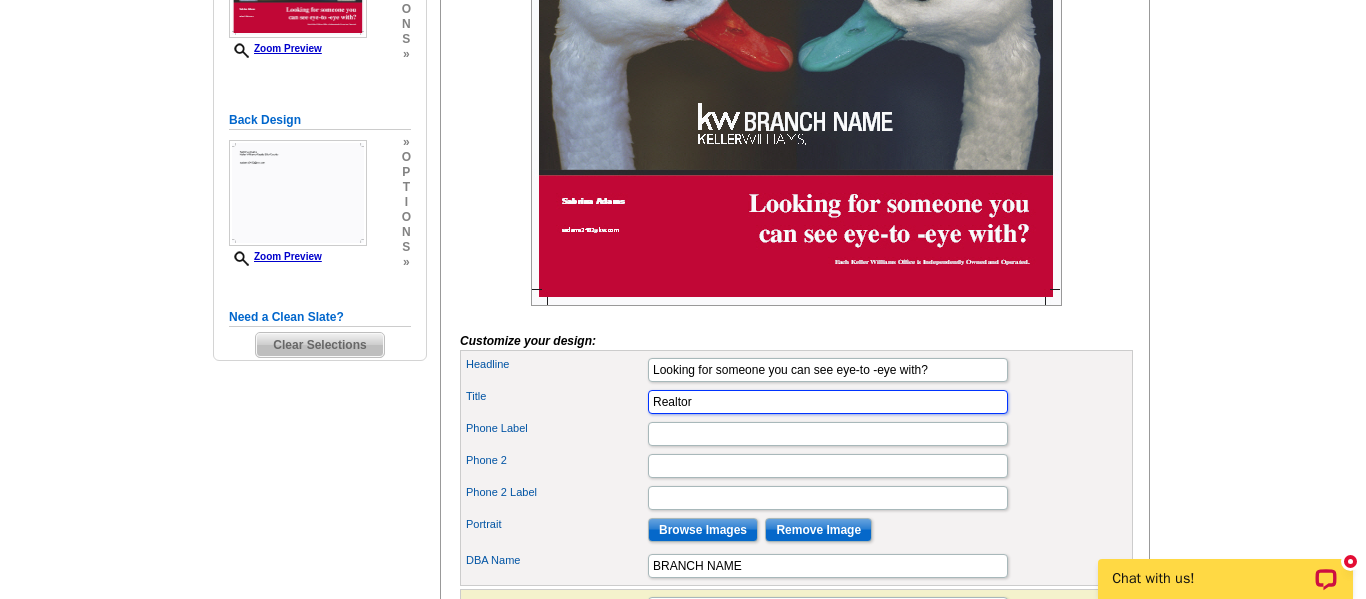 type on "Realtor" 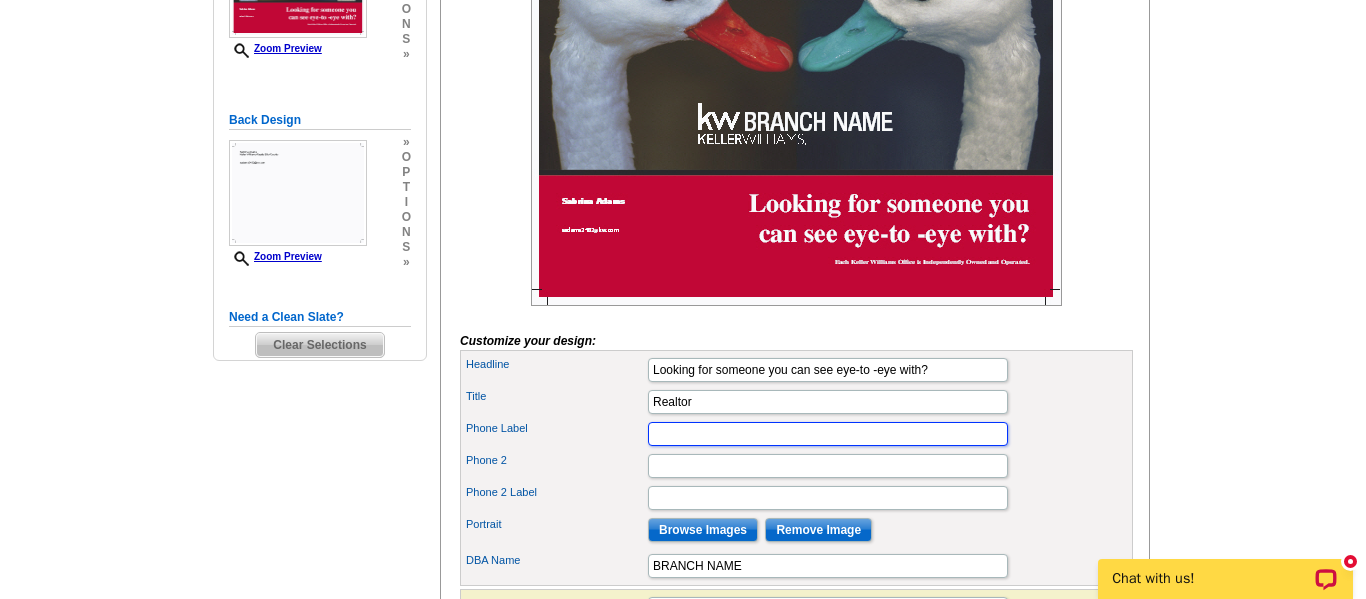 click on "Phone Label" at bounding box center (828, 434) 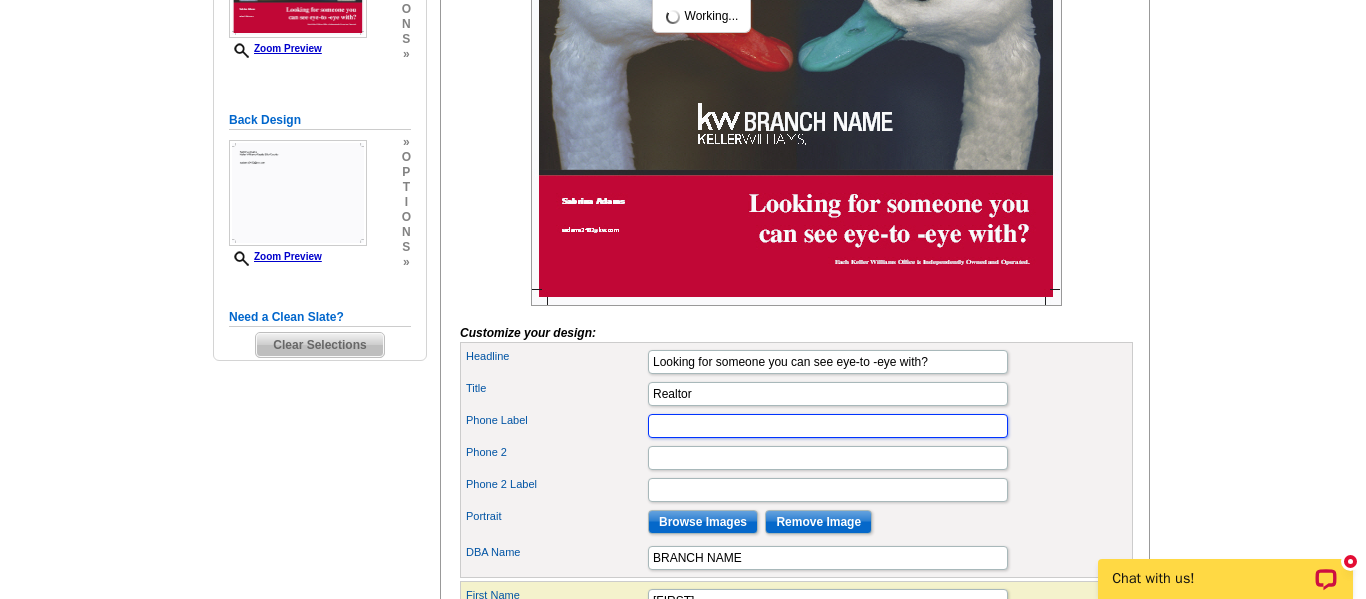 scroll, scrollTop: 0, scrollLeft: 0, axis: both 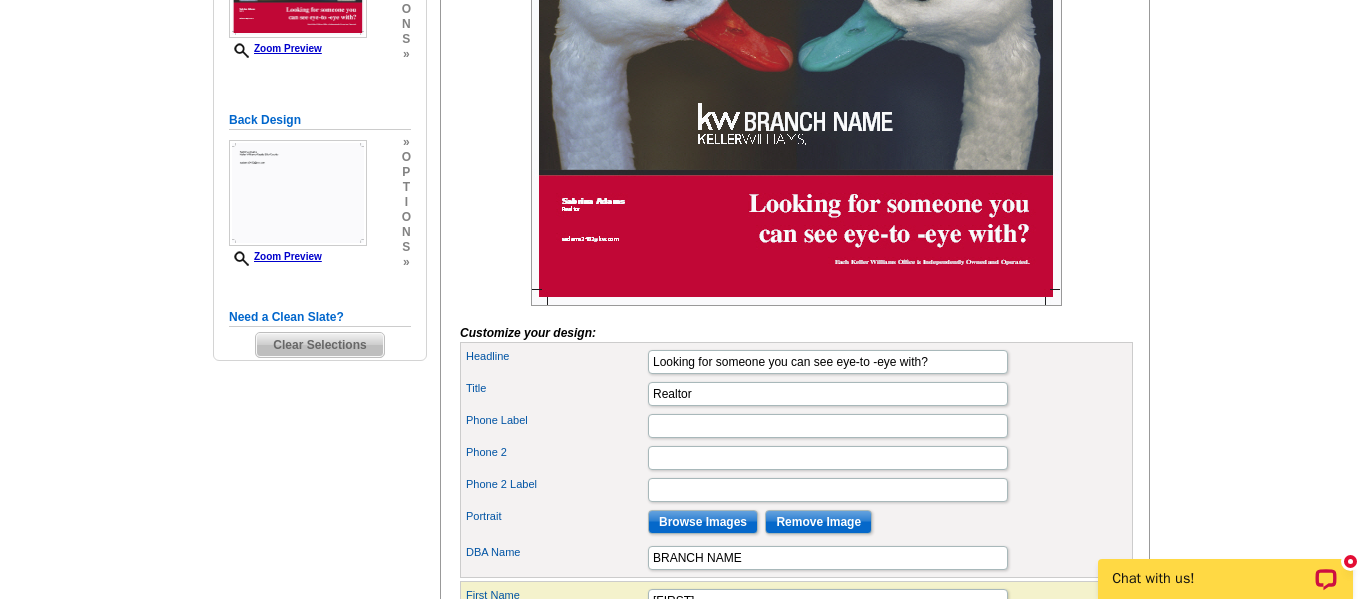 click on "Need Help? call 800-260-5887,  chat  with support, or have our designers make something custom just for you!
Got it, no need for the selection guide next time.
Show Results
Selected Design
EDDM Postcard (6.125" x 8.25")
Design Name
KW Ducks
Front Design
Zoom Preview
»
o
p
t
i
o
n
s
»" at bounding box center [683, 302] 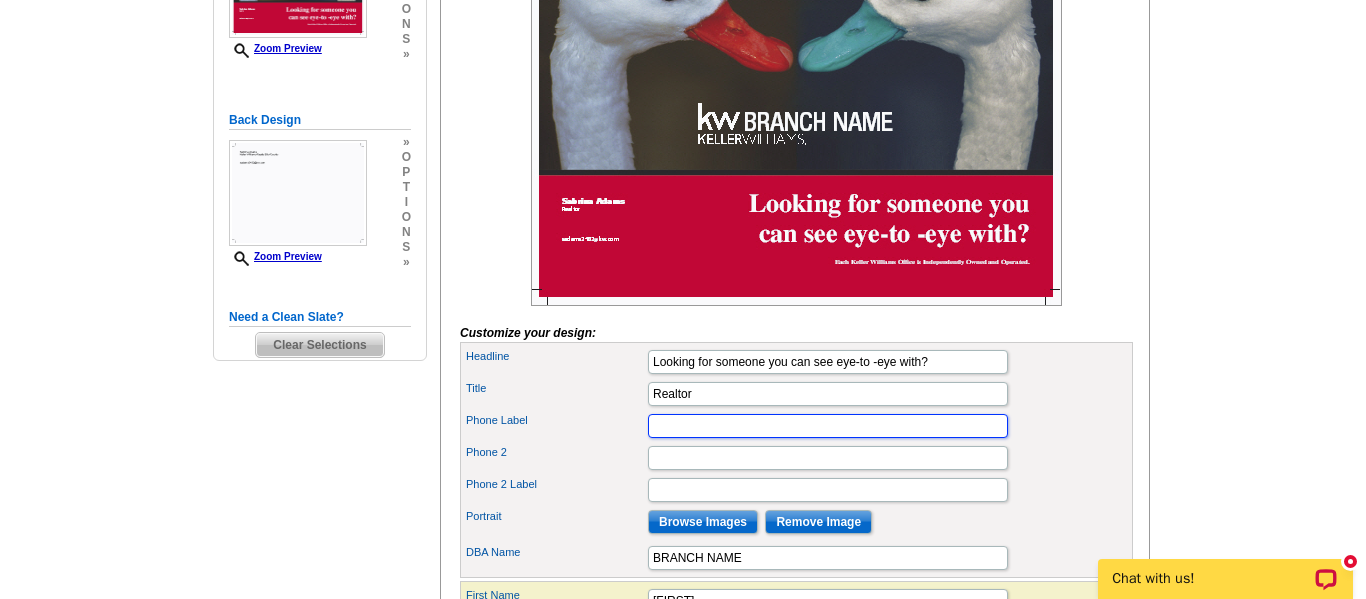 click on "Phone Label" at bounding box center [828, 426] 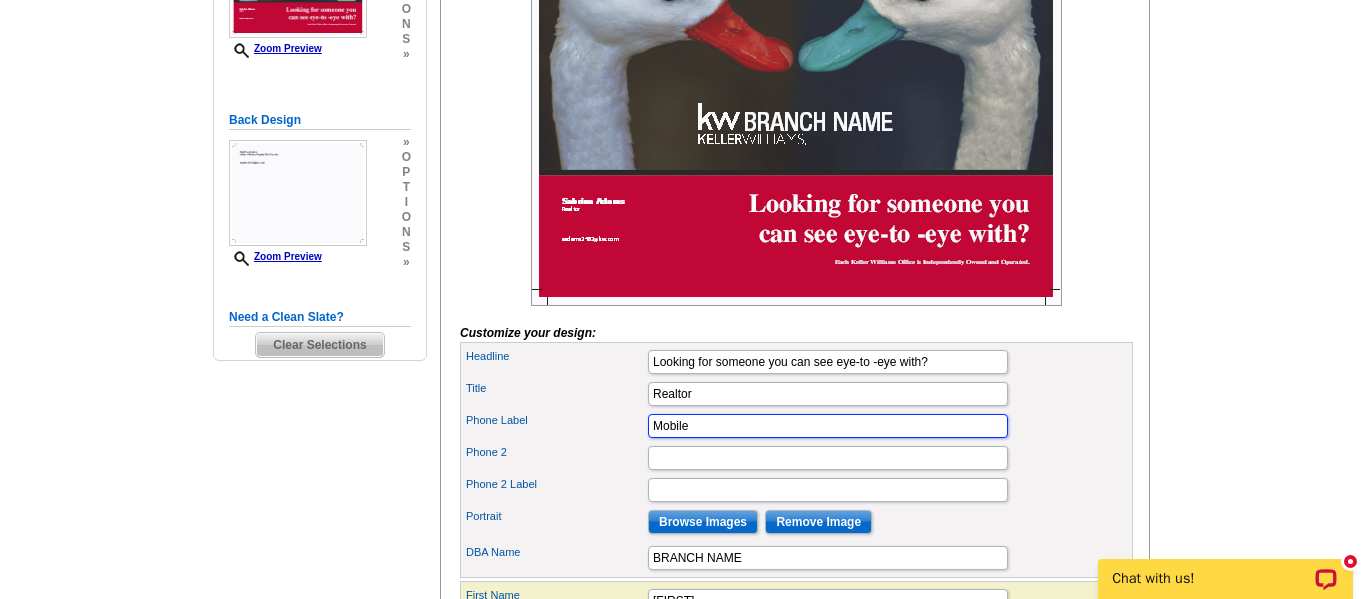 type on "Mobile" 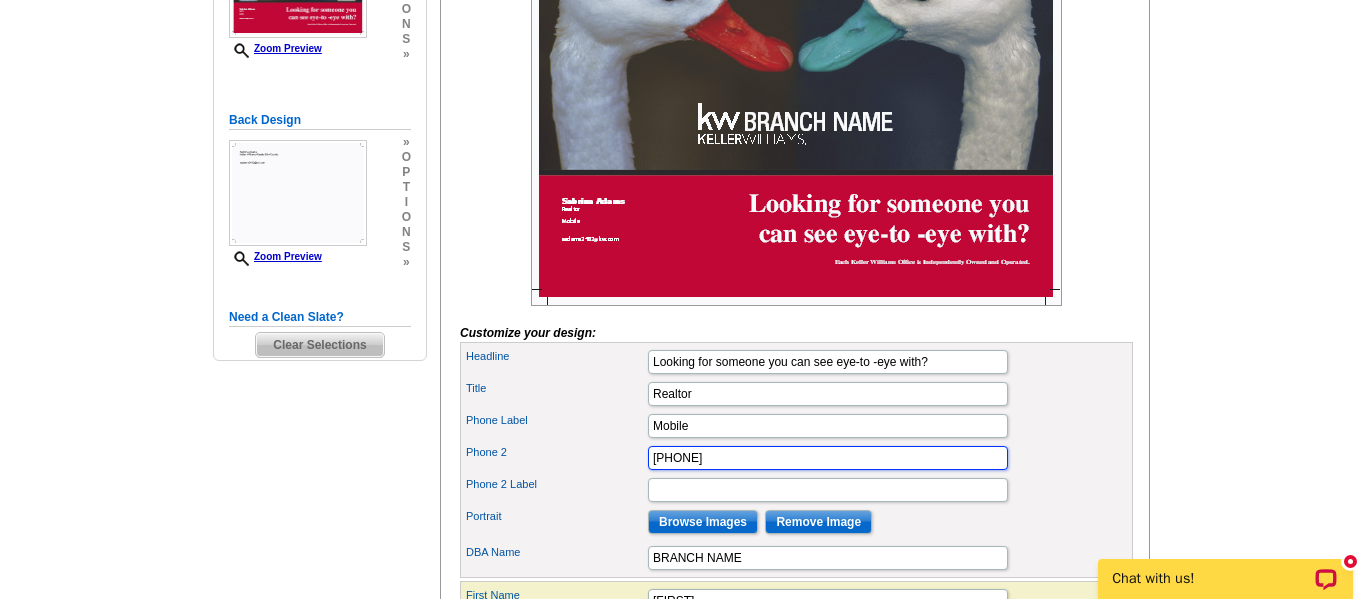 type on "469-383-8560" 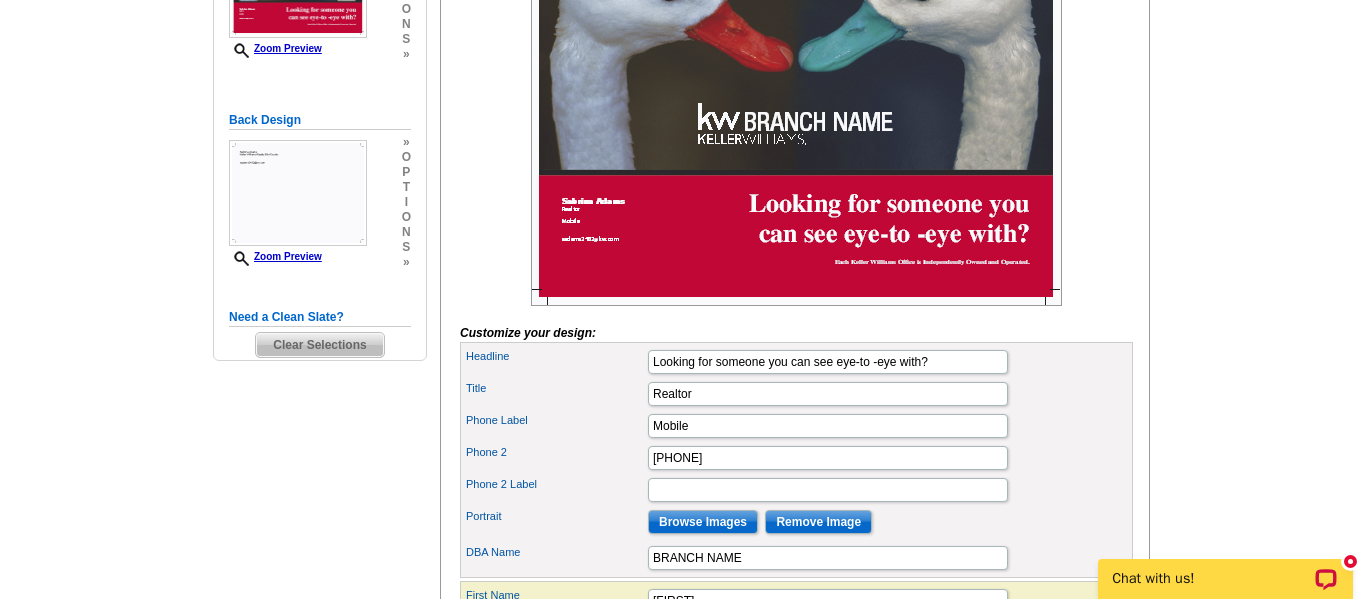 click on "Phone 2 Label" at bounding box center [796, 490] 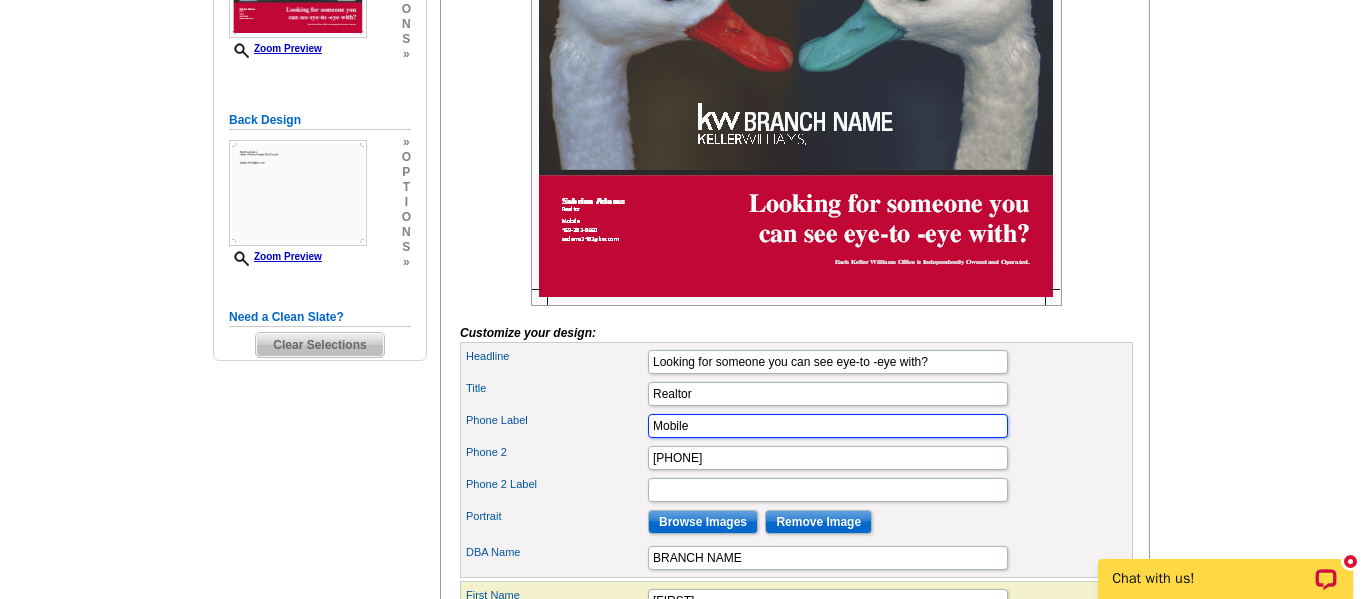 click on "Mobile" at bounding box center (828, 426) 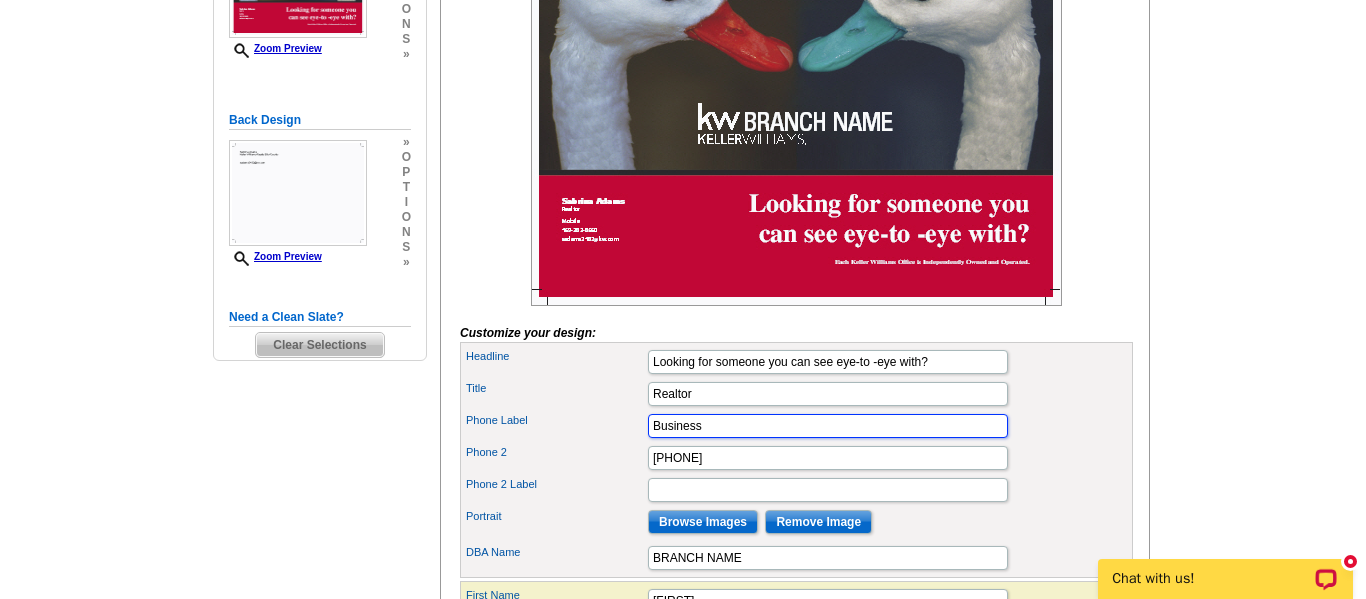 type on "Business" 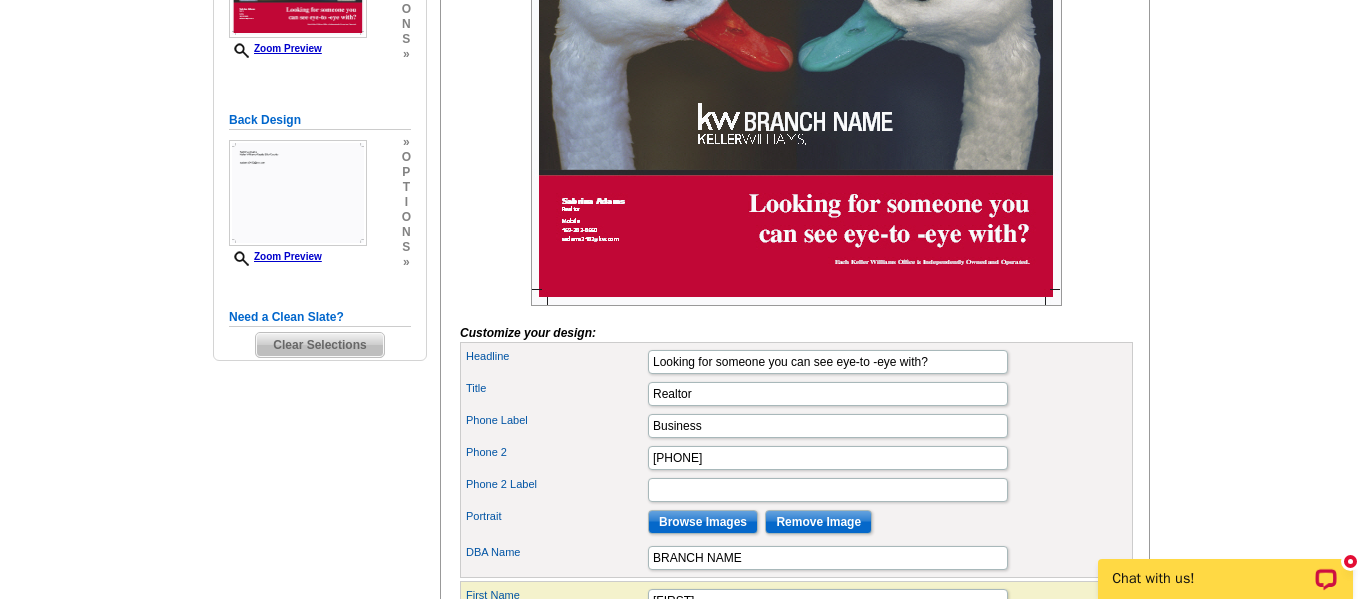 click on "Phone 2
469-383-8560" at bounding box center (796, 458) 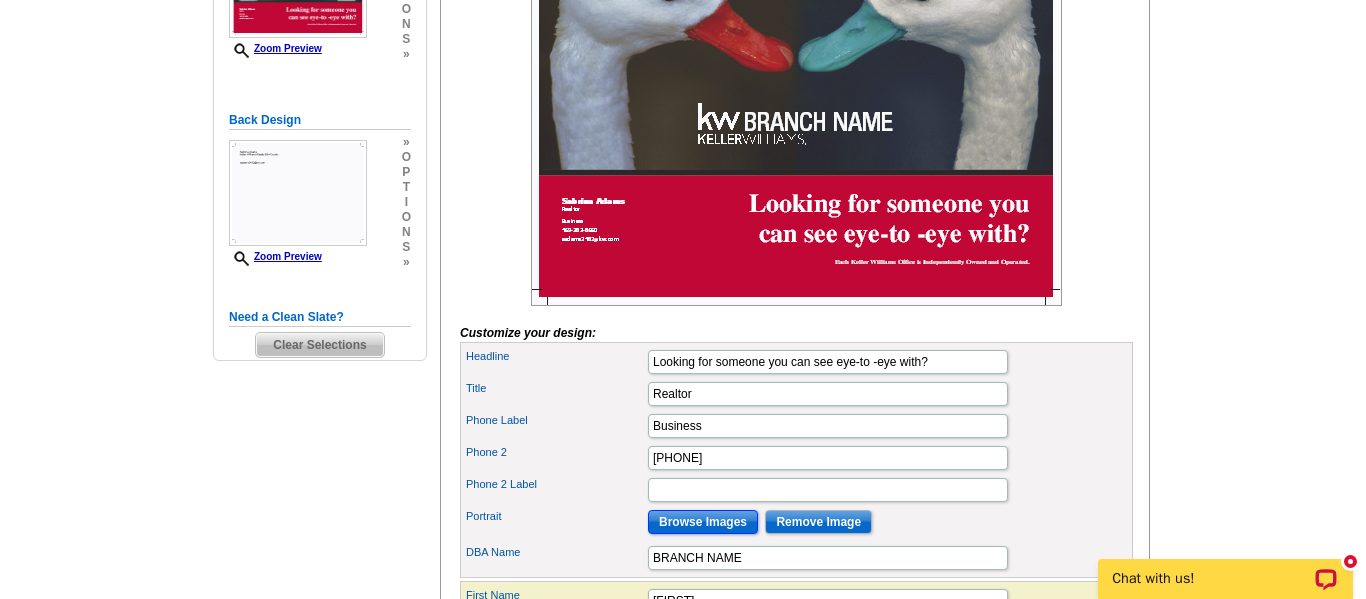click on "Browse Images" at bounding box center [703, 522] 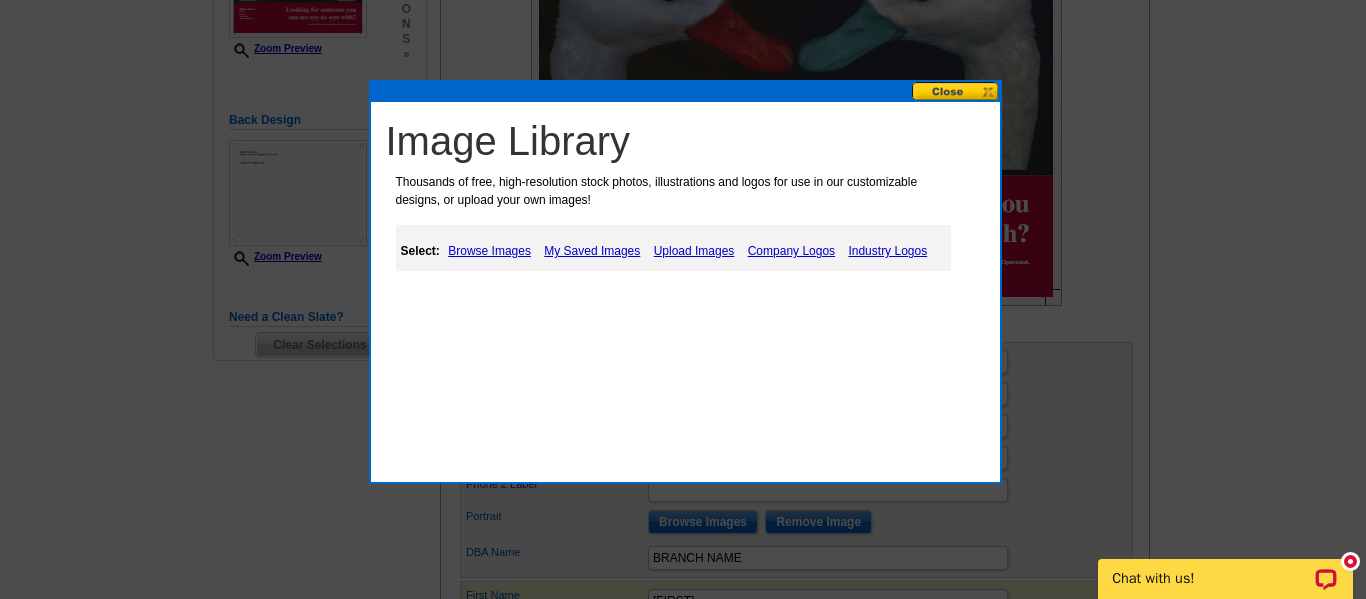 click on "Upload Images" at bounding box center (694, 251) 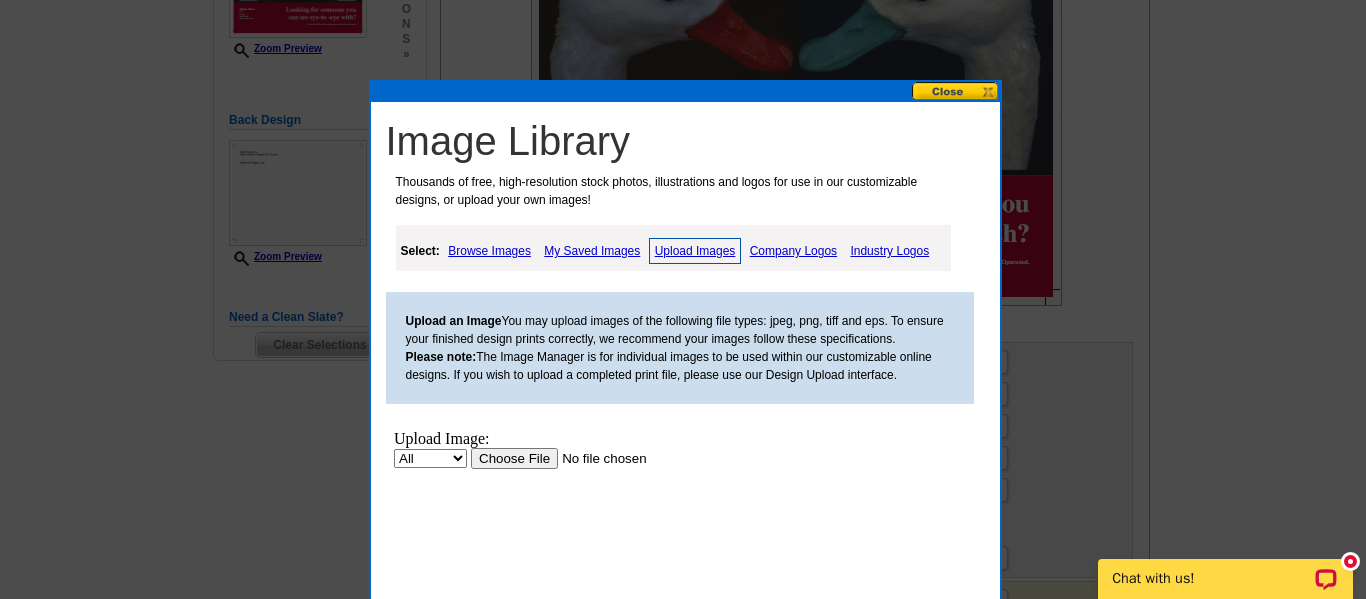 scroll, scrollTop: 0, scrollLeft: 0, axis: both 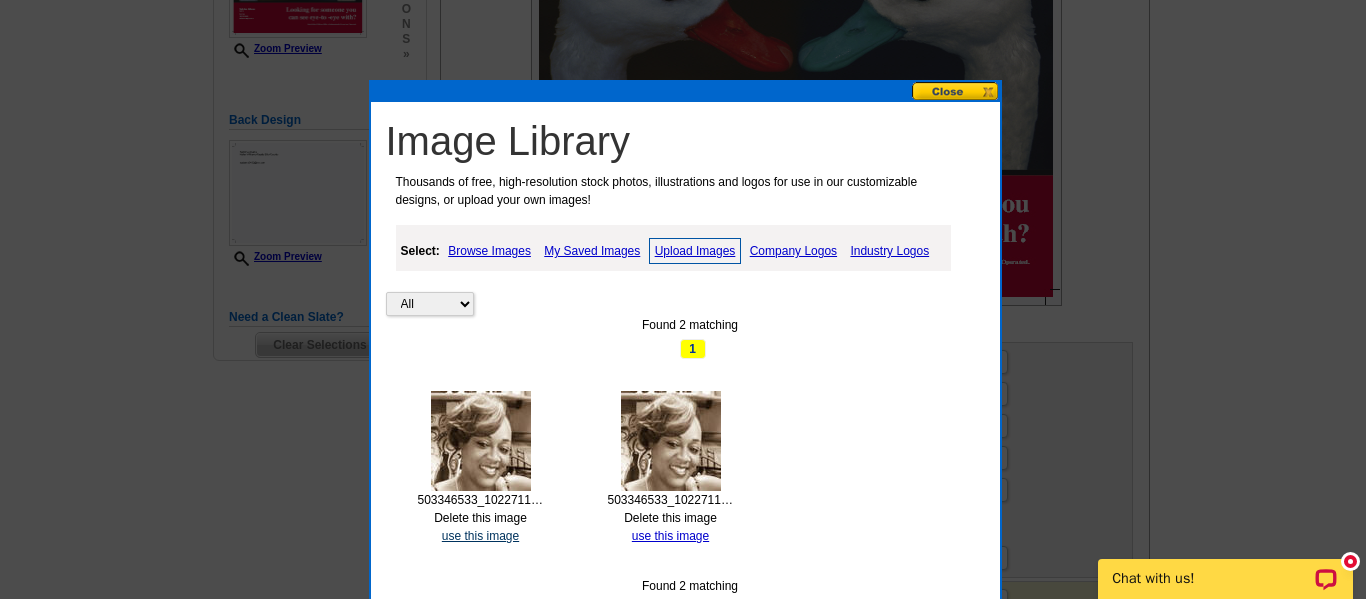 click on "use this image" at bounding box center (480, 536) 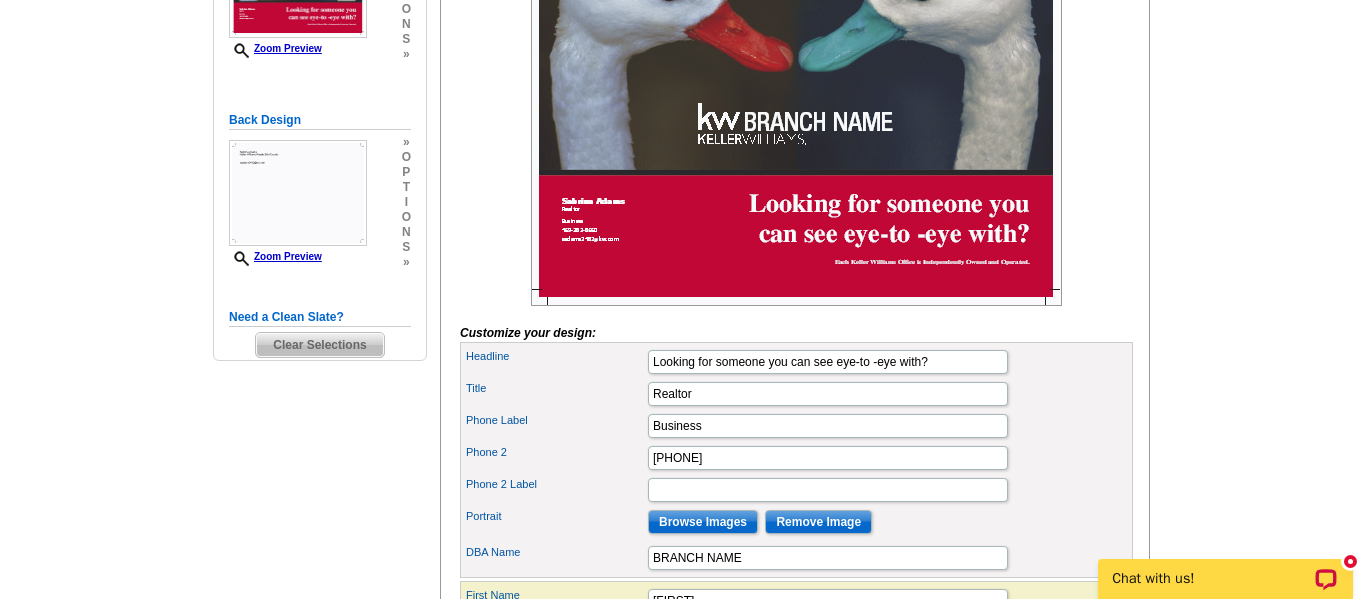 scroll, scrollTop: 0, scrollLeft: 0, axis: both 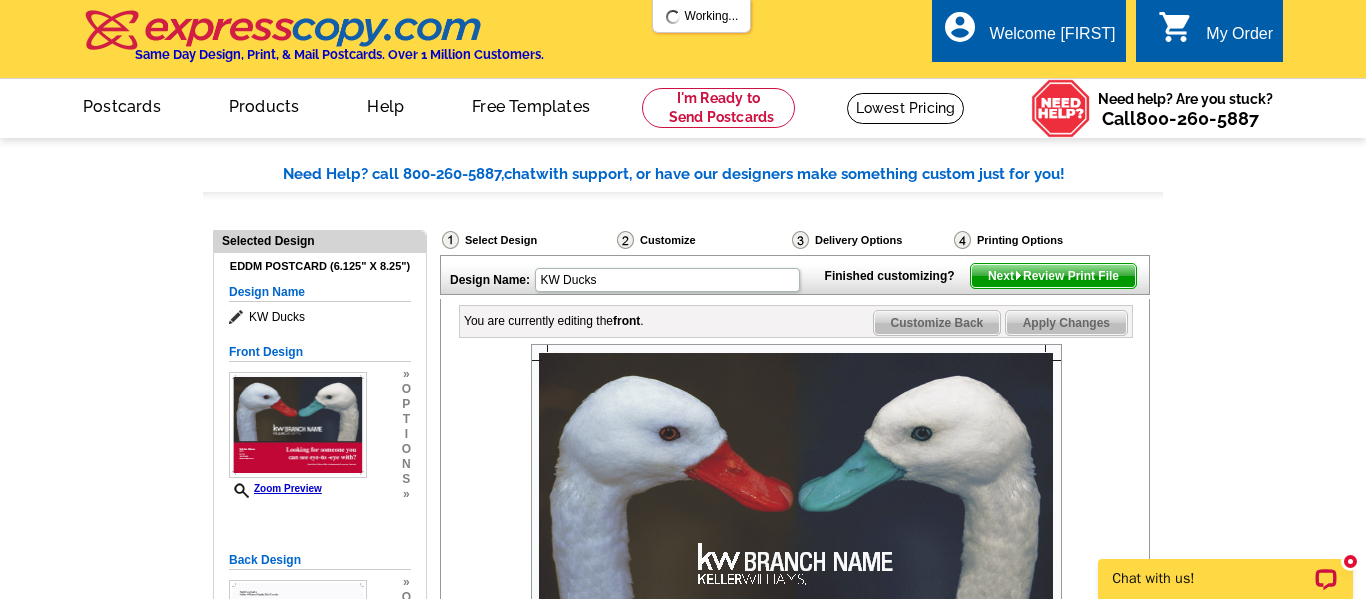click on "Need Help? call 800-260-5887,  chat  with support, or have our designers make something custom just for you!
Got it, no need for the selection guide next time.
Show Results
Selected Design
EDDM Postcard (6.125" x 8.25")
Design Name
KW Ducks
Front Design
Zoom Preview
»
o
p
t
i
o
n
s
»" at bounding box center [683, 742] 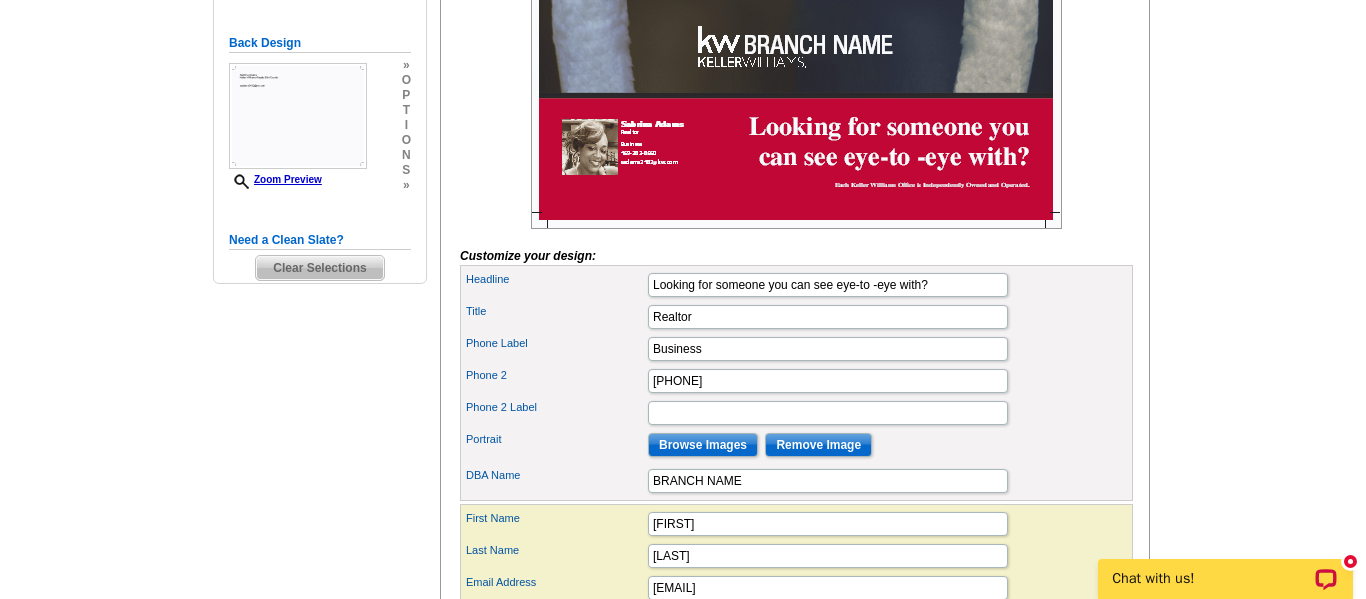 scroll, scrollTop: 520, scrollLeft: 0, axis: vertical 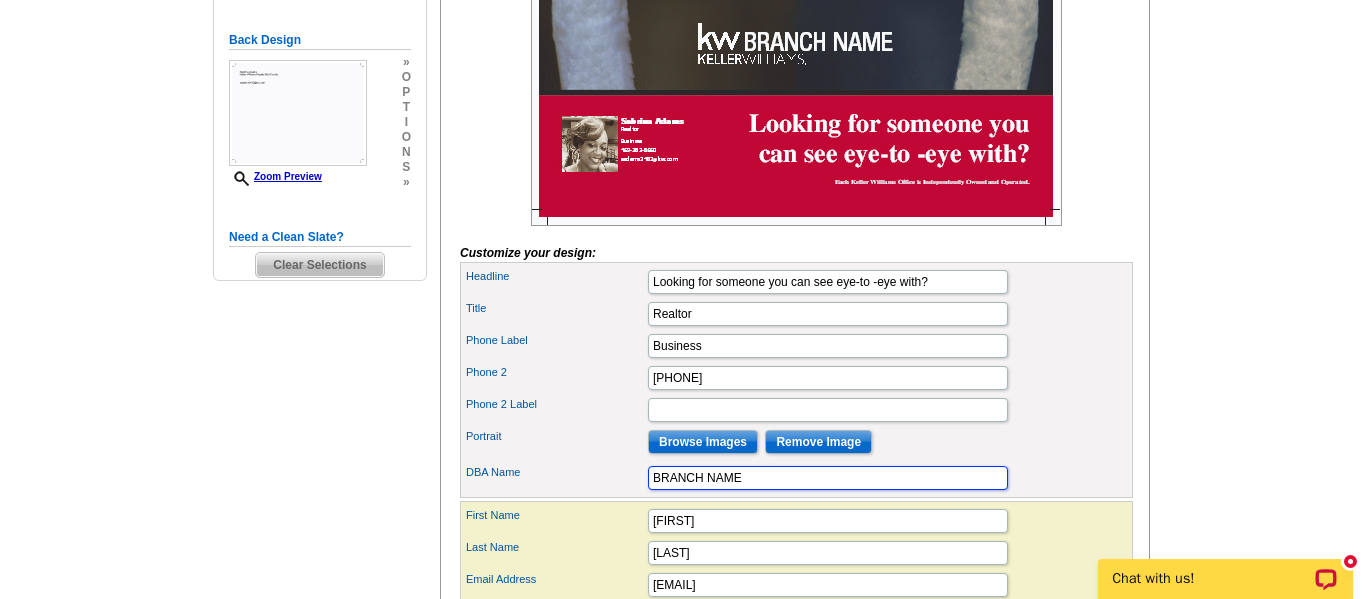 click on "BRANCH NAME" at bounding box center [828, 478] 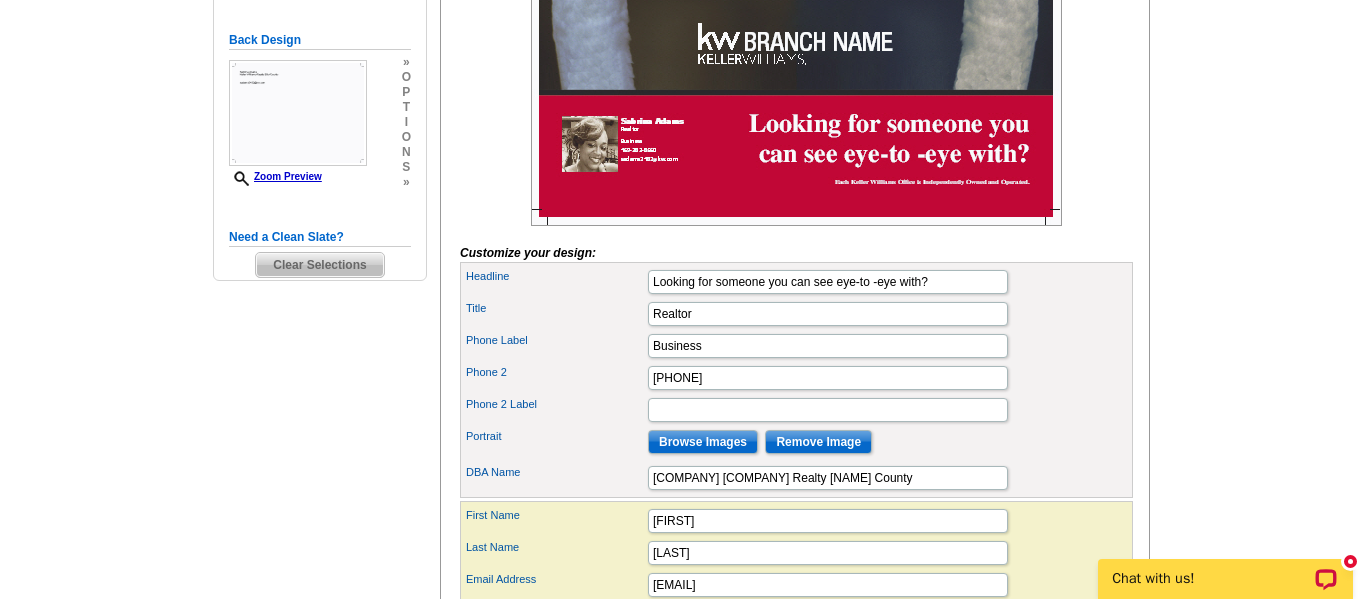 click on "Portrait
Browse Images
Remove Image" at bounding box center [796, 442] 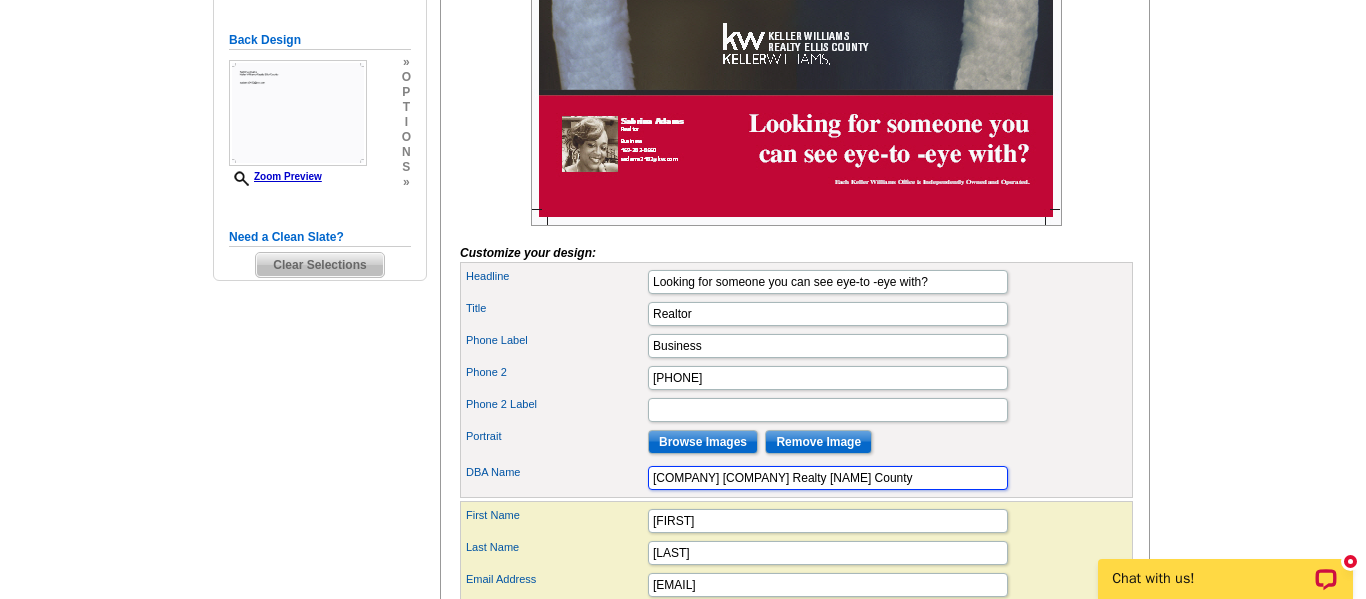 click on "Keller Williams Realty Ellis County" at bounding box center (828, 478) 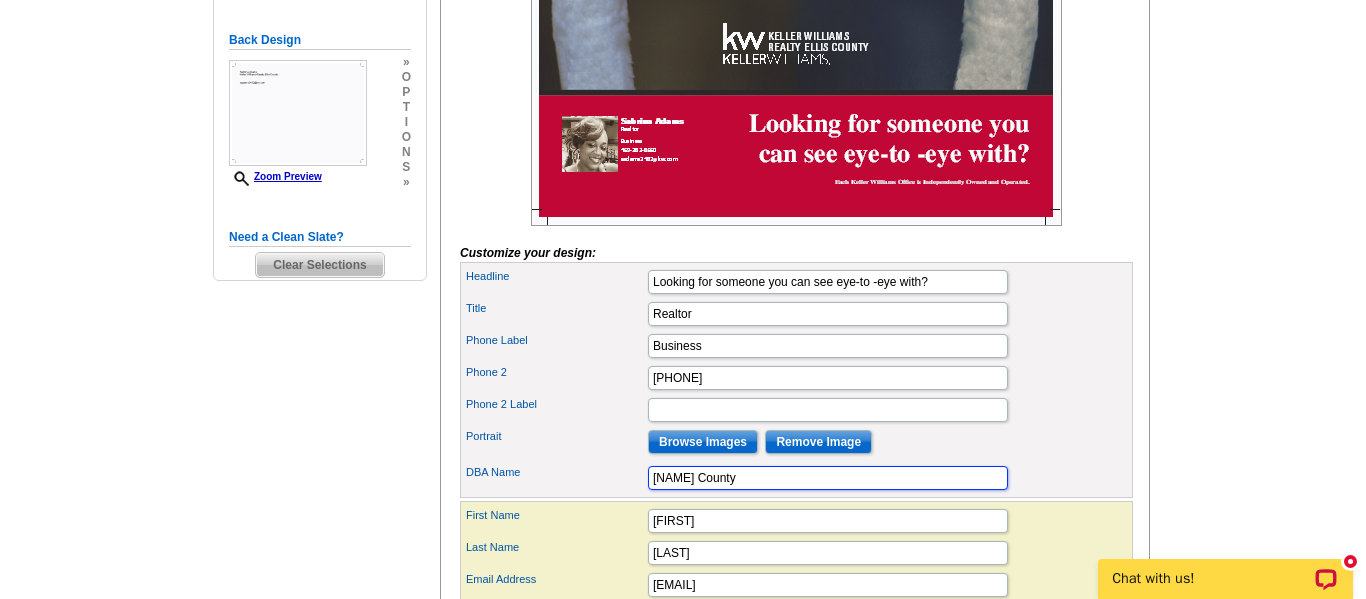 type on "Ellis County" 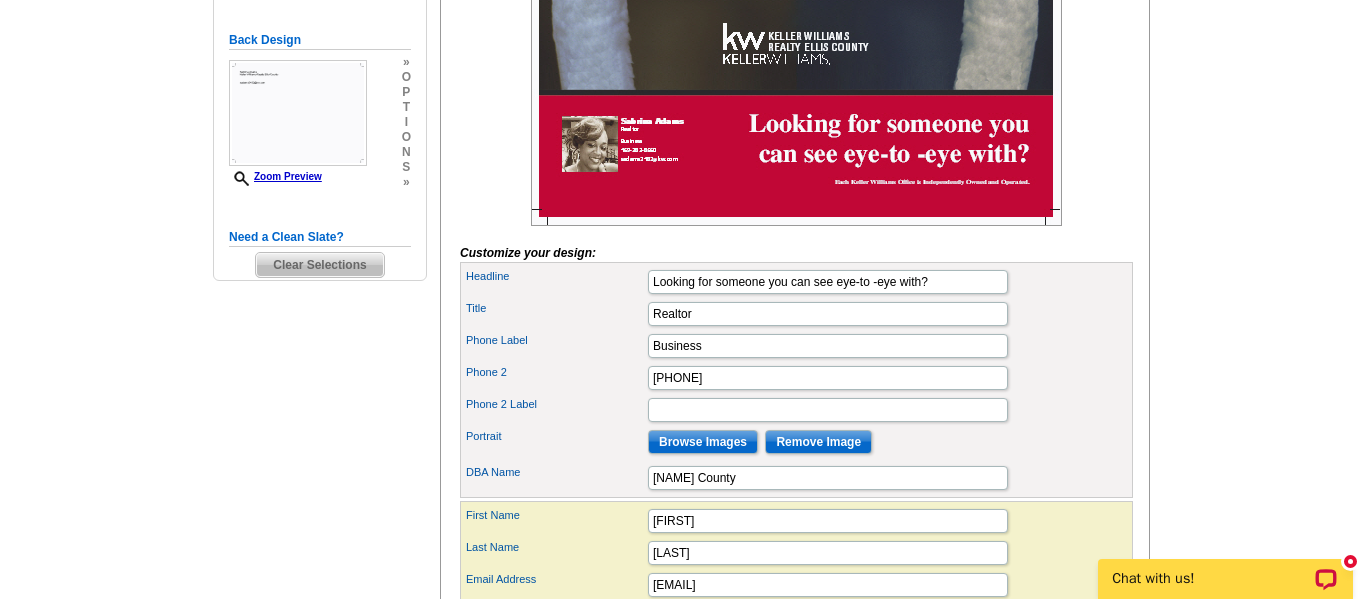 click on "DBA Name
Ellis County" at bounding box center [796, 478] 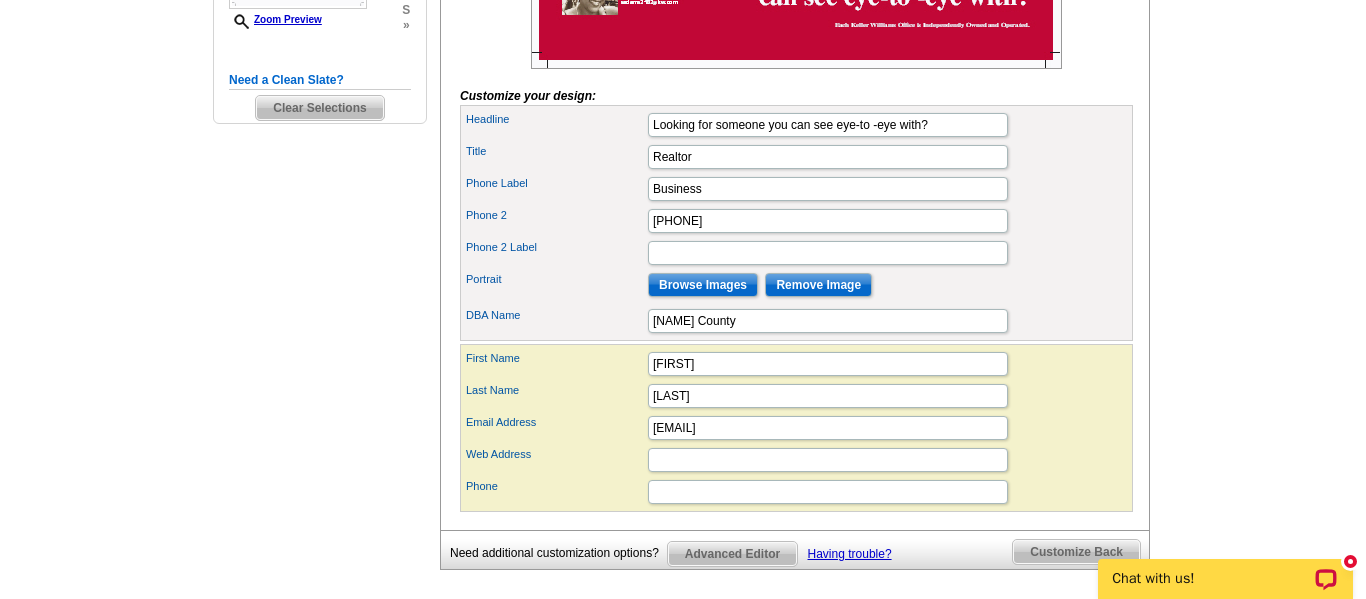 scroll, scrollTop: 680, scrollLeft: 0, axis: vertical 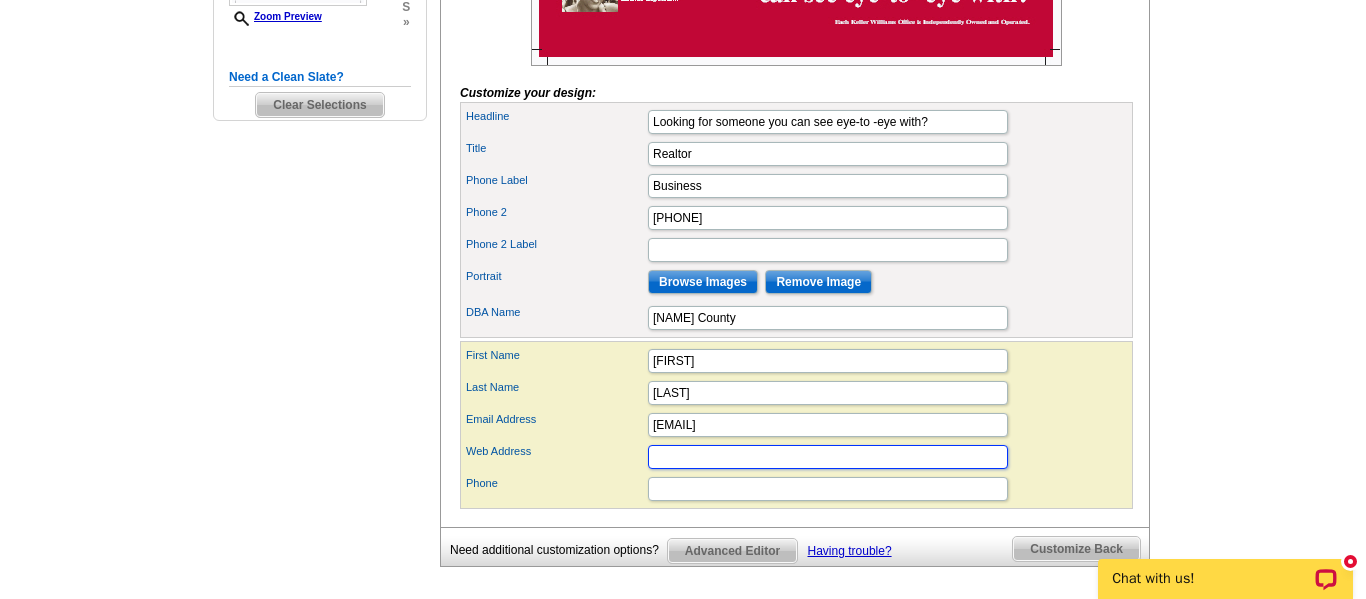 click on "Web Address" at bounding box center (828, 457) 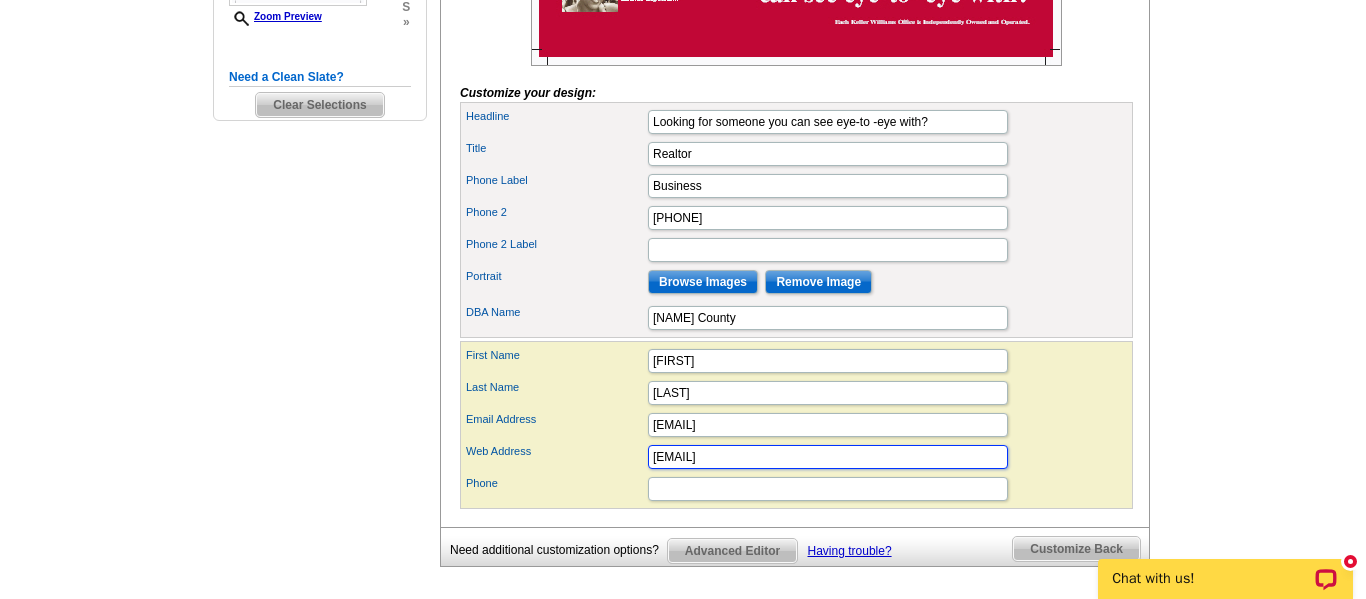 type on "sadams2482.kw.com" 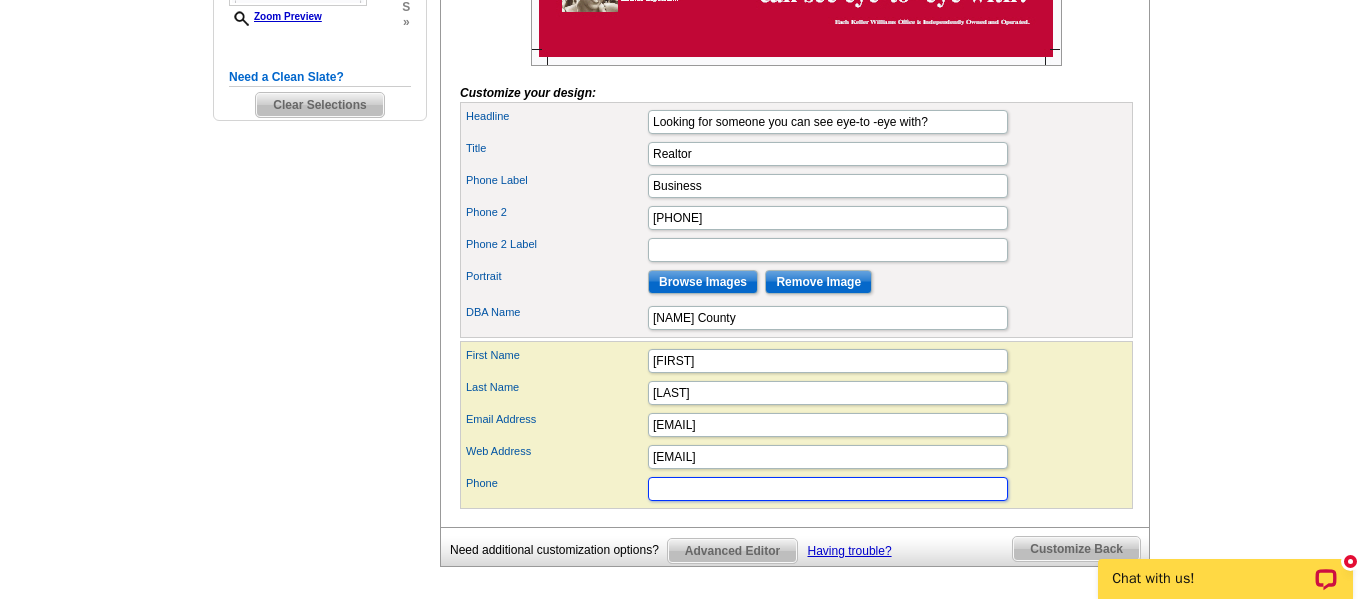 click on "Phone" at bounding box center [828, 489] 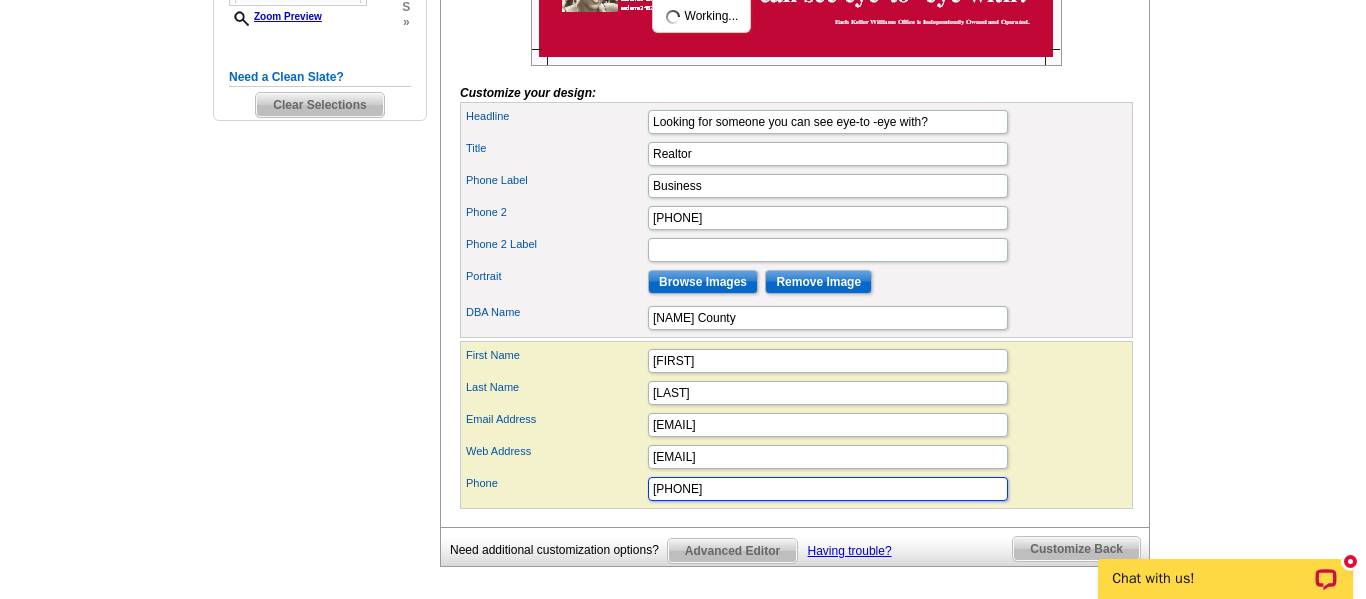 click on "9729382222" at bounding box center [828, 489] 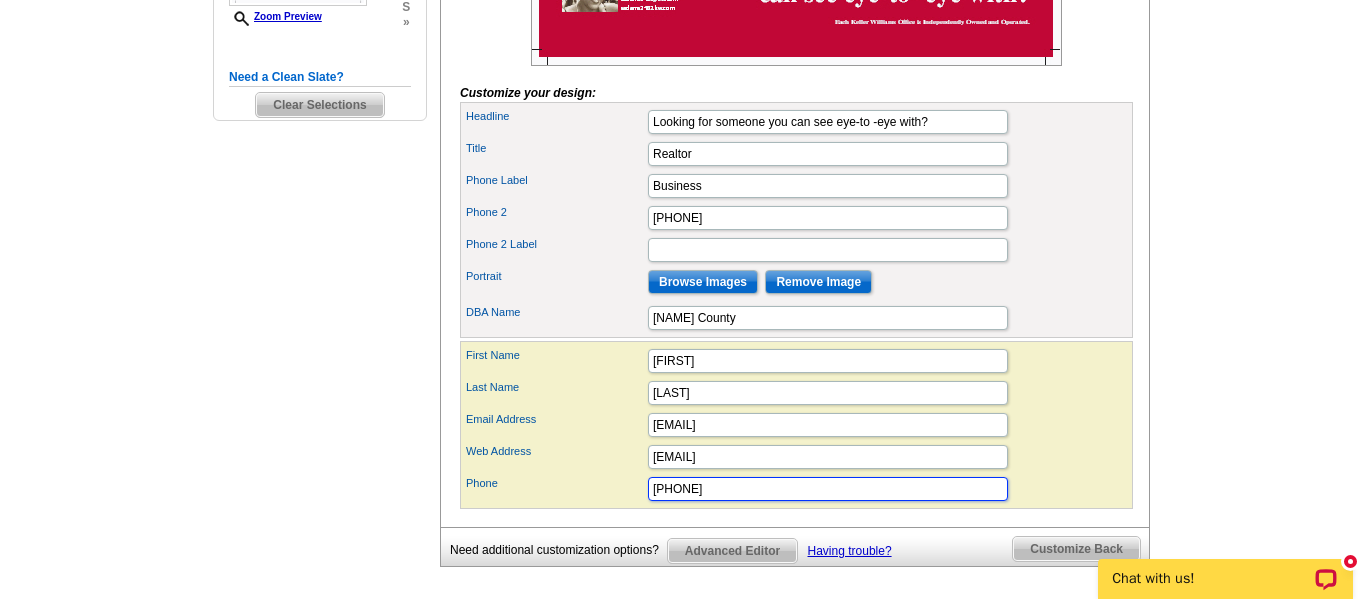 type on "972-938-2222" 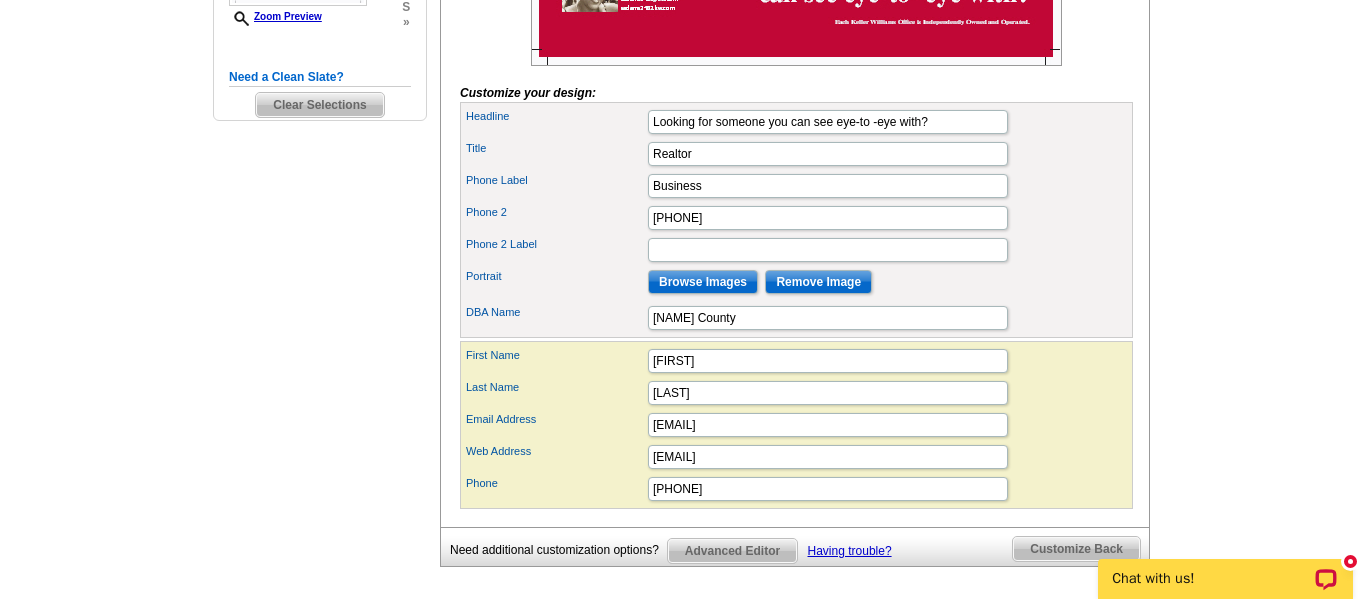 click on "Web Address
sadams2482.kw.com" at bounding box center (796, 457) 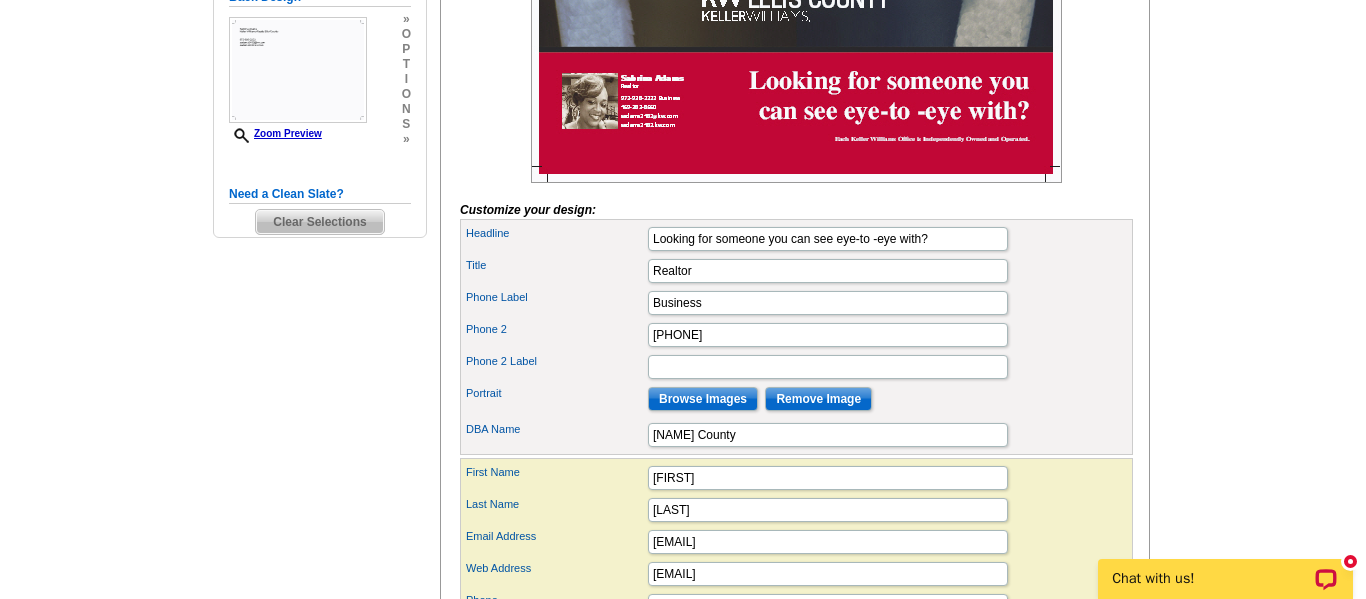 scroll, scrollTop: 560, scrollLeft: 0, axis: vertical 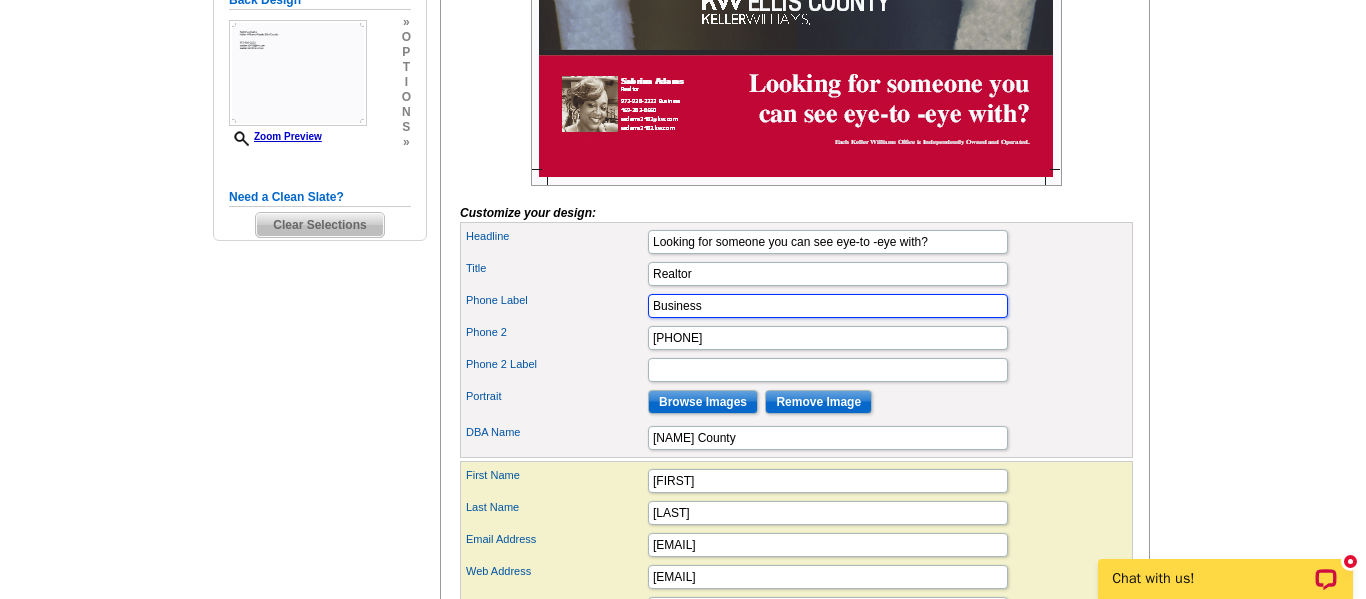 click on "Business" at bounding box center [828, 306] 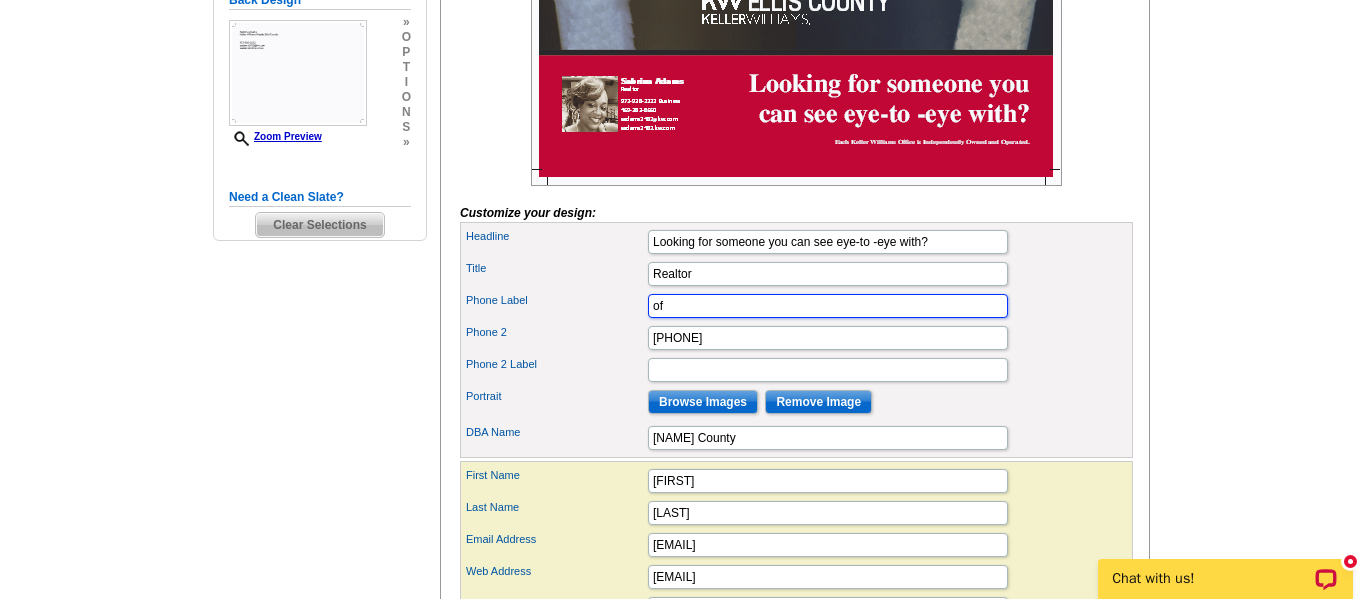 type on "o" 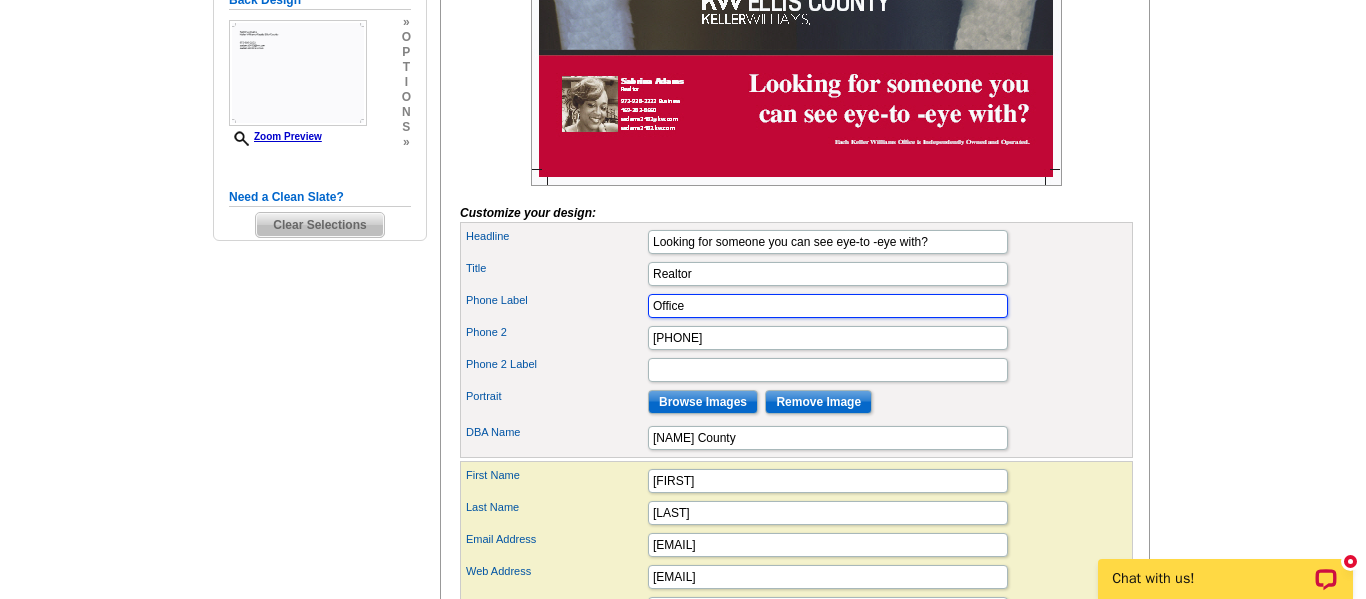 type on "Office" 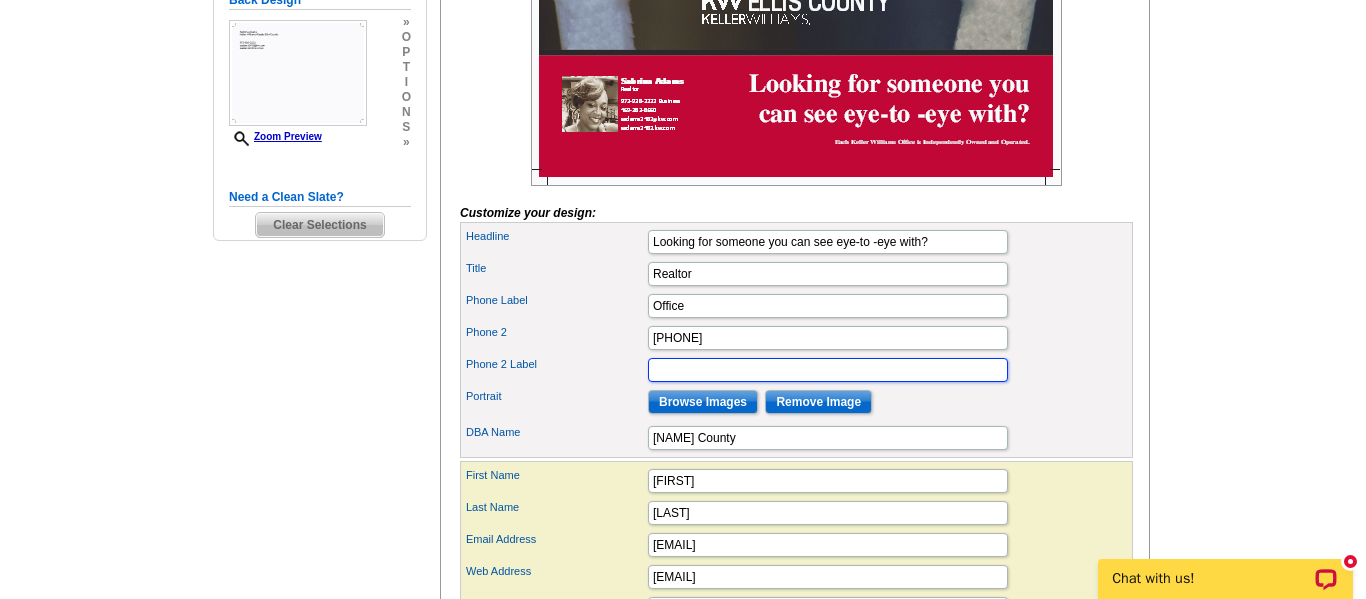 click on "Phone 2 Label" at bounding box center [828, 370] 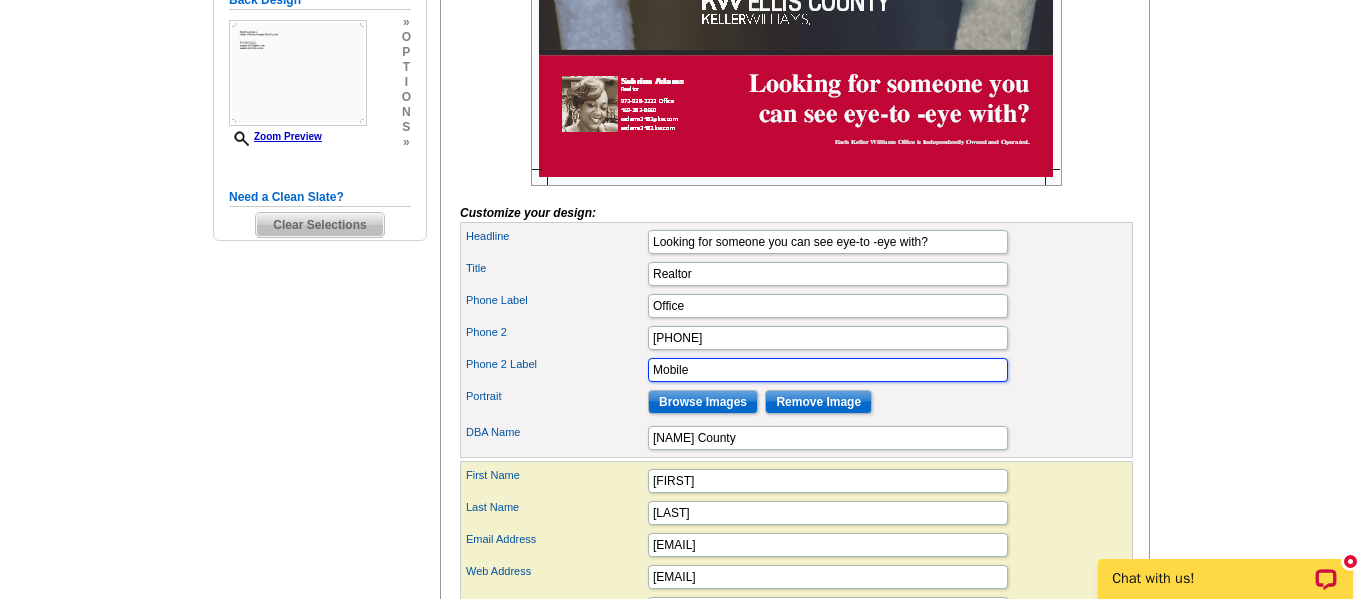 type on "Mobile" 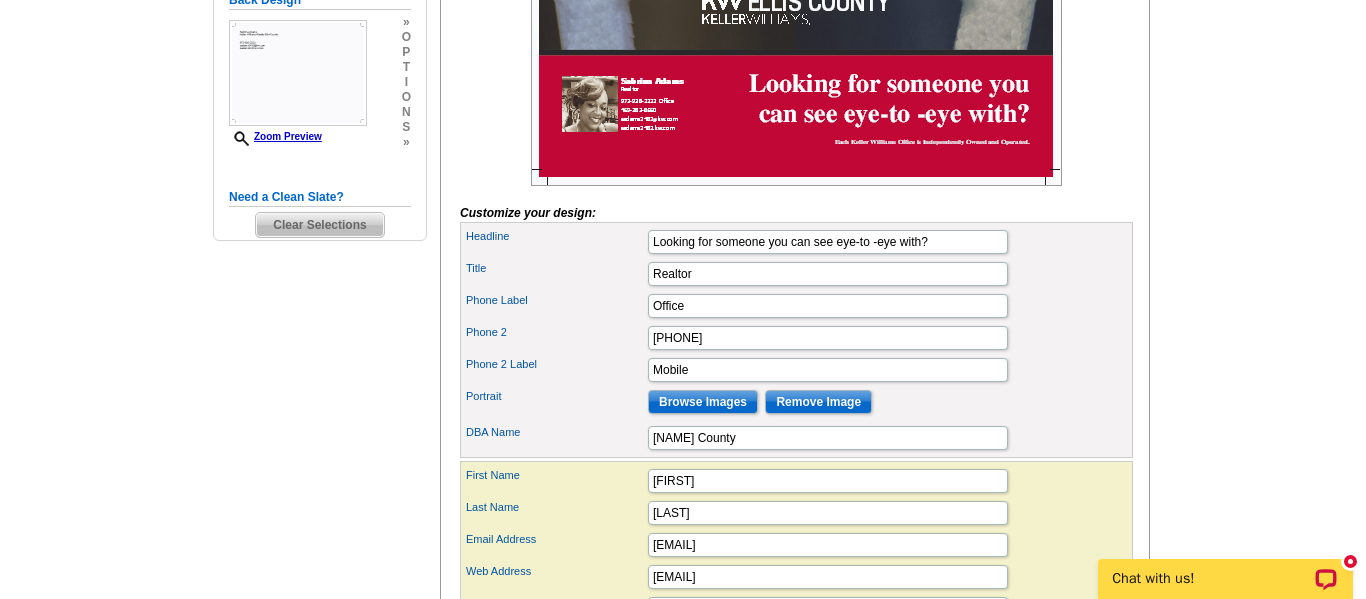 click on "Portrait
Browse Images
Remove Image" at bounding box center [796, 402] 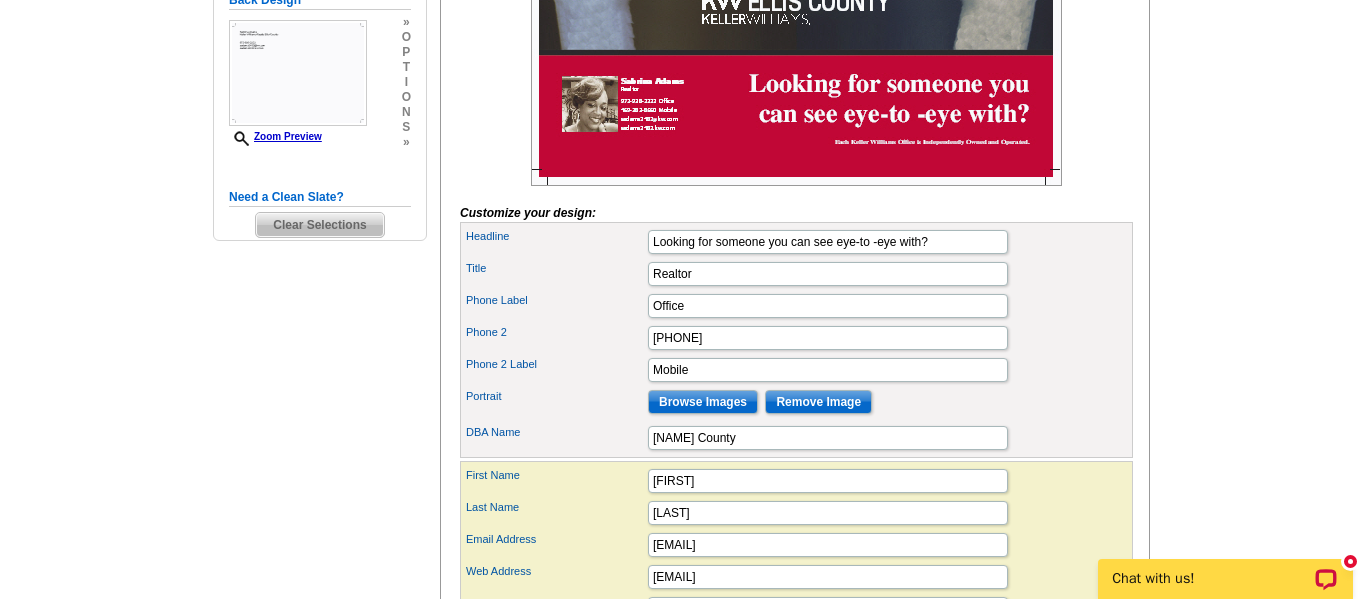 click on "DBA Name
Ellis County" at bounding box center [796, 438] 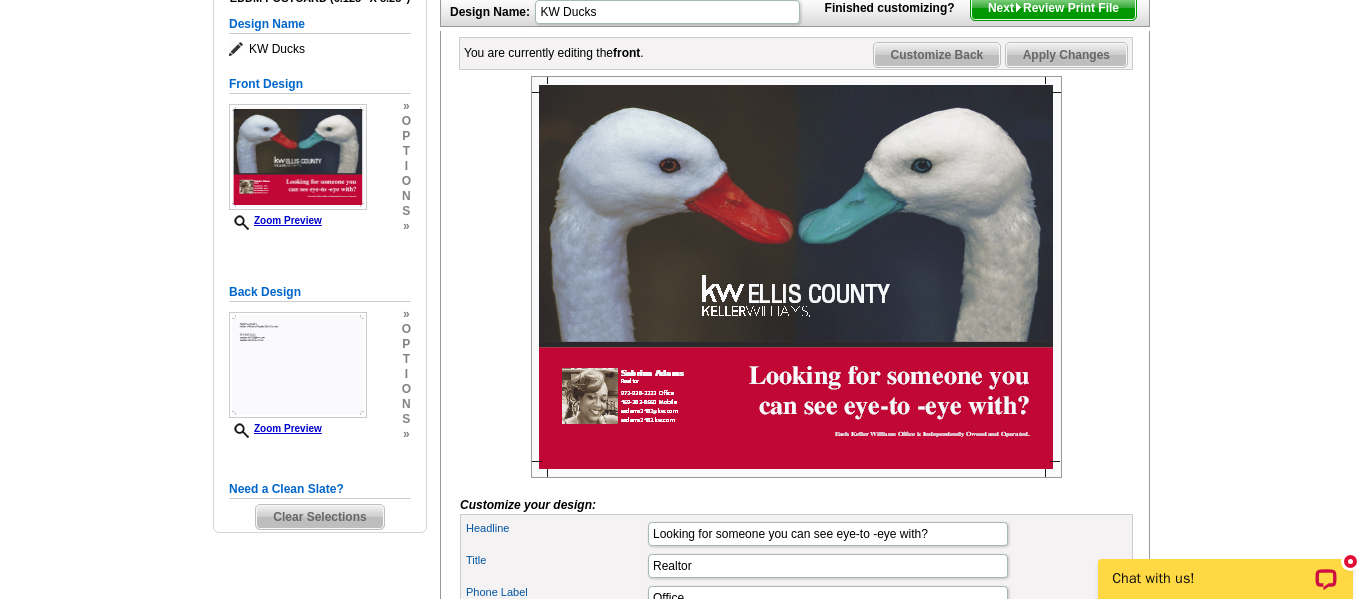 scroll, scrollTop: 240, scrollLeft: 0, axis: vertical 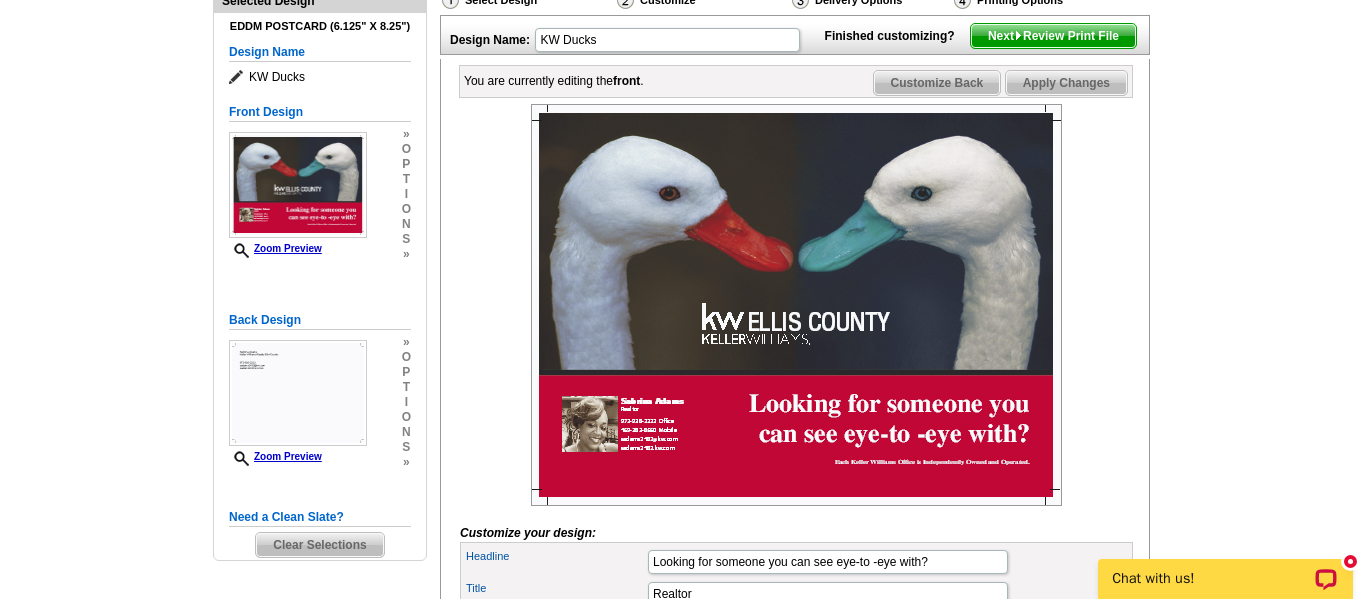 click on "Customize Back" at bounding box center (937, 83) 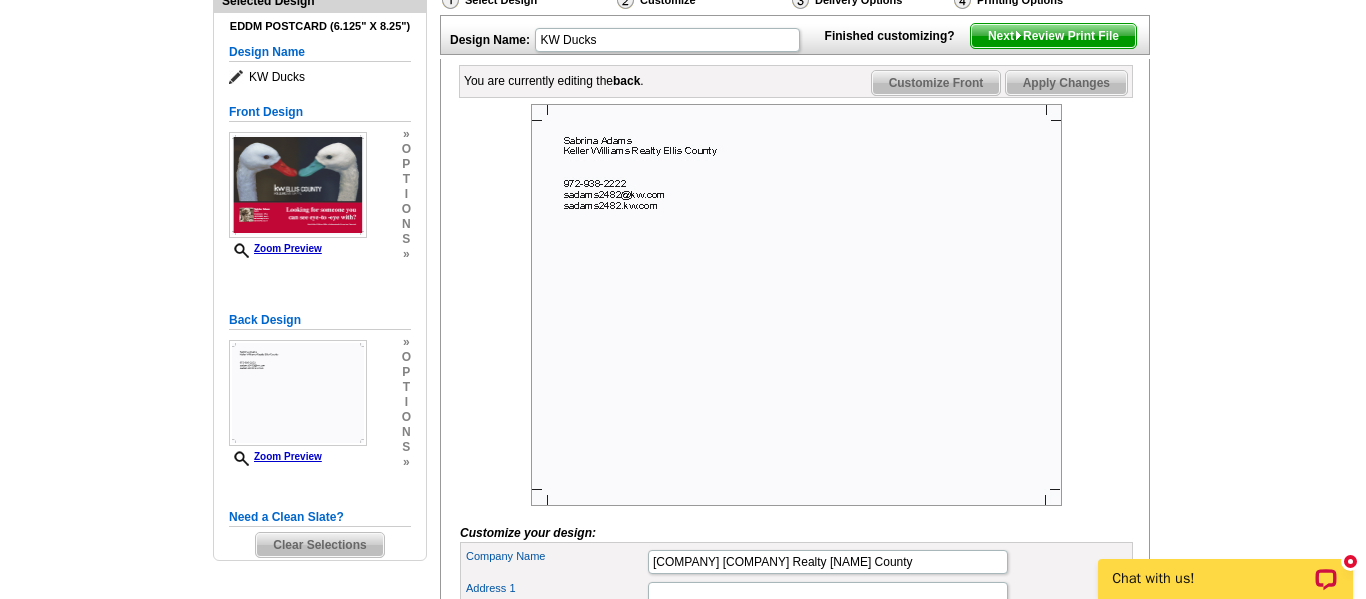 click on "Customize Front" at bounding box center (936, 83) 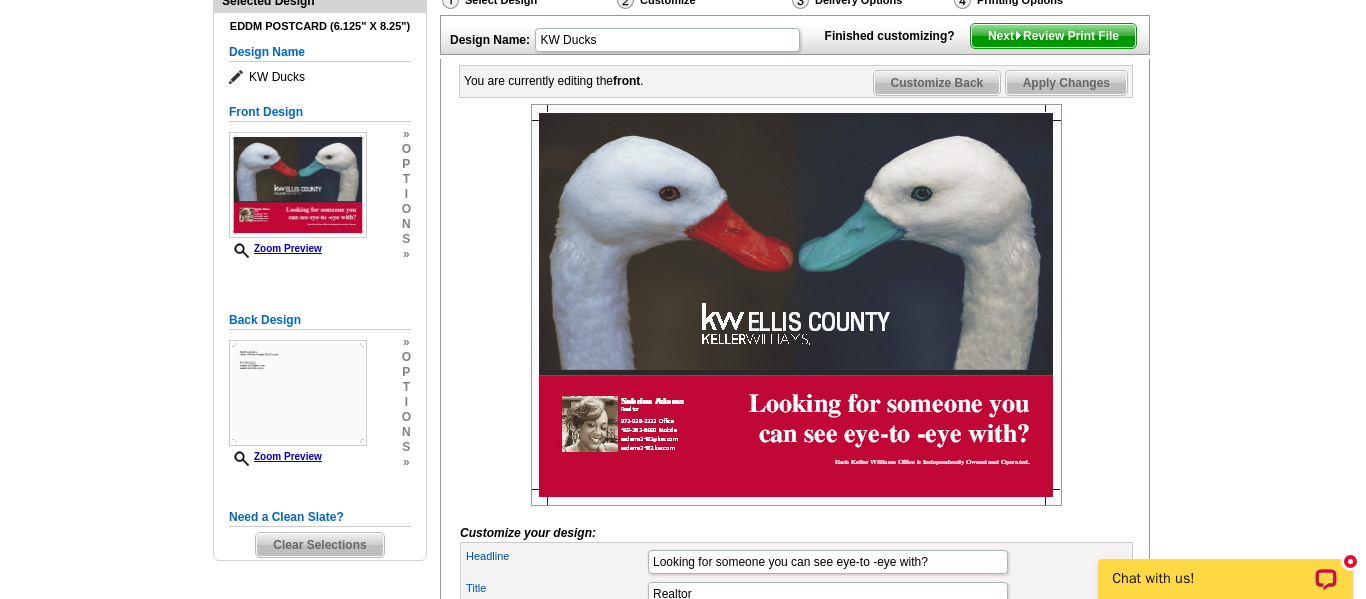 click on "Customize Back" at bounding box center (937, 83) 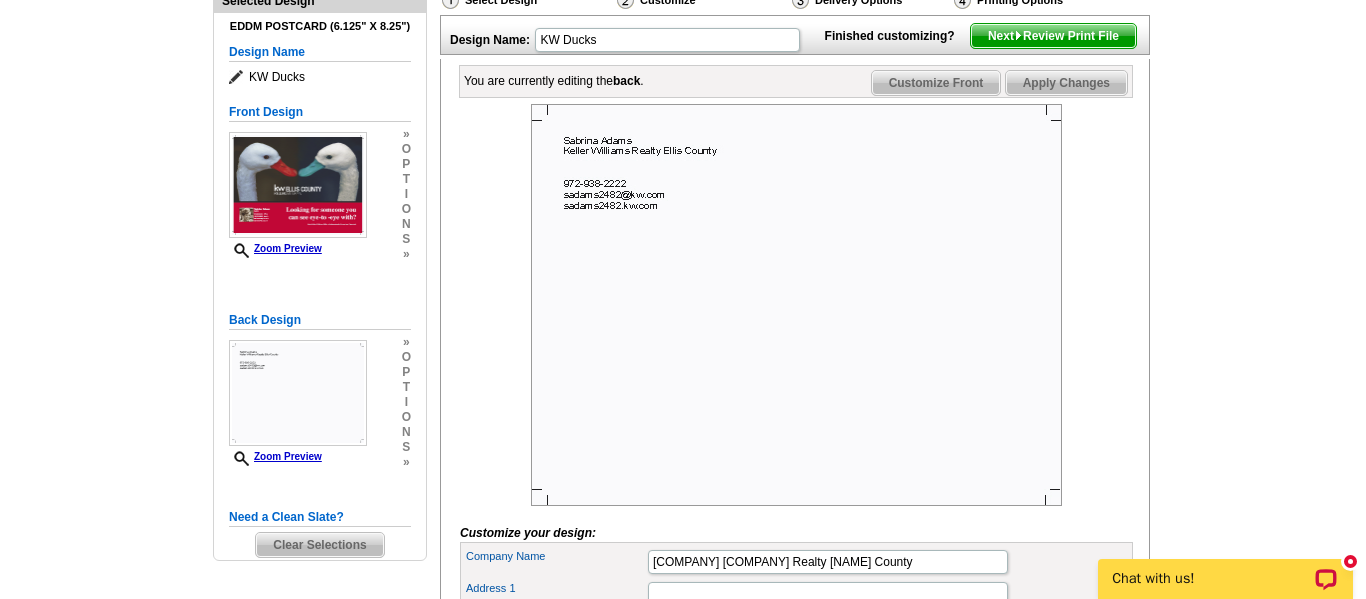 click on "Need Help? call 800-260-5887,  chat  with support, or have our designers make something custom just for you!
Got it, no need for the selection guide next time.
Show Results
Selected Design
EDDM Postcard (6.125" x 8.25")
Design Name
KW Ducks
Front Design
Zoom Preview
»
o
p
t
i
o
n
s
»" at bounding box center [683, 484] 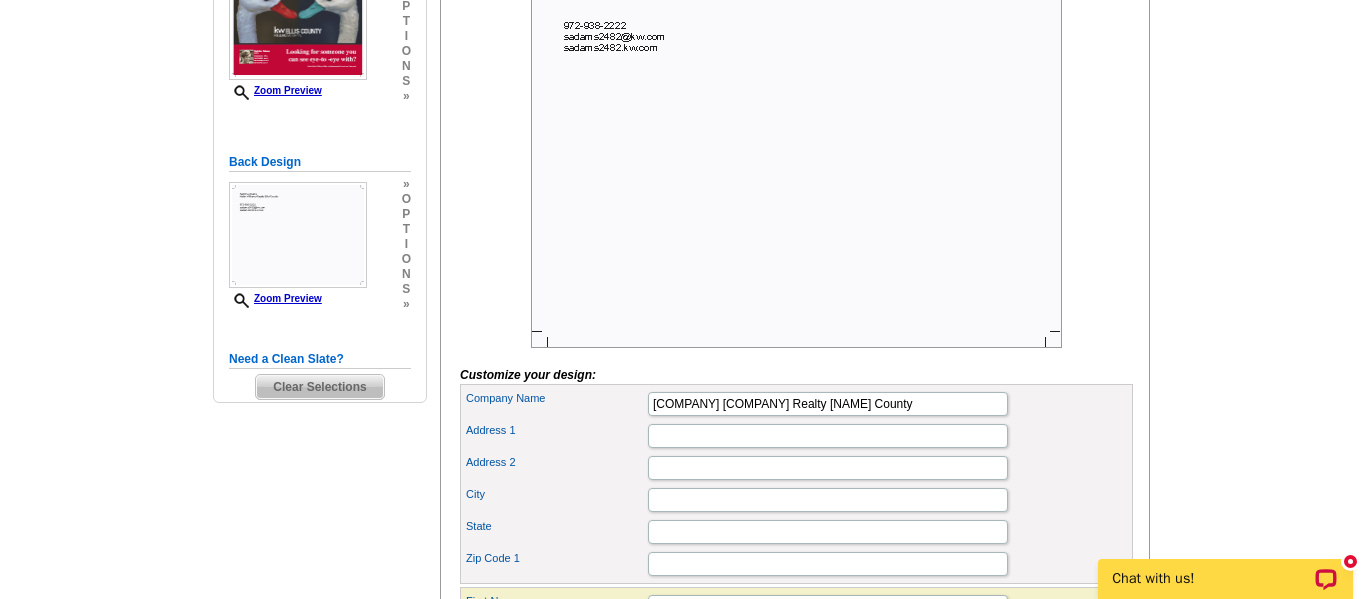 scroll, scrollTop: 400, scrollLeft: 0, axis: vertical 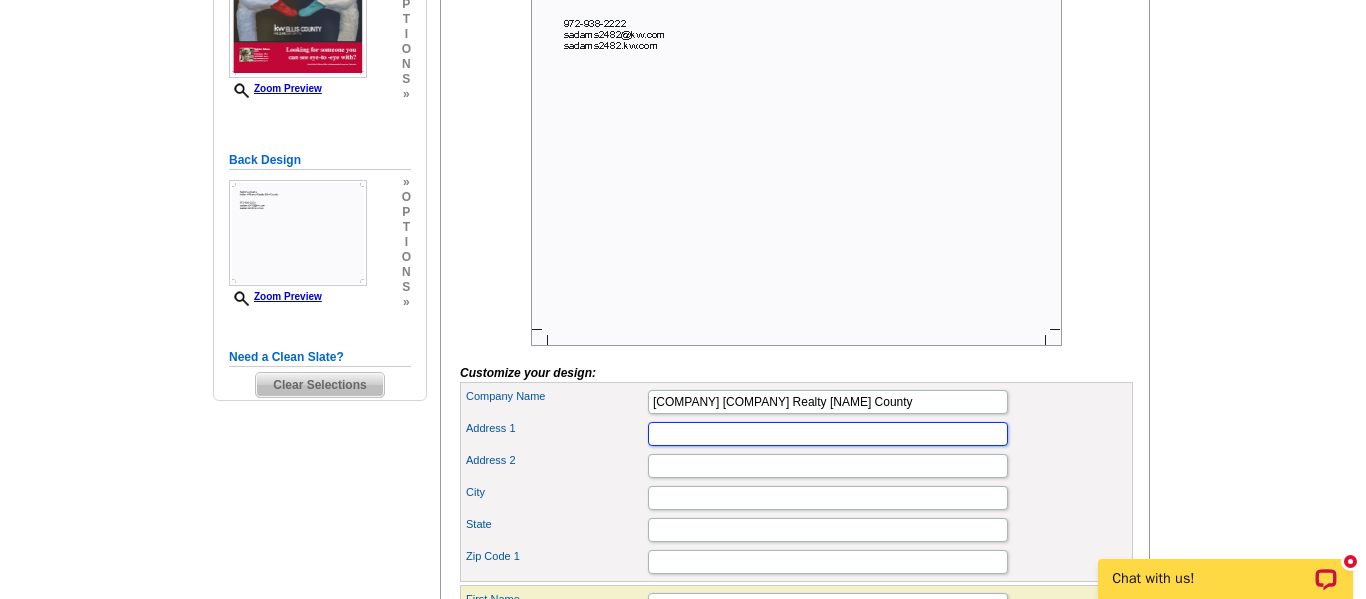 click on "Address 1" at bounding box center [828, 434] 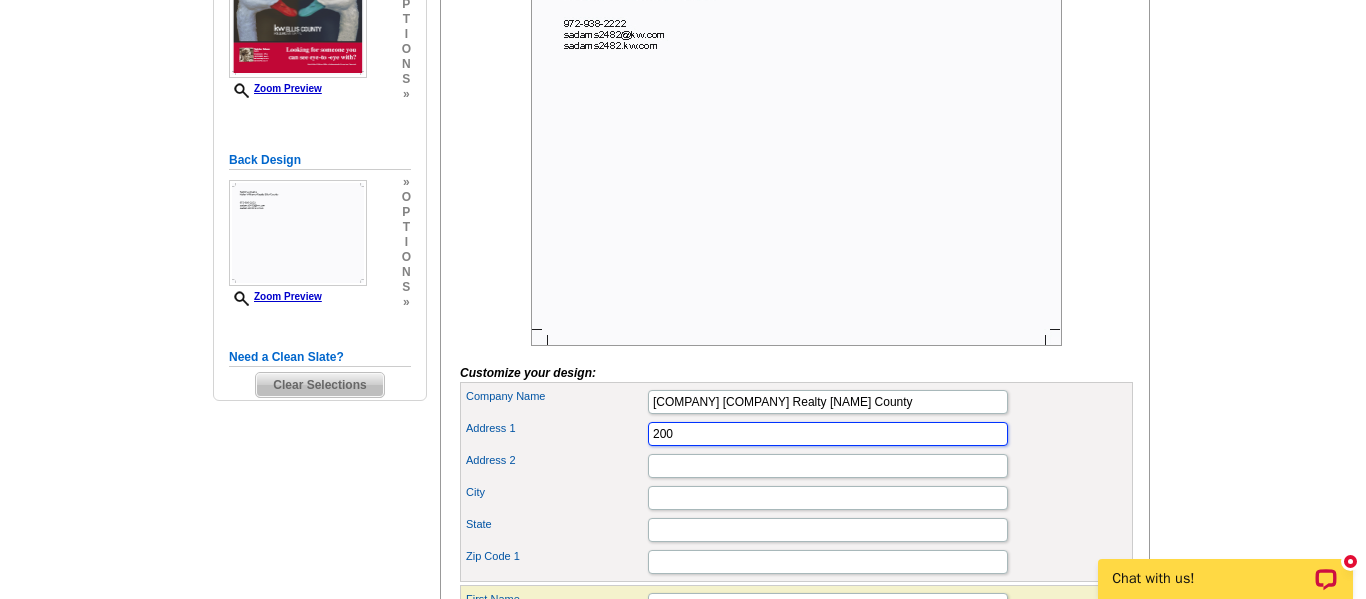 type on "200 W. Marvin Ave" 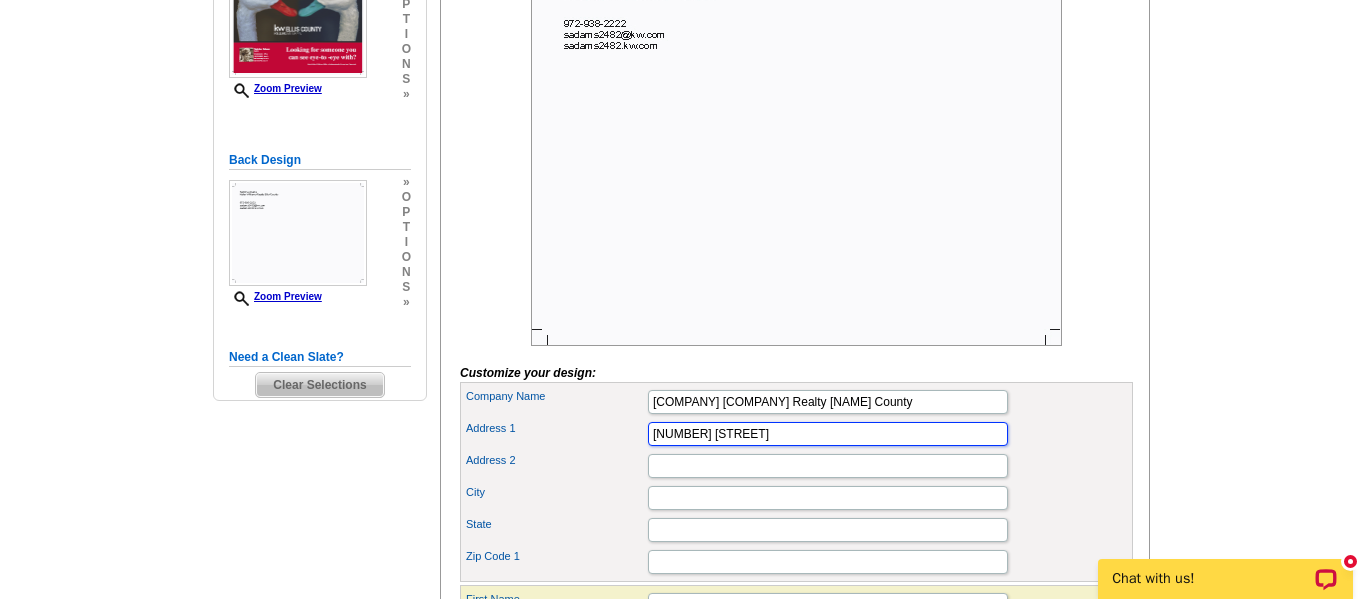 type on "Waxahachie" 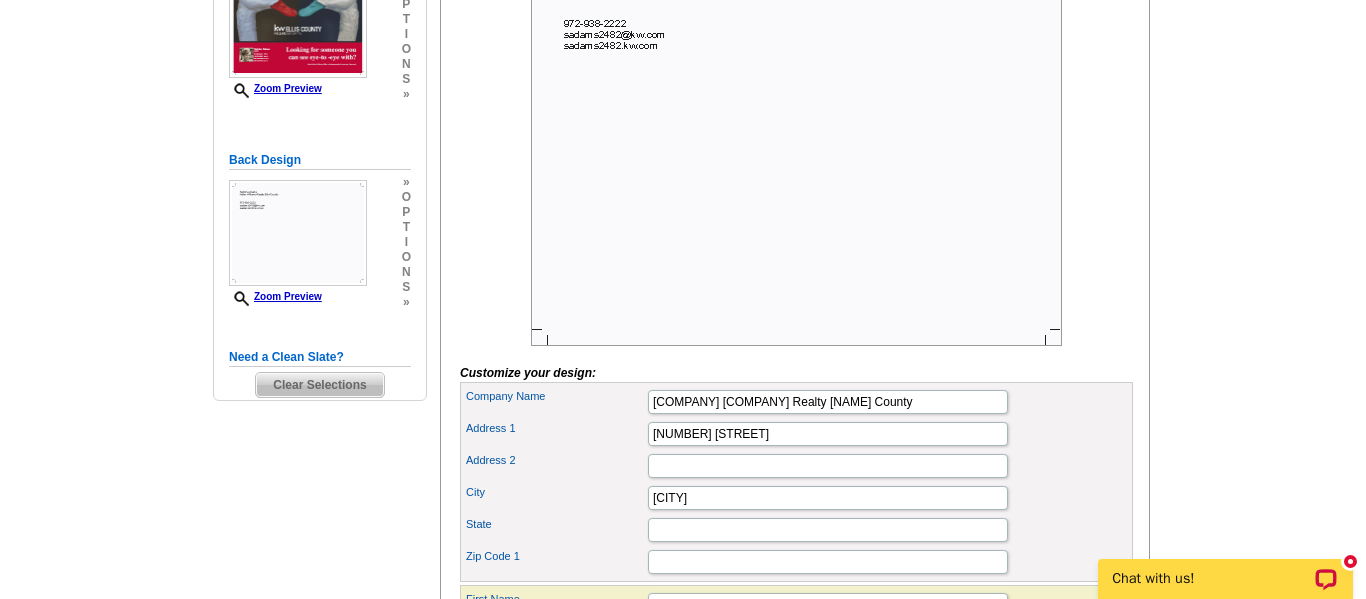 type on "TX" 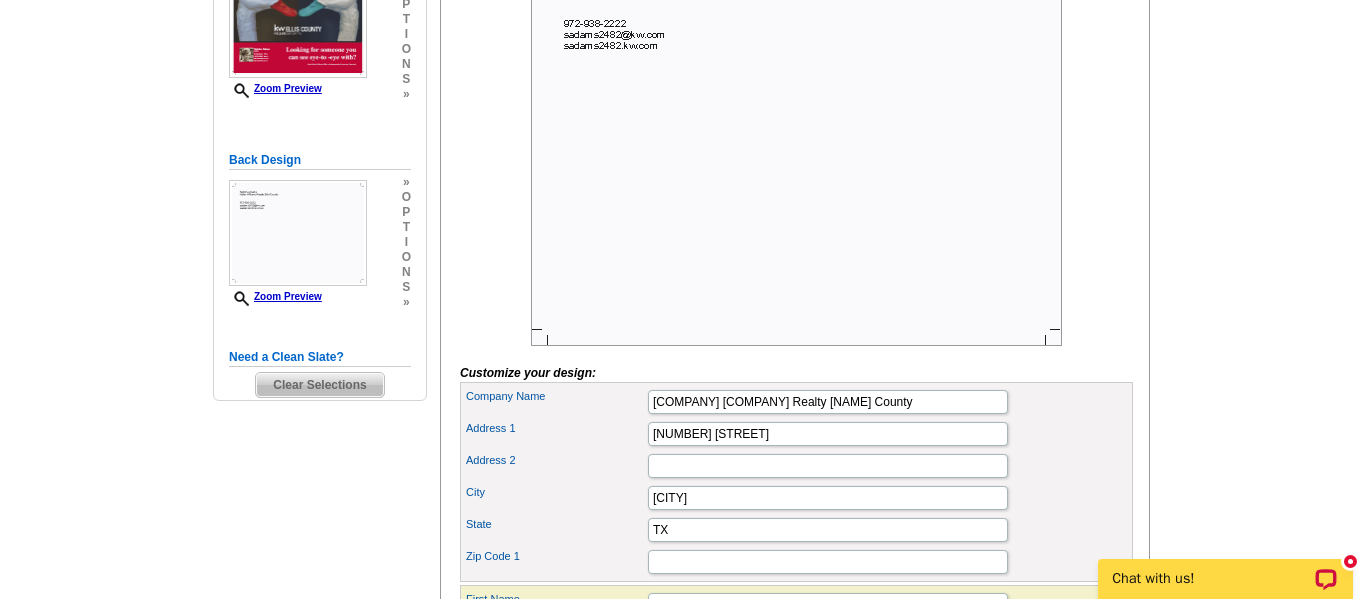 type on "75165" 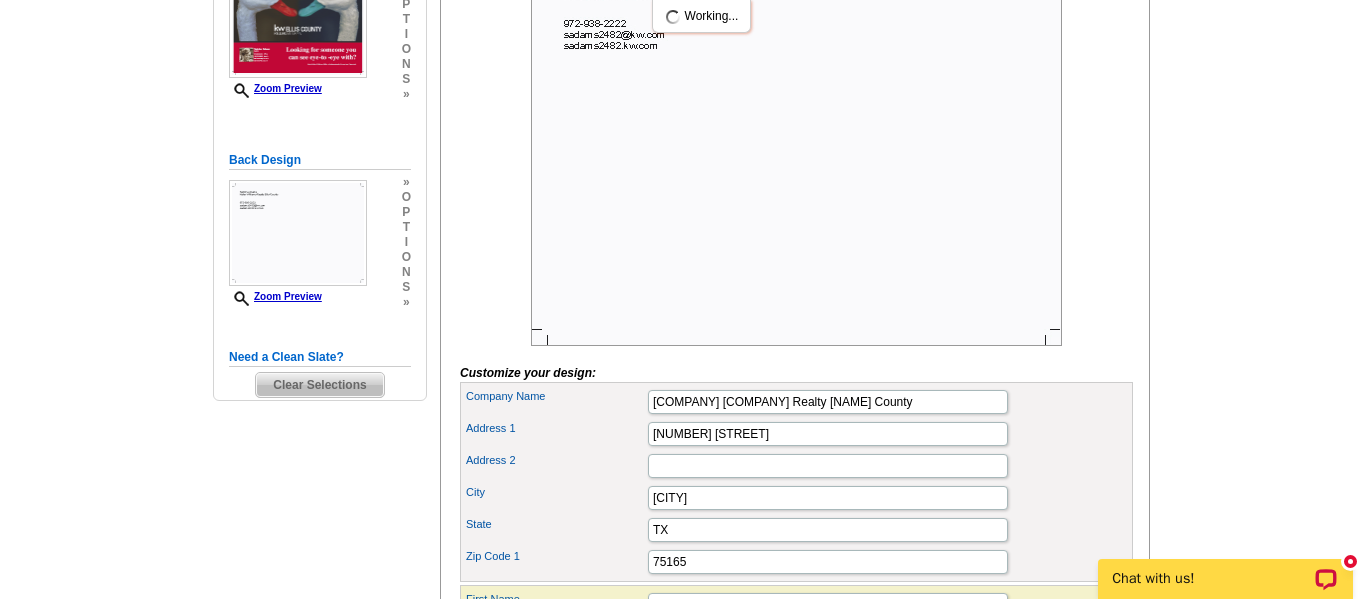 click on "Customize your design:
Headline
Looking for someone you can see eye-to -eye with?
Title
Realtor
Phone Label Office Phone 2 City" at bounding box center (796, 348) 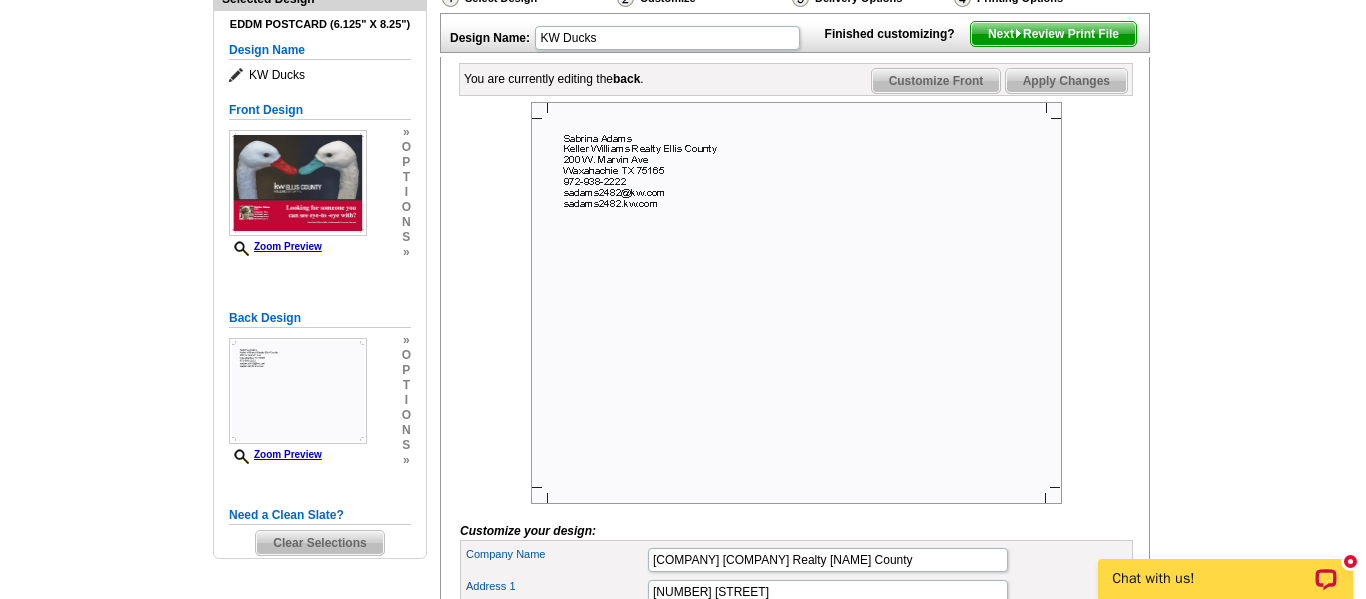 scroll, scrollTop: 240, scrollLeft: 0, axis: vertical 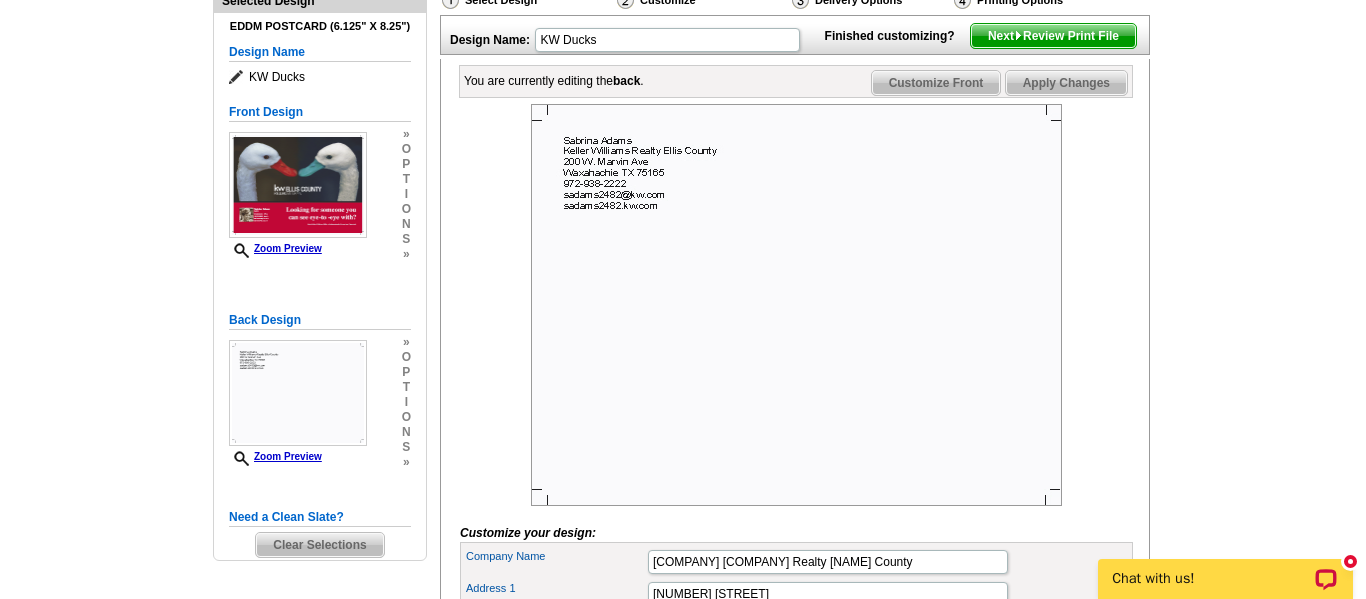 click on "Apply Changes" at bounding box center (1066, 83) 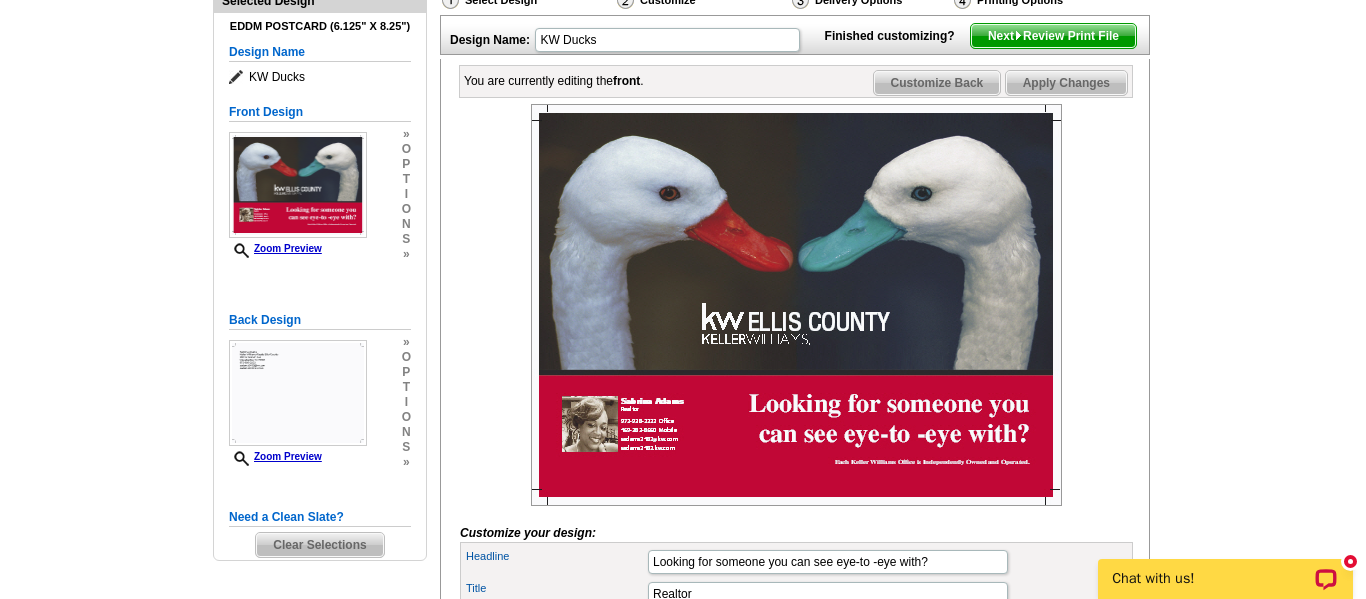 click on "Apply Changes" at bounding box center [1066, 83] 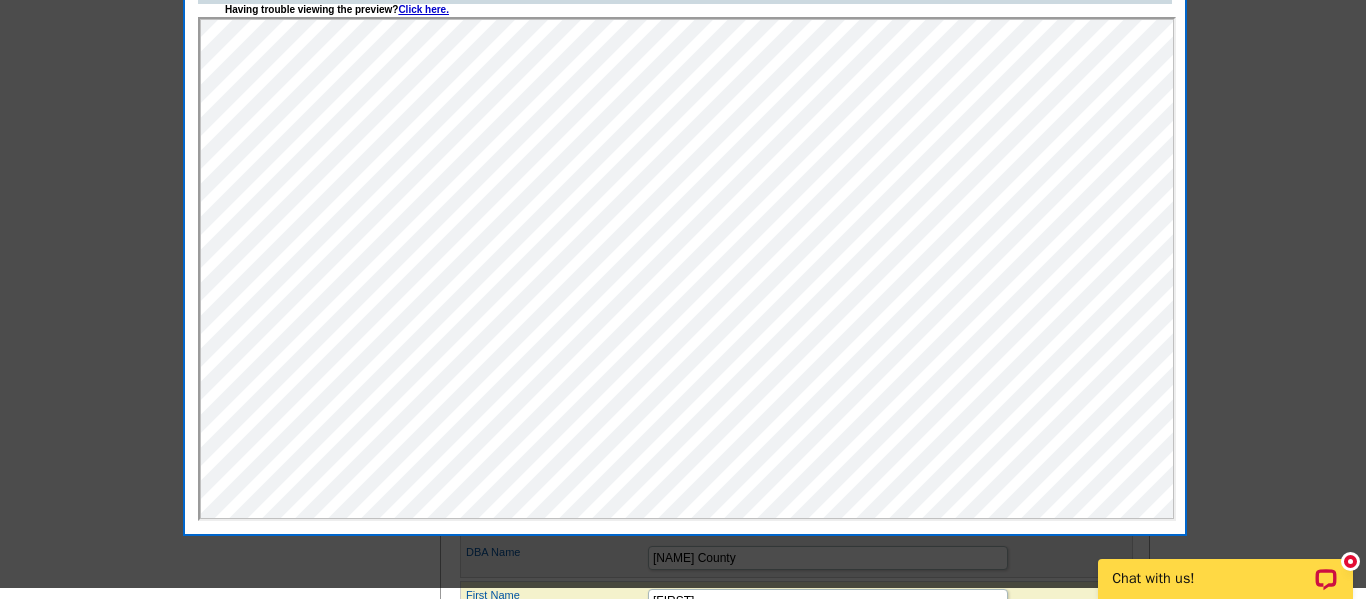 scroll, scrollTop: 400, scrollLeft: 0, axis: vertical 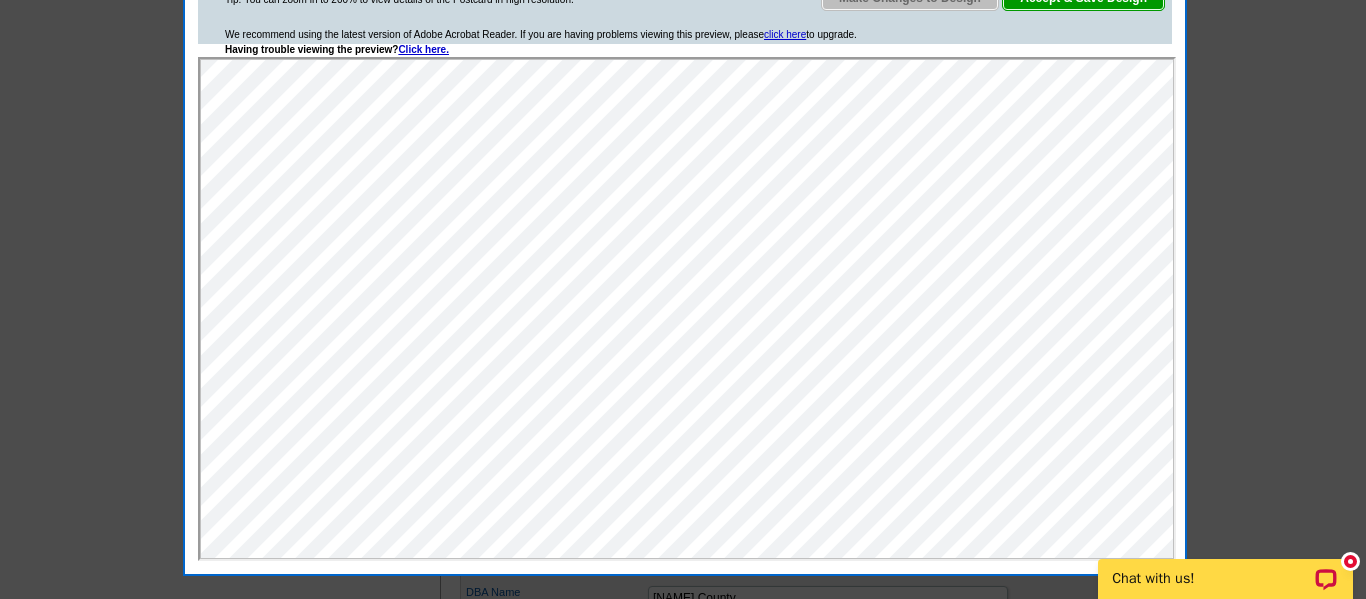 click on "Review your Design: This is the file that will be printed, so make sure it appears correct in the window below.
Tip: You can zoom in to 200% to view details of the Postcard in high resolution.
Make Changes to Design
Accept & Save Design
We recommend using the latest version of Adobe Acrobat Reader. If you are having problems viewing this preview, please
click here
to upgrade.
Having trouble viewing the preview?
Click here." at bounding box center [685, -1] 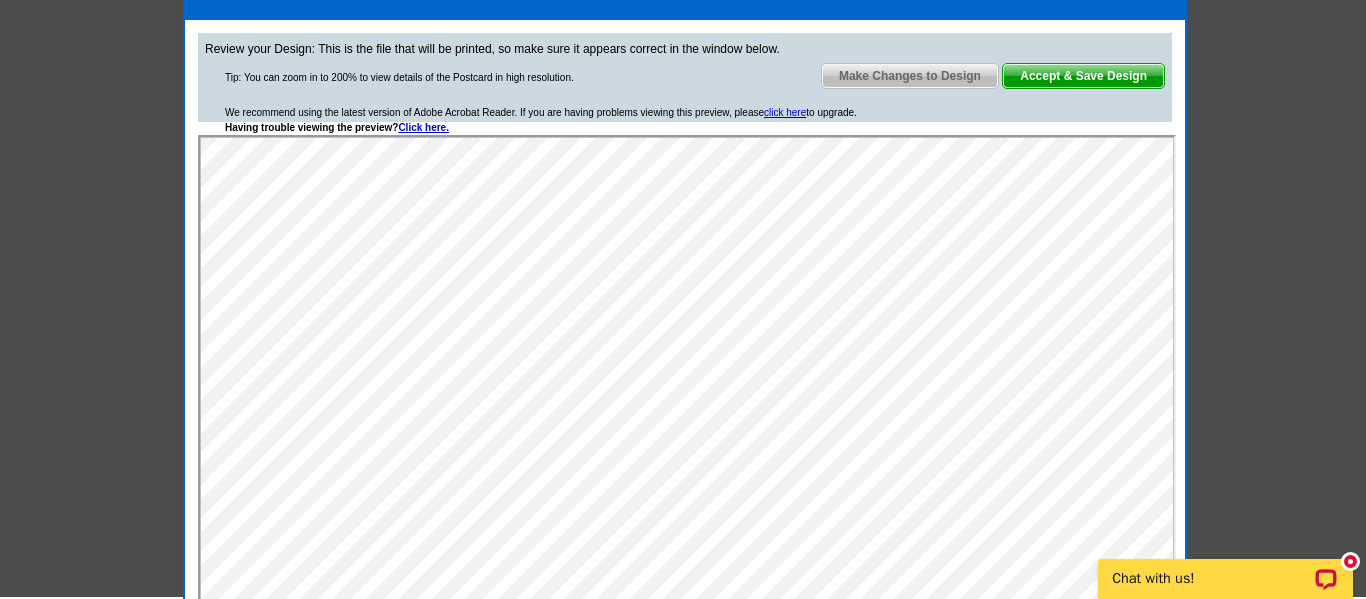 scroll, scrollTop: 320, scrollLeft: 0, axis: vertical 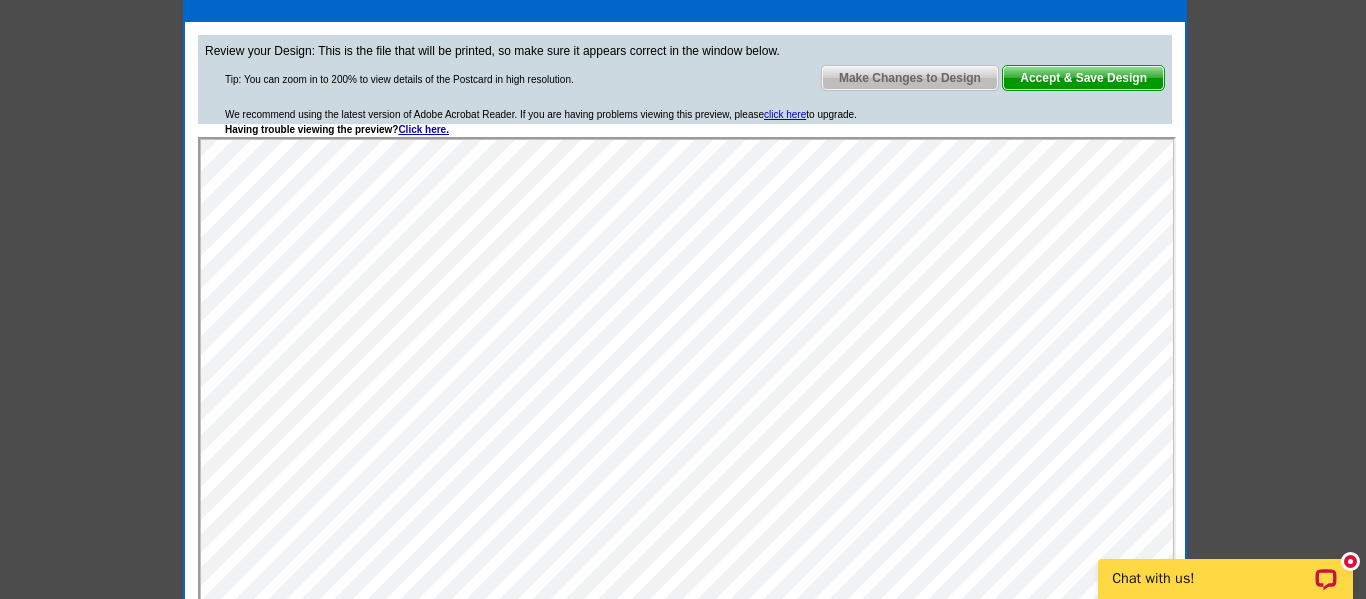 click on "Accept & Save Design" at bounding box center (1083, 78) 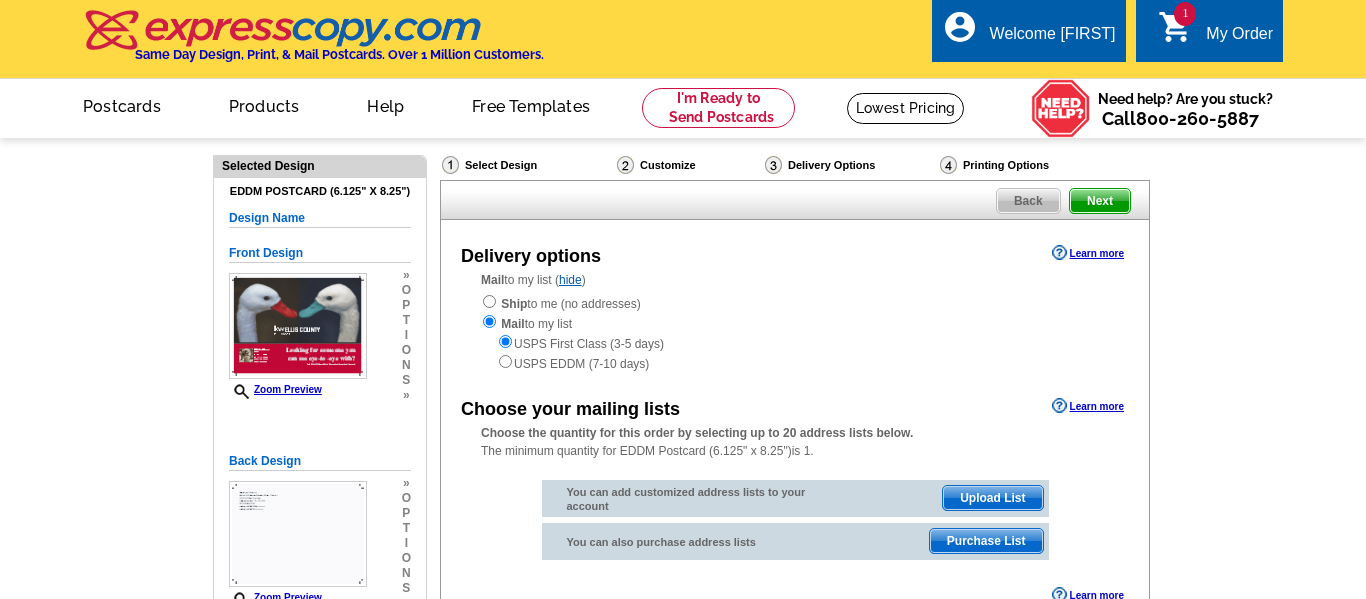 scroll, scrollTop: 0, scrollLeft: 0, axis: both 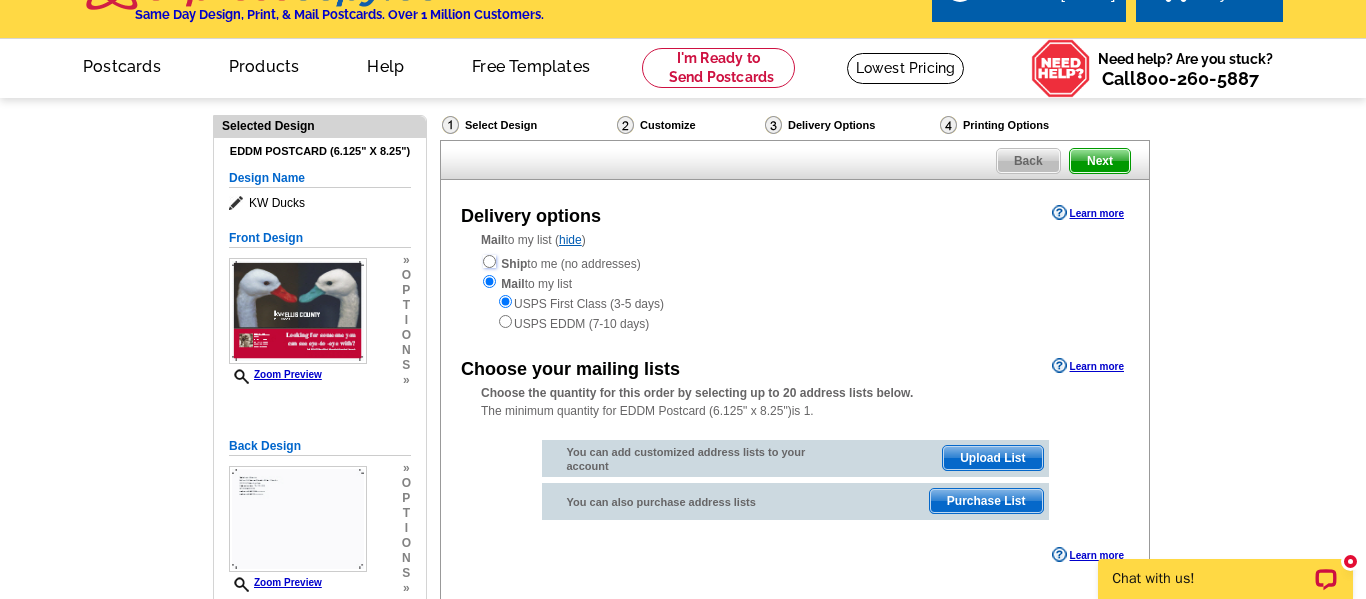 click at bounding box center [489, 261] 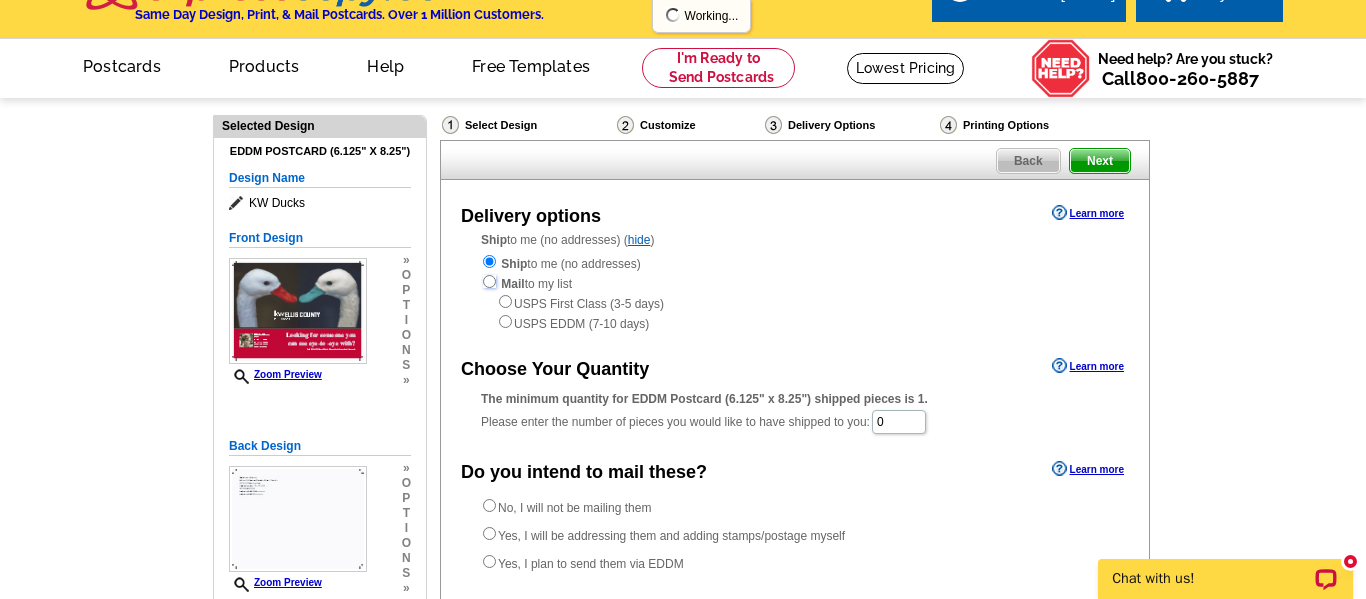 click at bounding box center [489, 281] 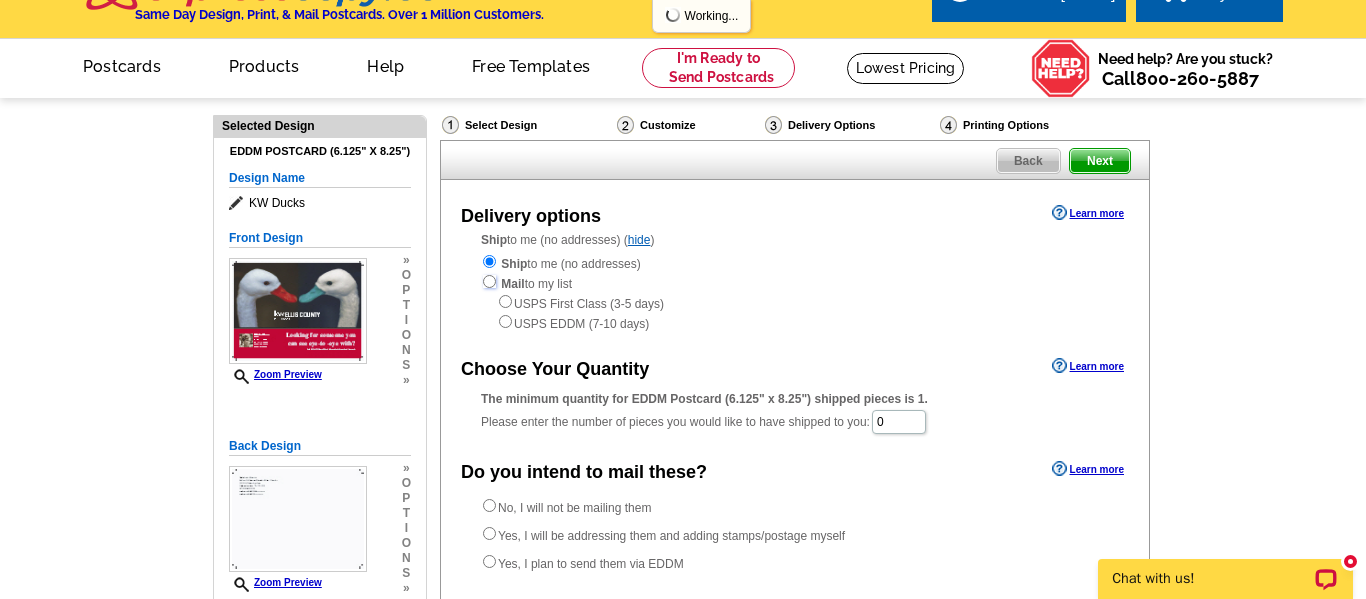 radio on "true" 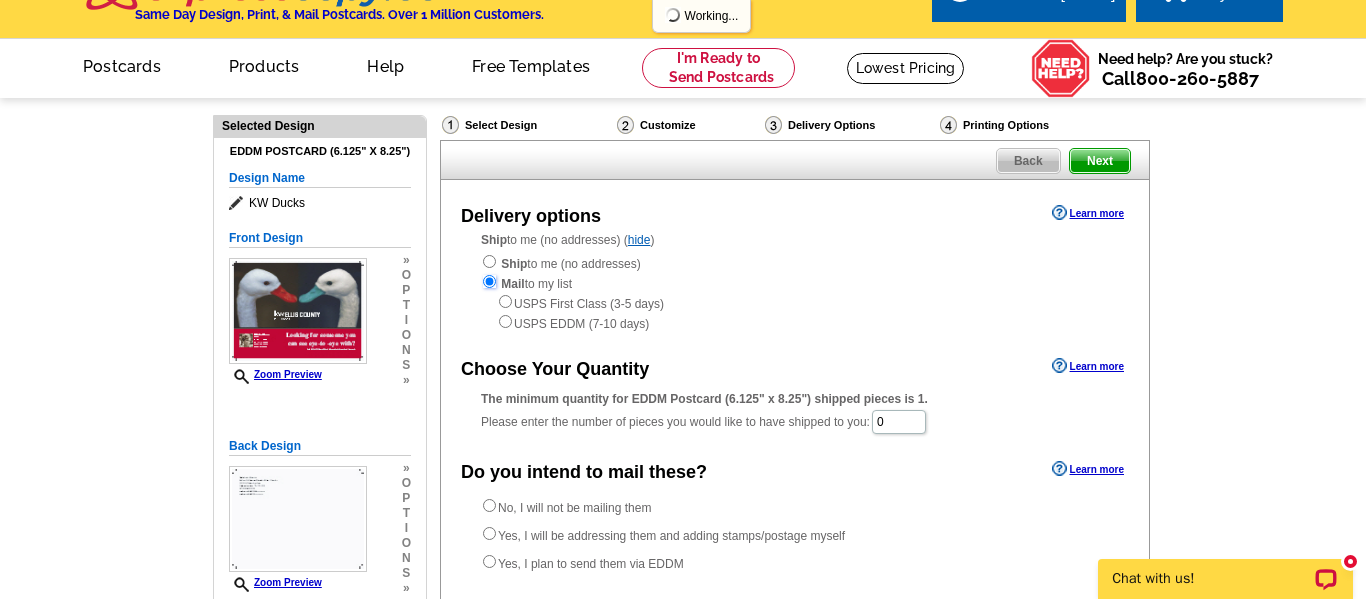 radio on "true" 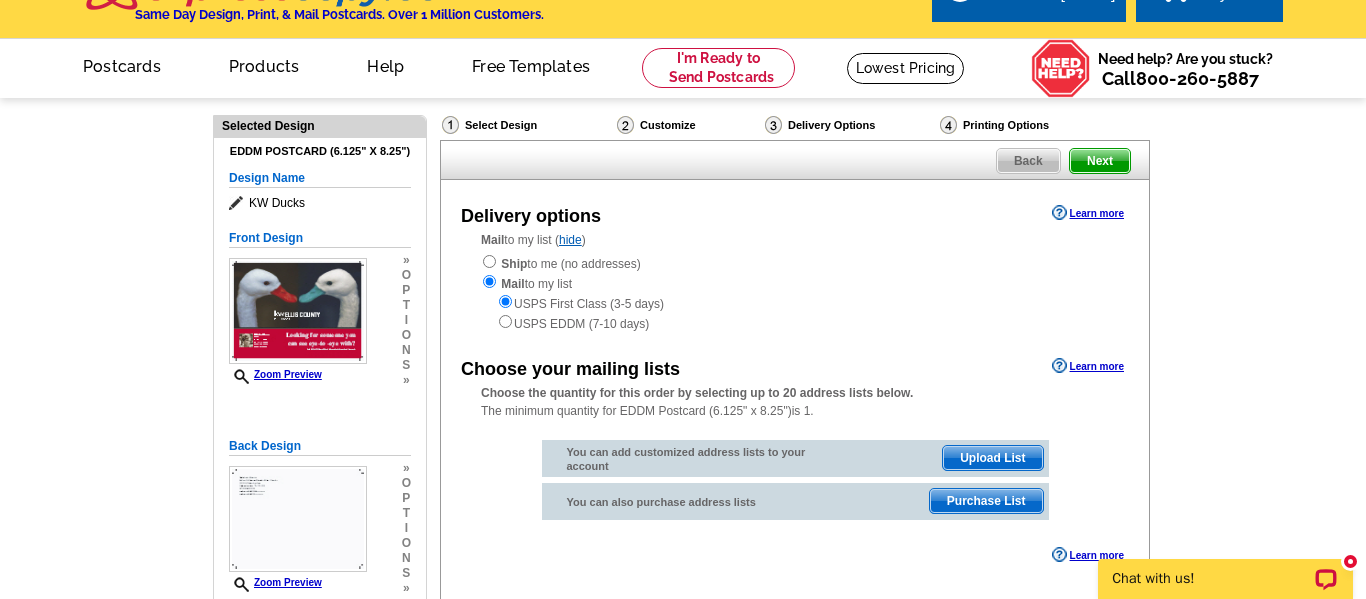click on "Purchase List" at bounding box center (986, 501) 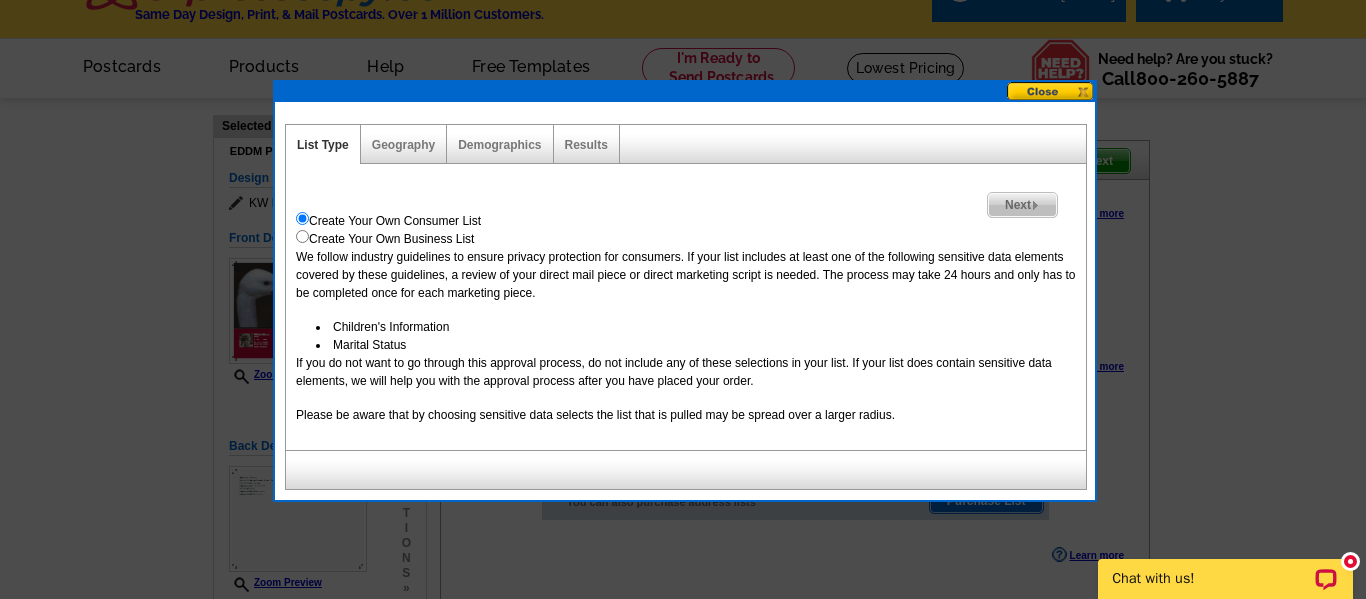 click on "Next" at bounding box center (1022, 205) 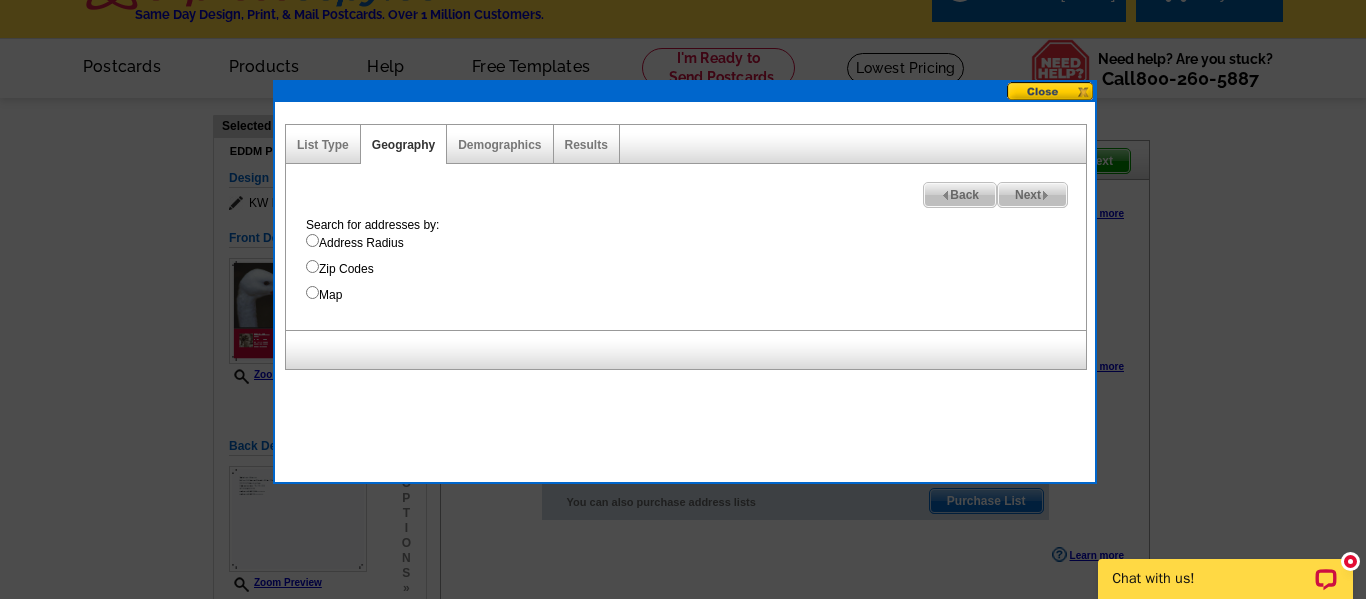 click on "Address Radius" at bounding box center [312, 240] 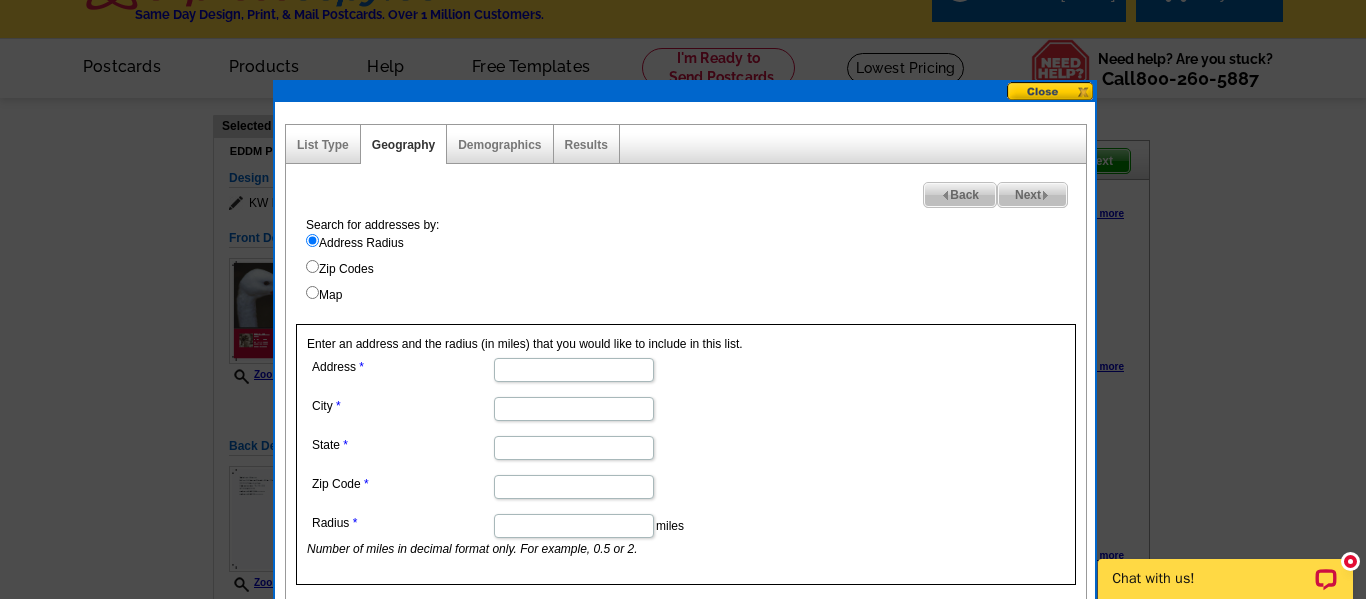 click on "Zip Codes" at bounding box center [312, 266] 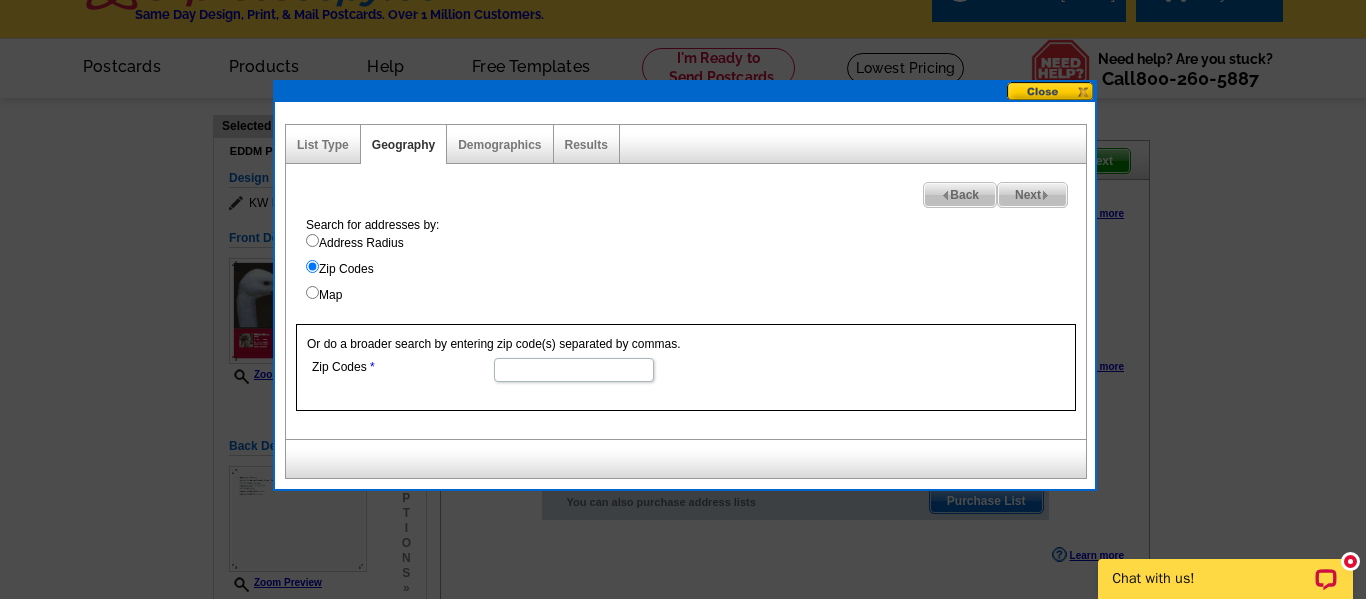 click on "Address Radius" at bounding box center [696, 243] 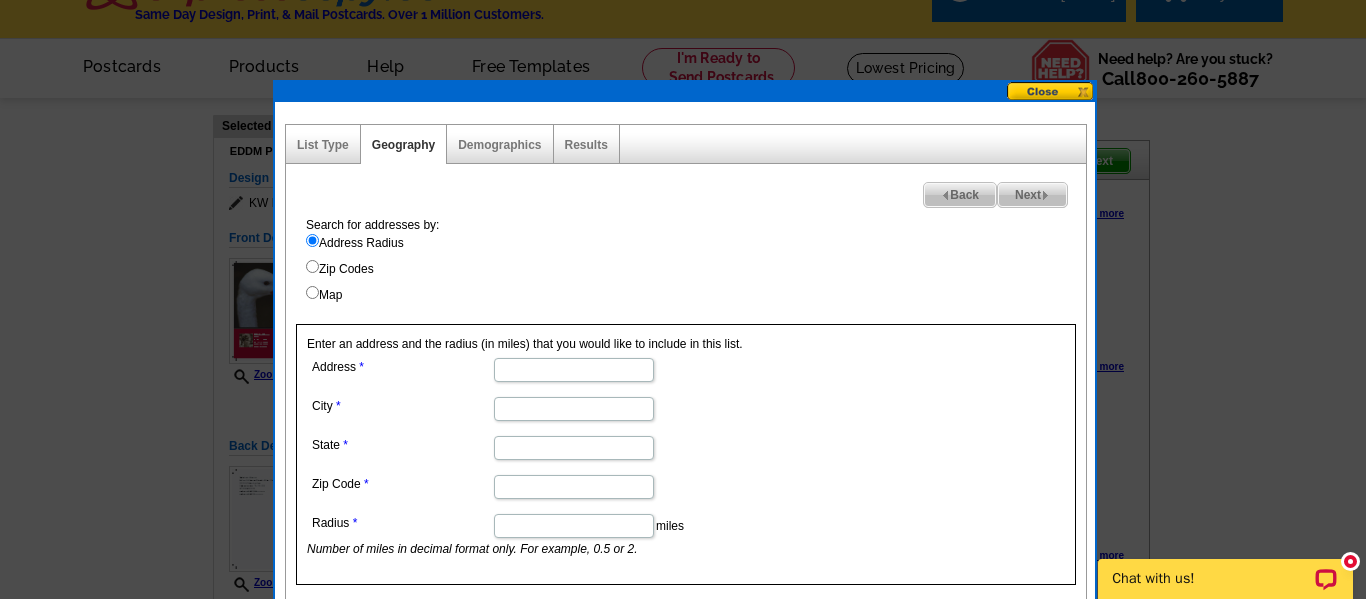 click on "Address" at bounding box center (574, 370) 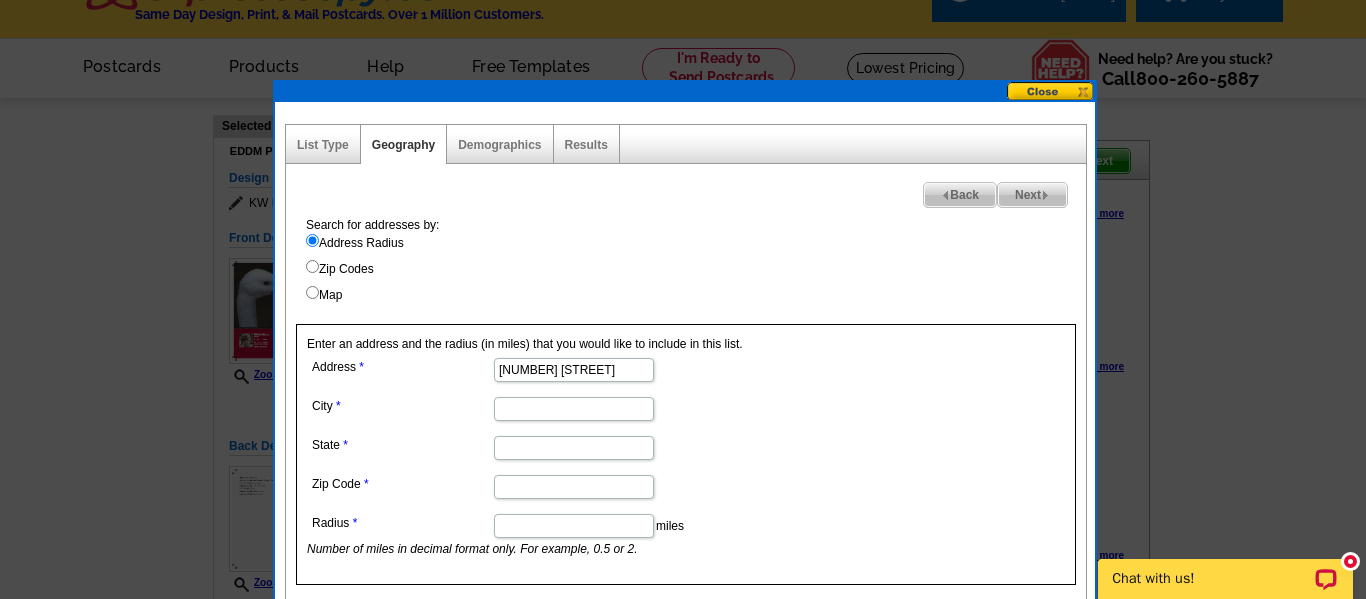 type on "Duncanville" 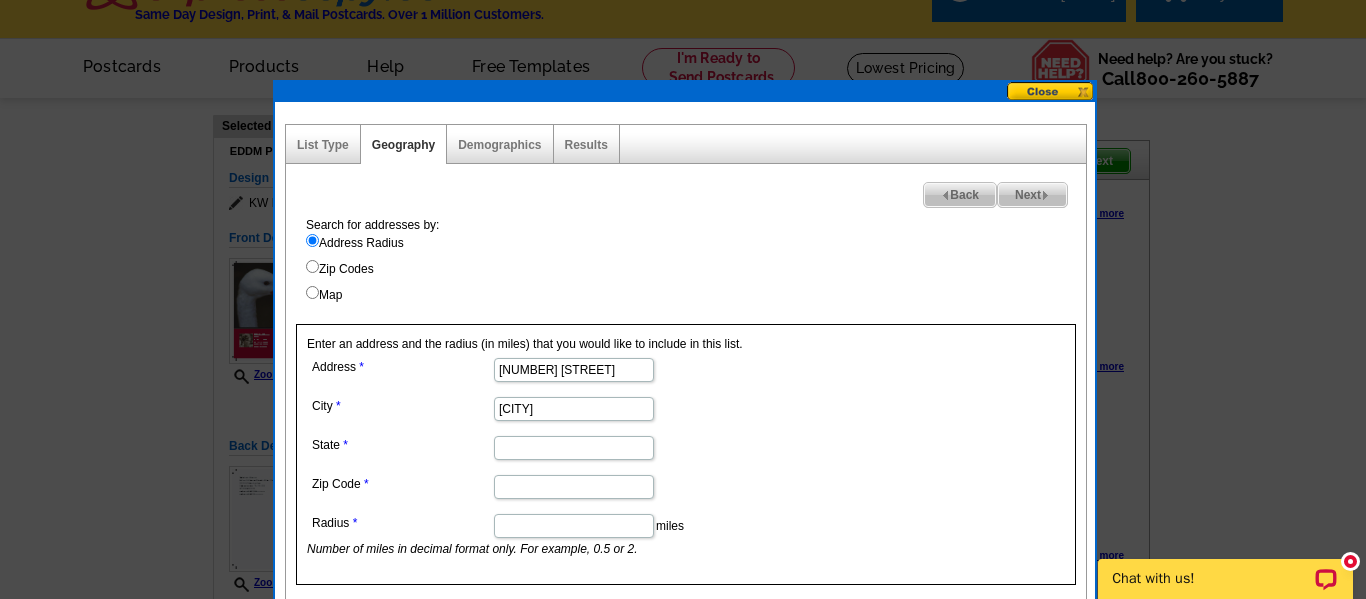 type on "TX" 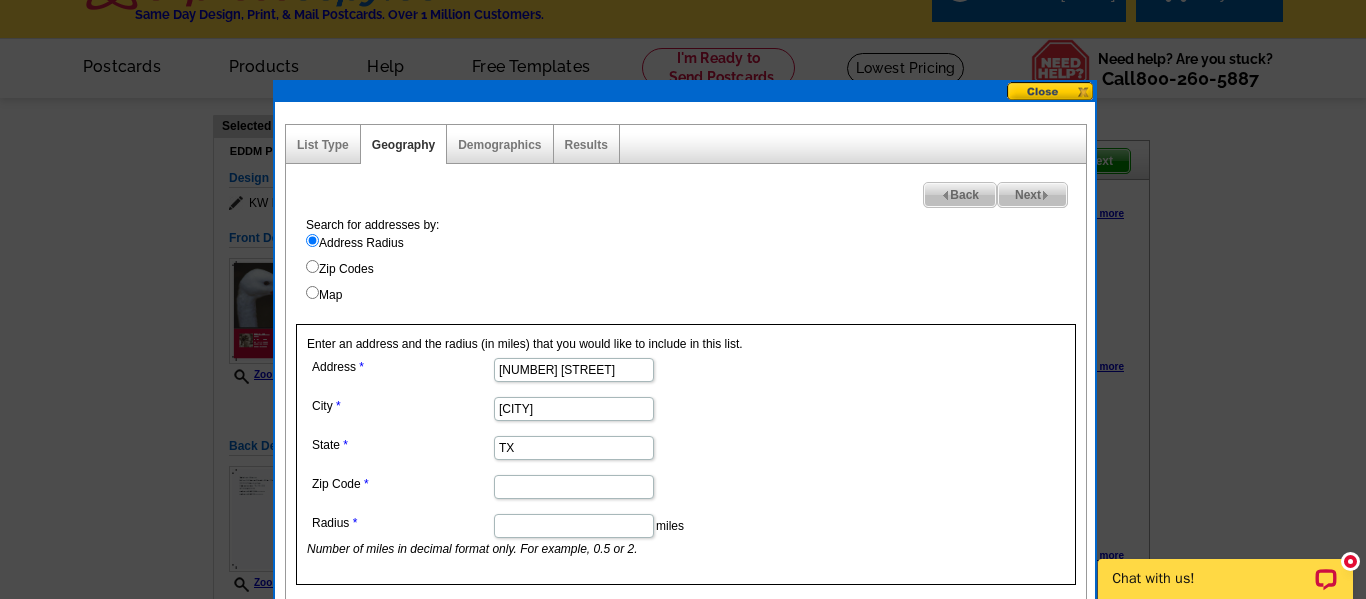 type on "75116" 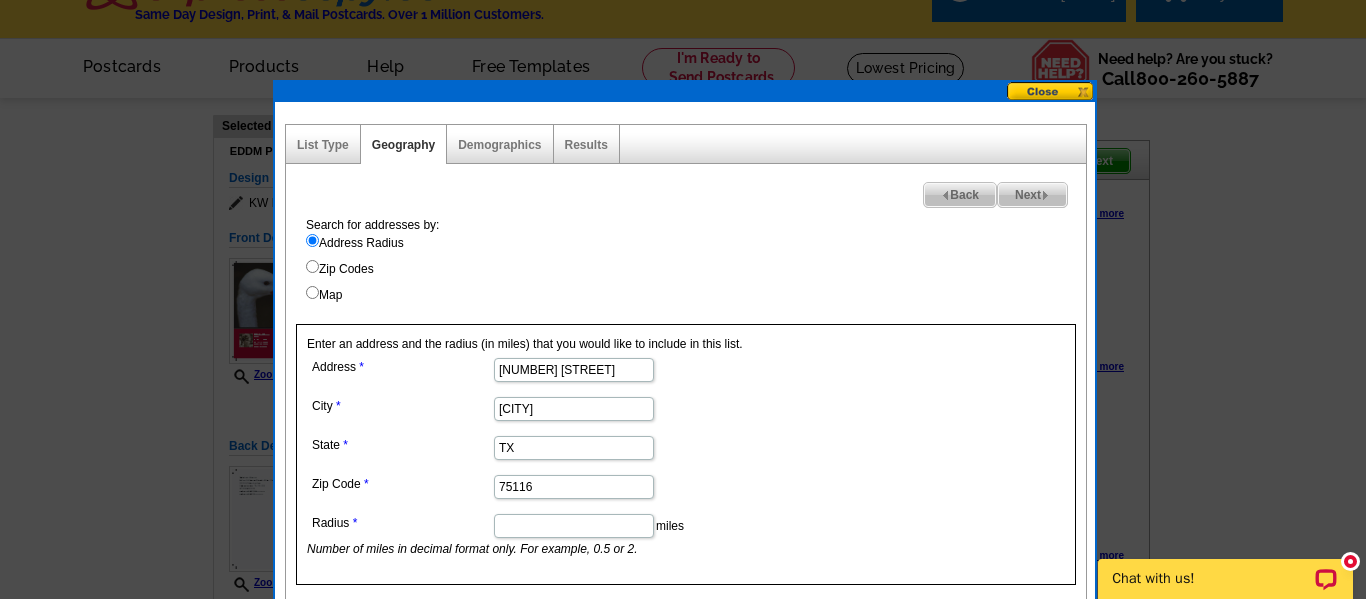 scroll, scrollTop: 0, scrollLeft: 0, axis: both 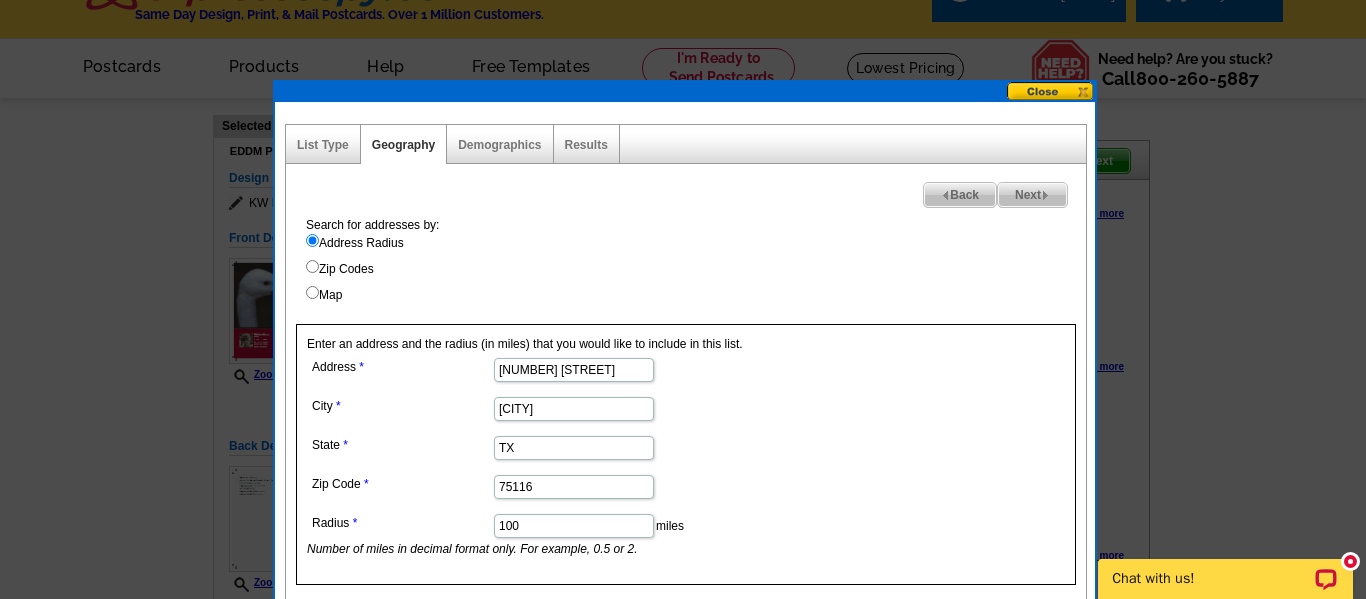 type on "100" 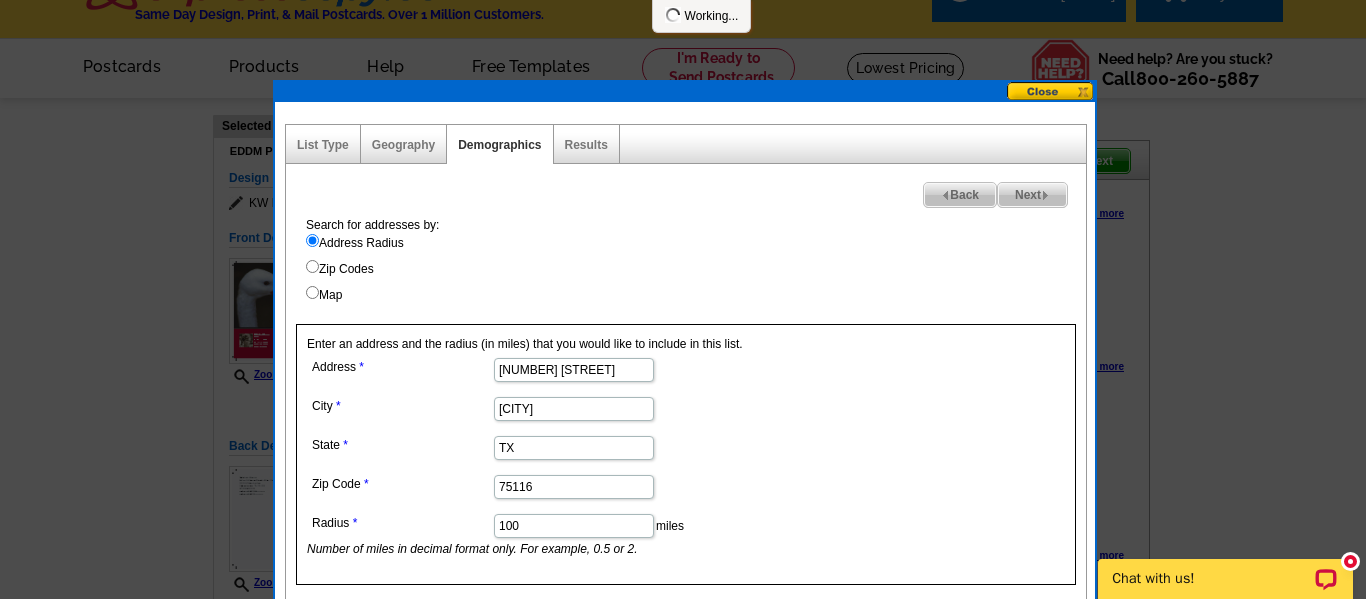 select 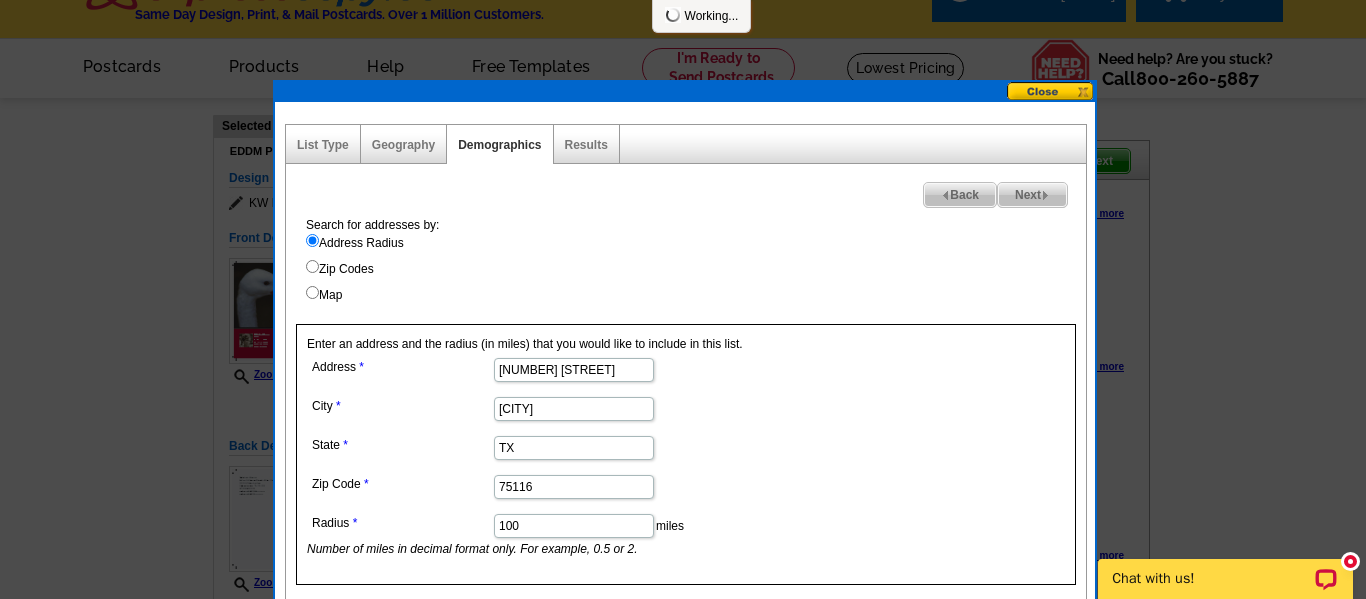 select 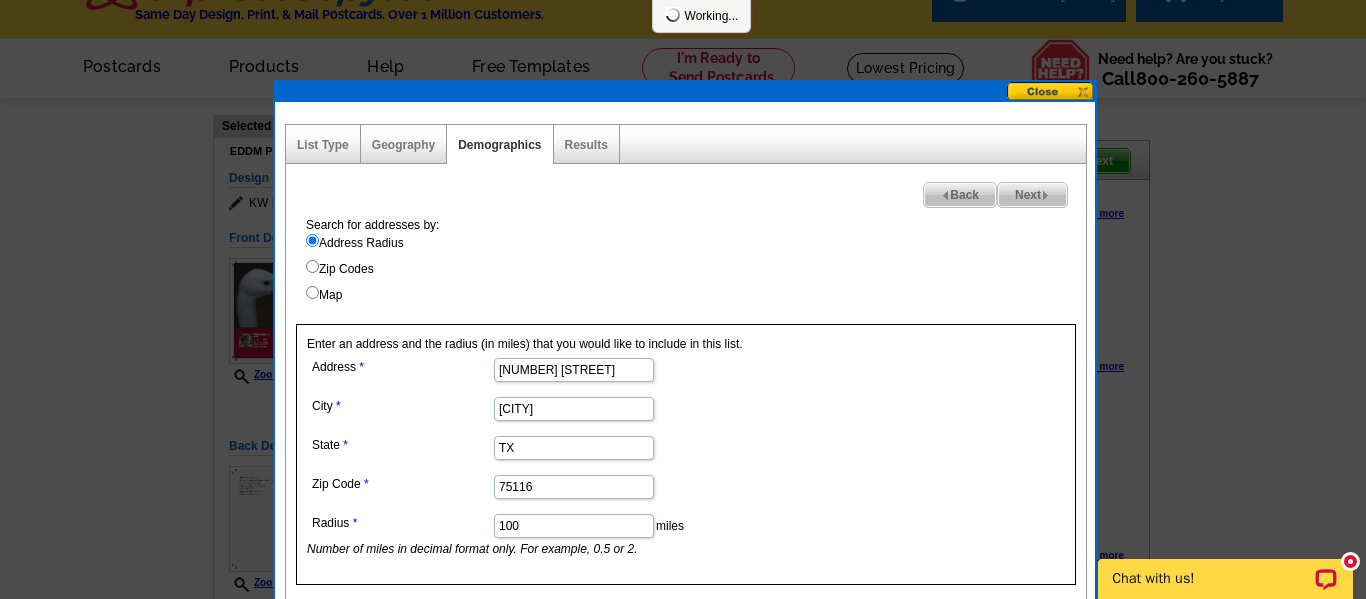select 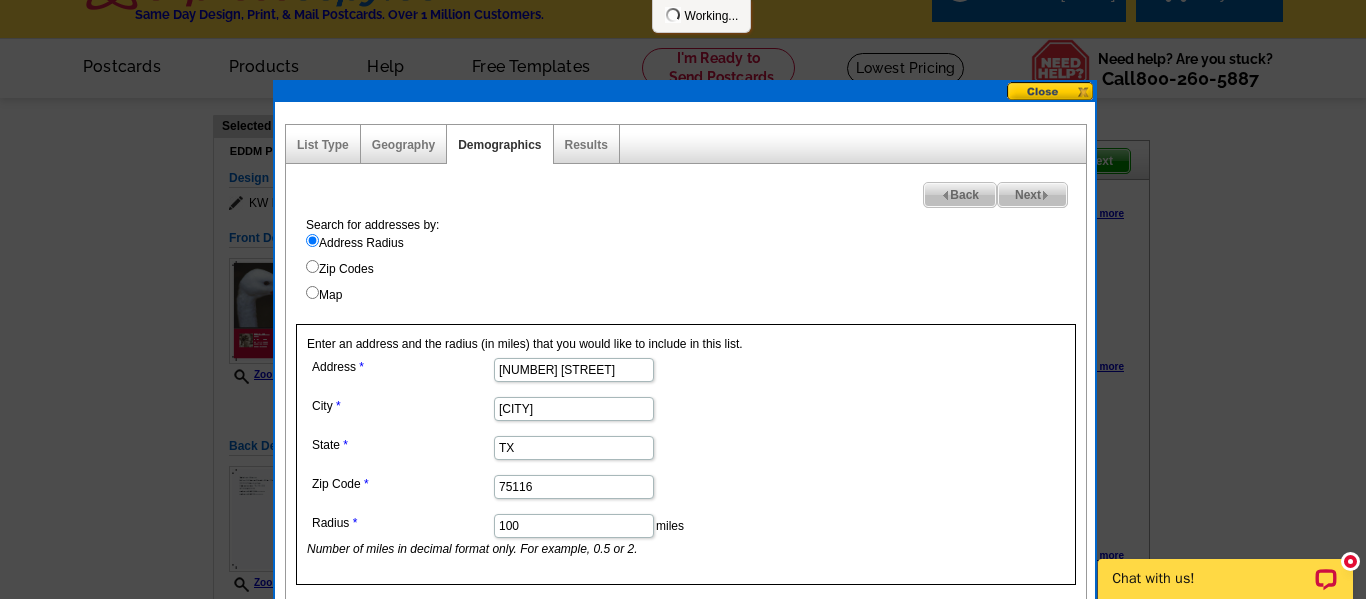 select 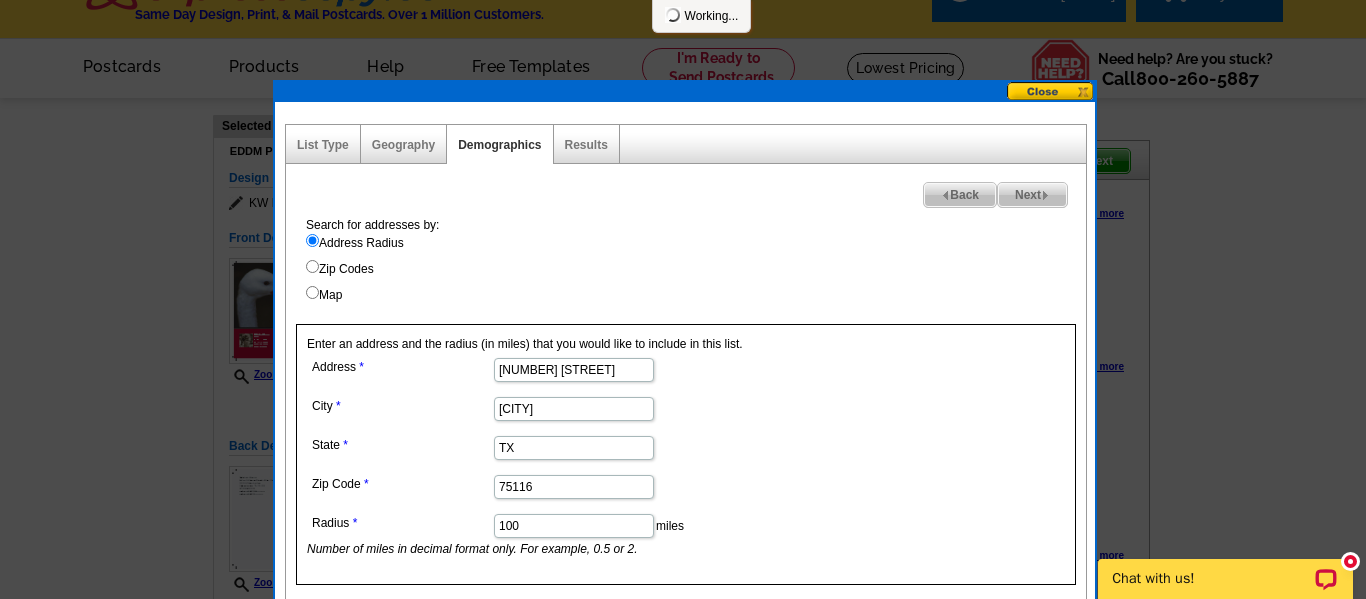 select 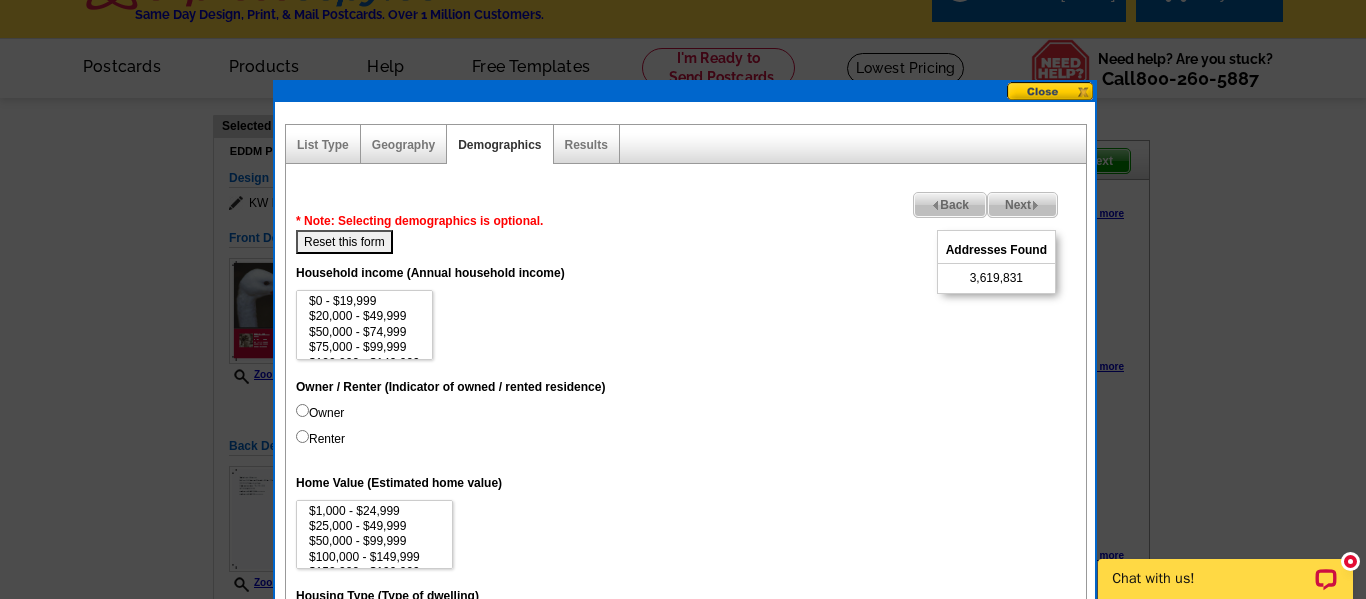 click on "Owner" at bounding box center [302, 410] 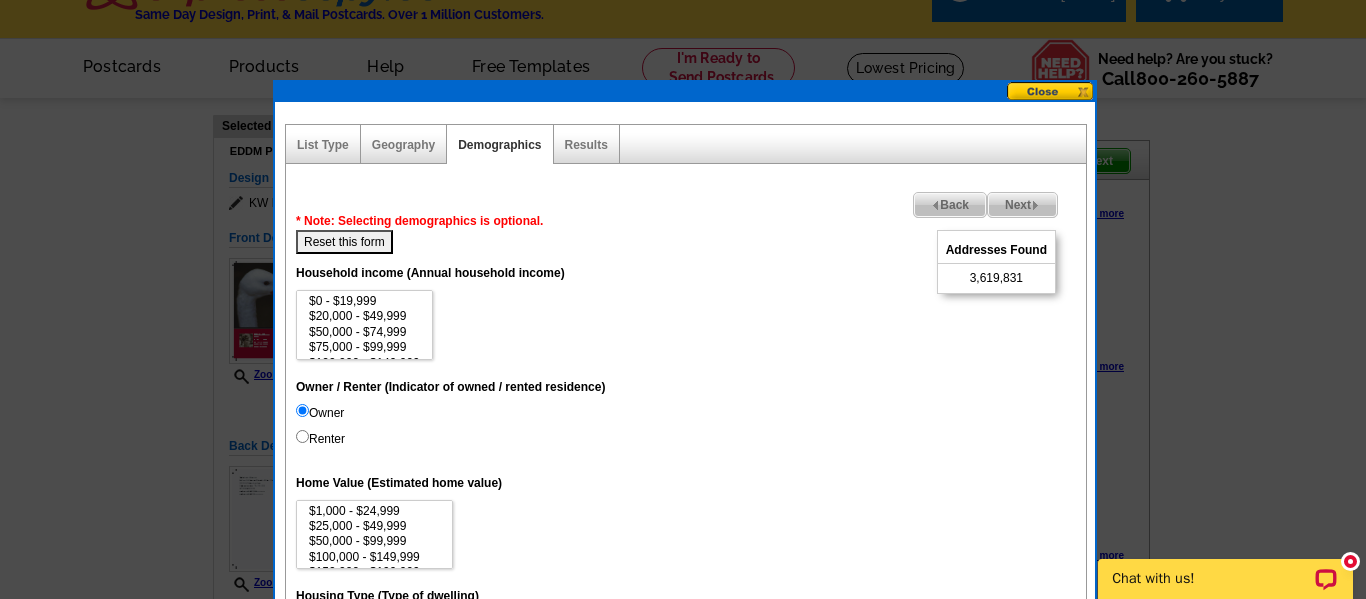 click on "Renter" at bounding box center (302, 436) 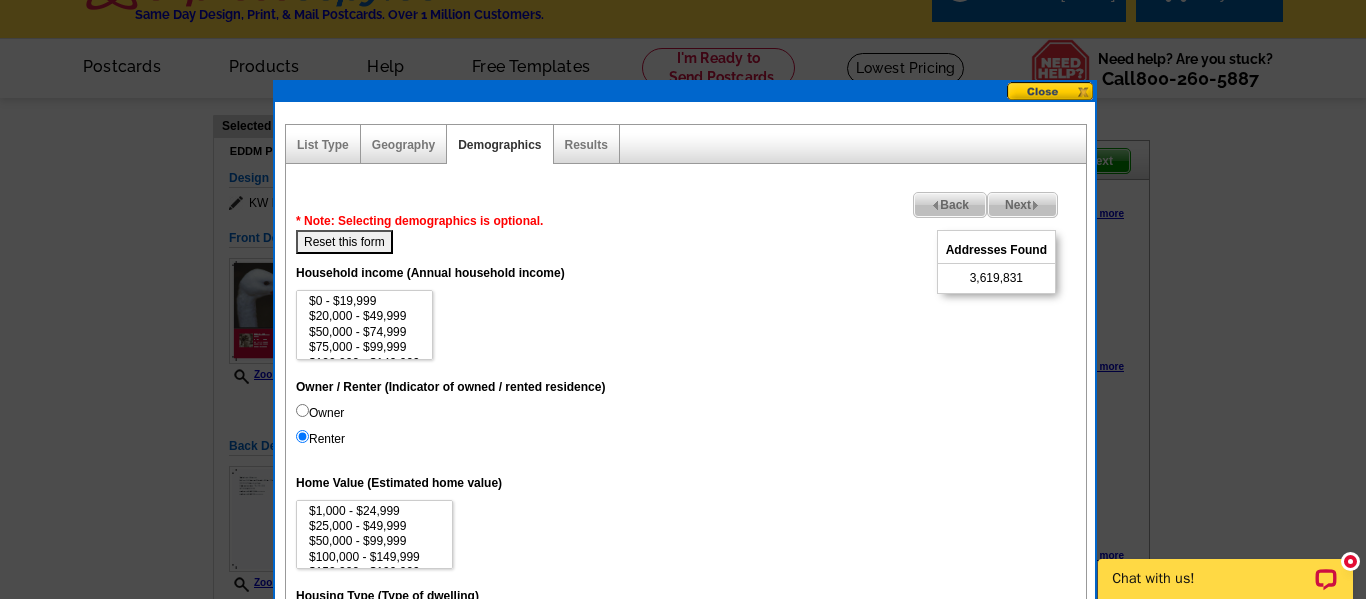 click on "Owner" at bounding box center [302, 410] 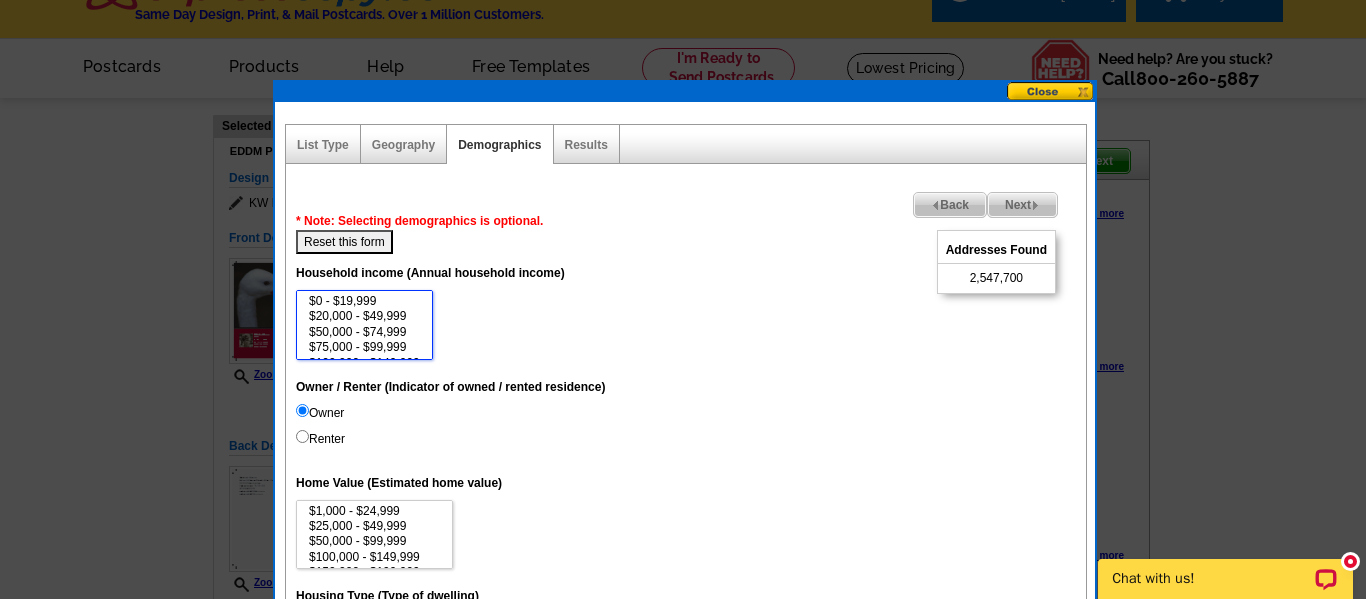 select on "75000-99999" 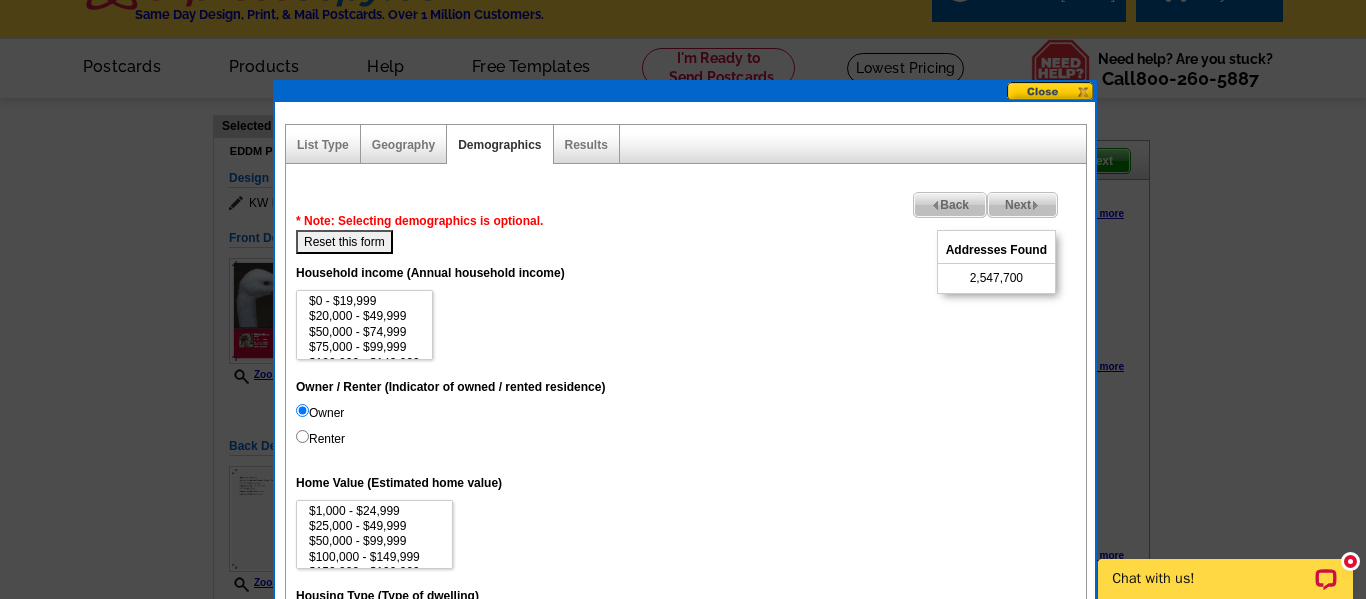 click on "Owner Renter" at bounding box center [686, 430] 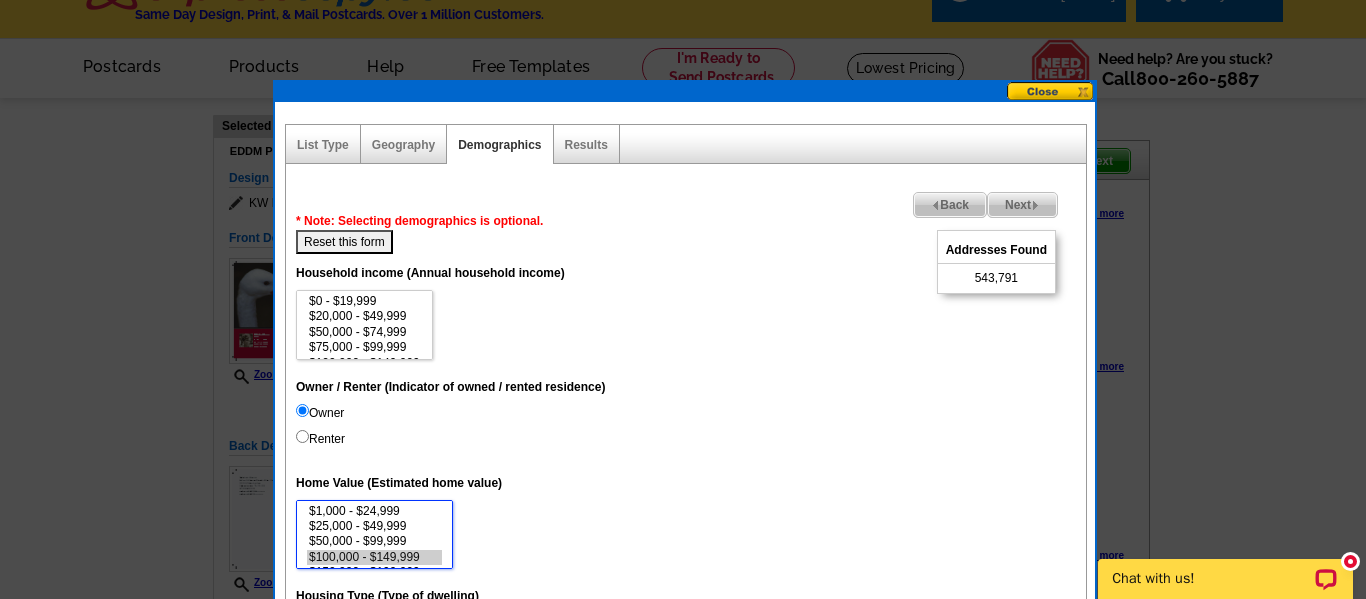 click on "$100,000 - $149,999" at bounding box center (374, 557) 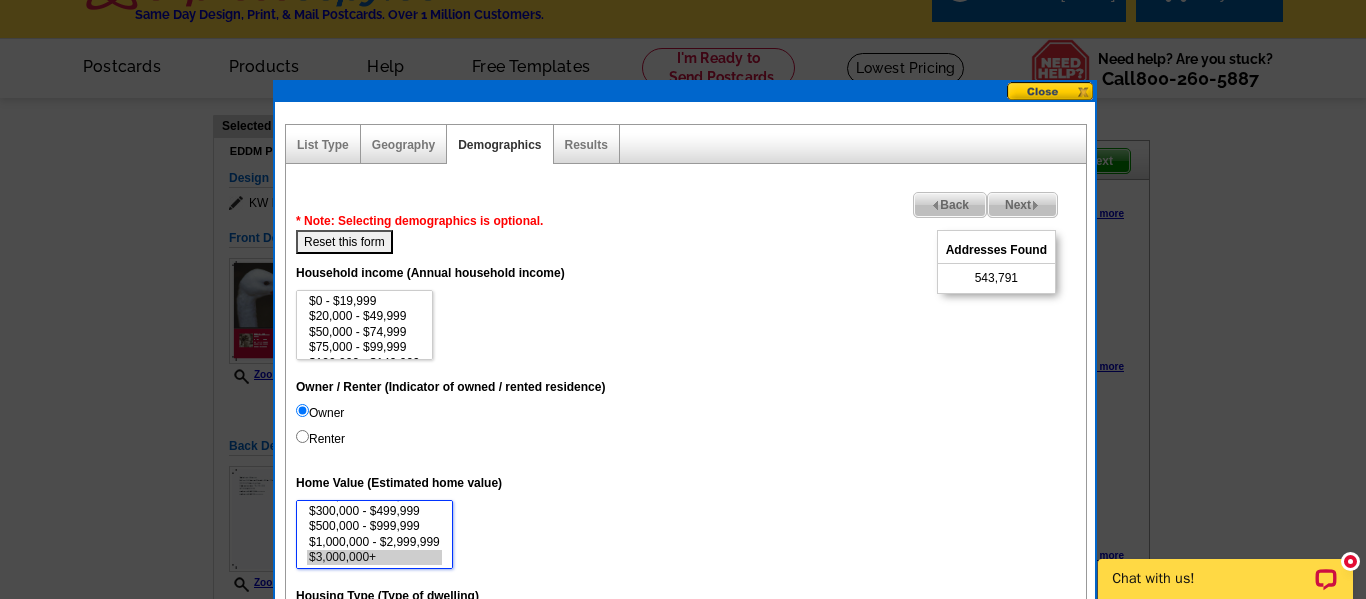 scroll, scrollTop: 96, scrollLeft: 0, axis: vertical 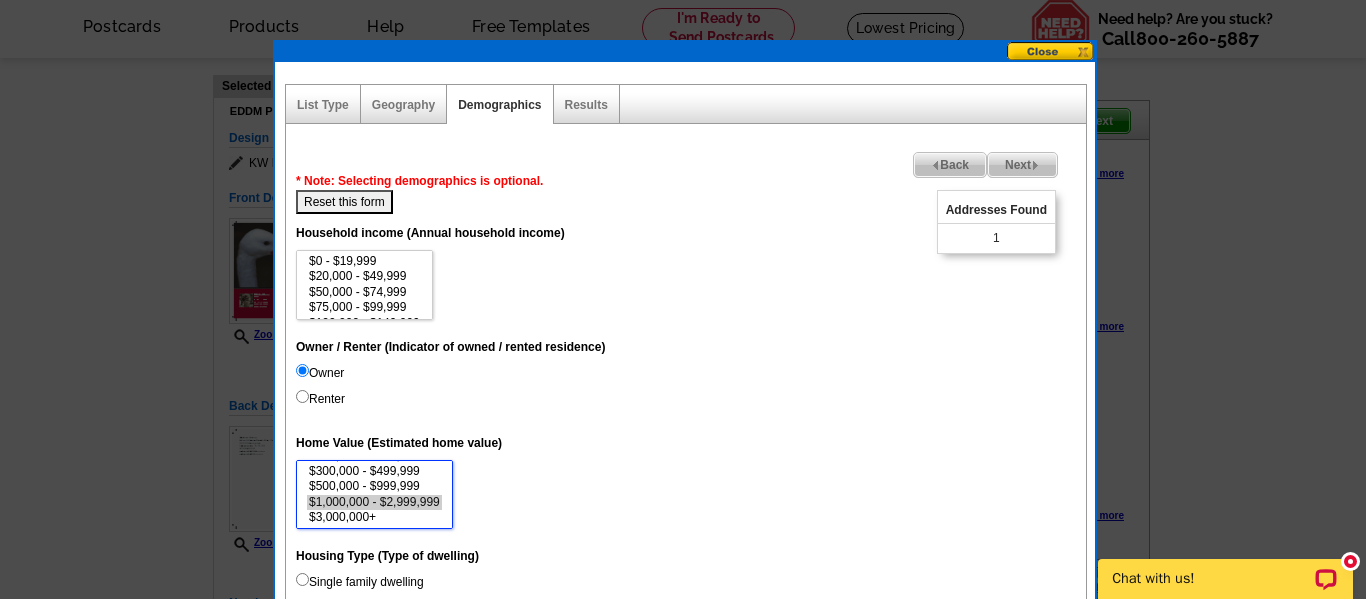 select on "500000-999999" 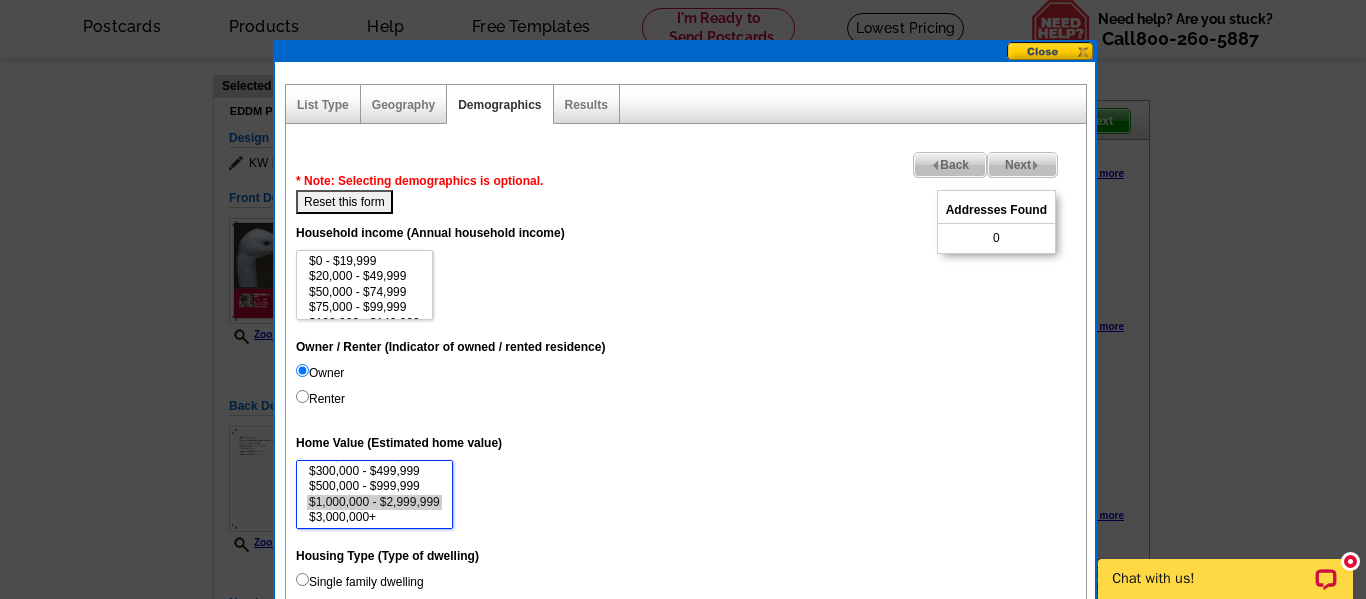 click on "Save" at bounding box center (321, 1302) 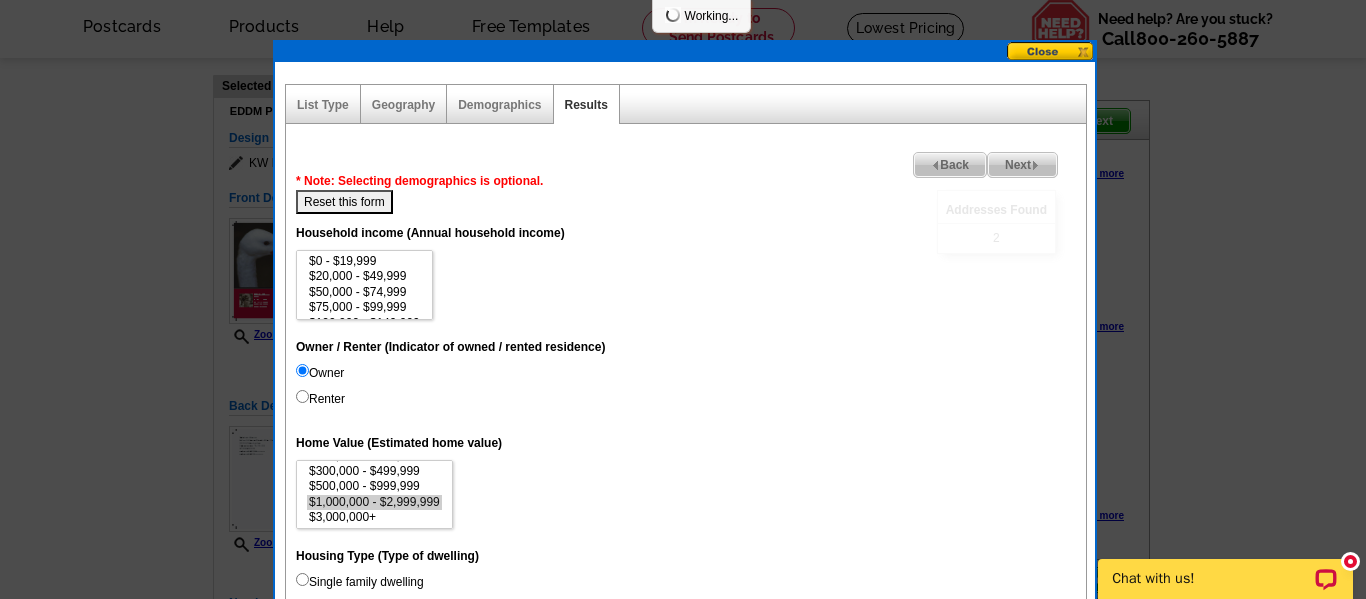 select 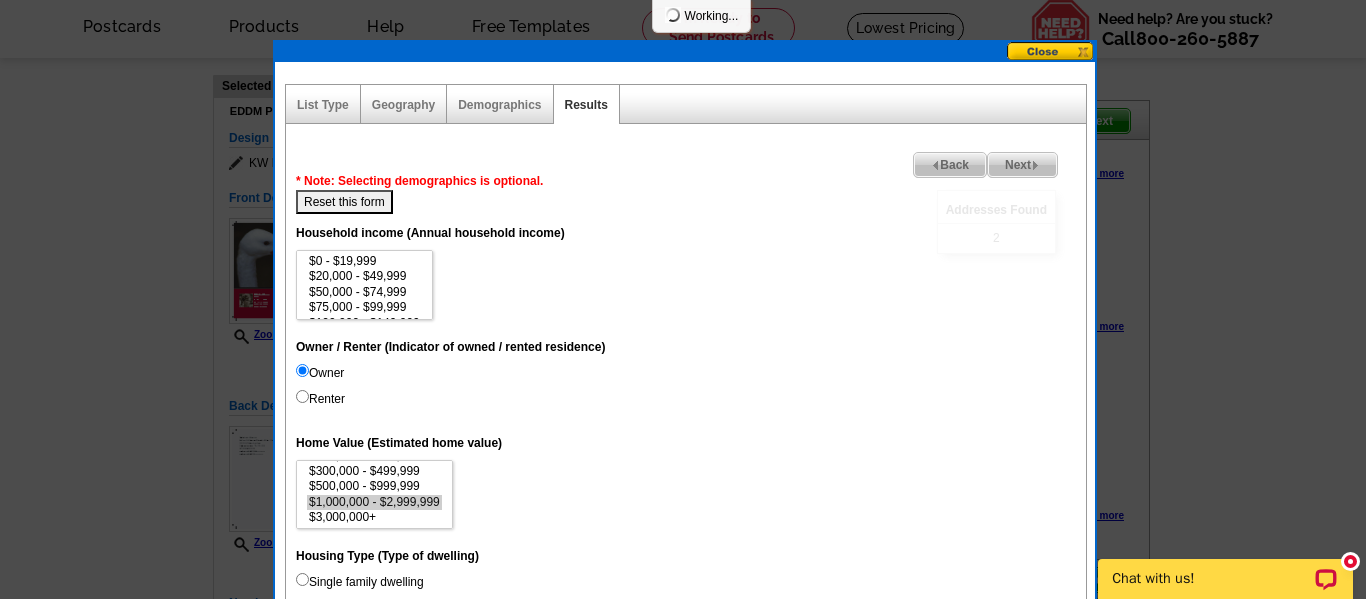 select 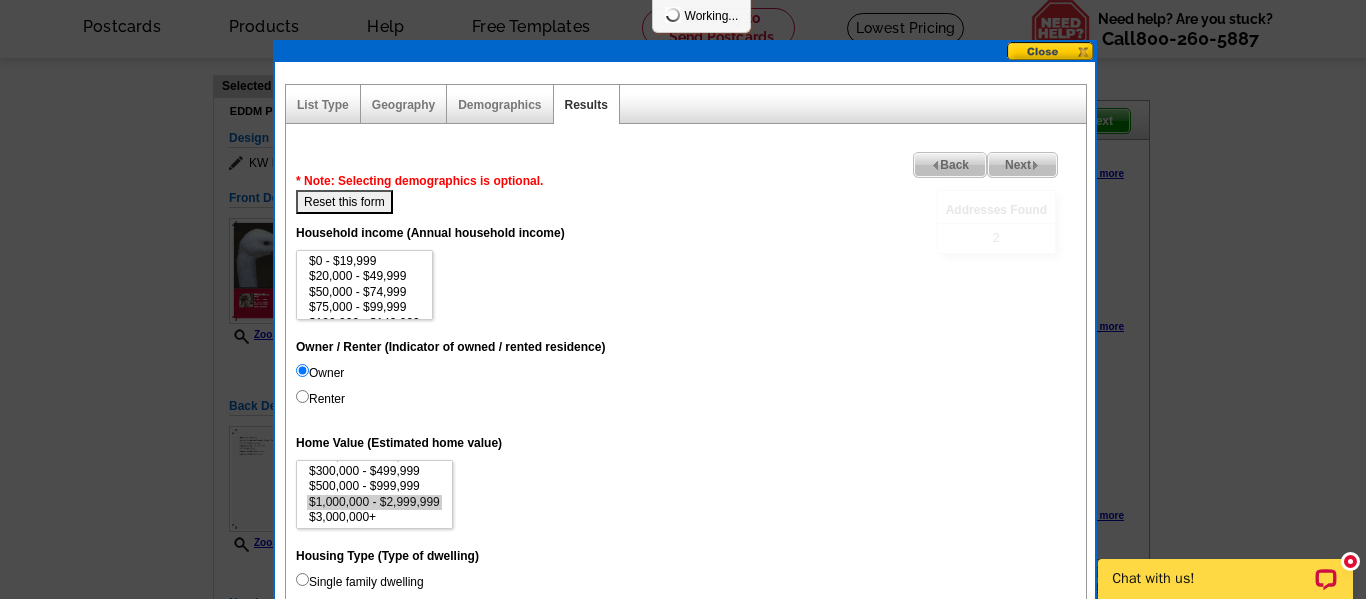 select 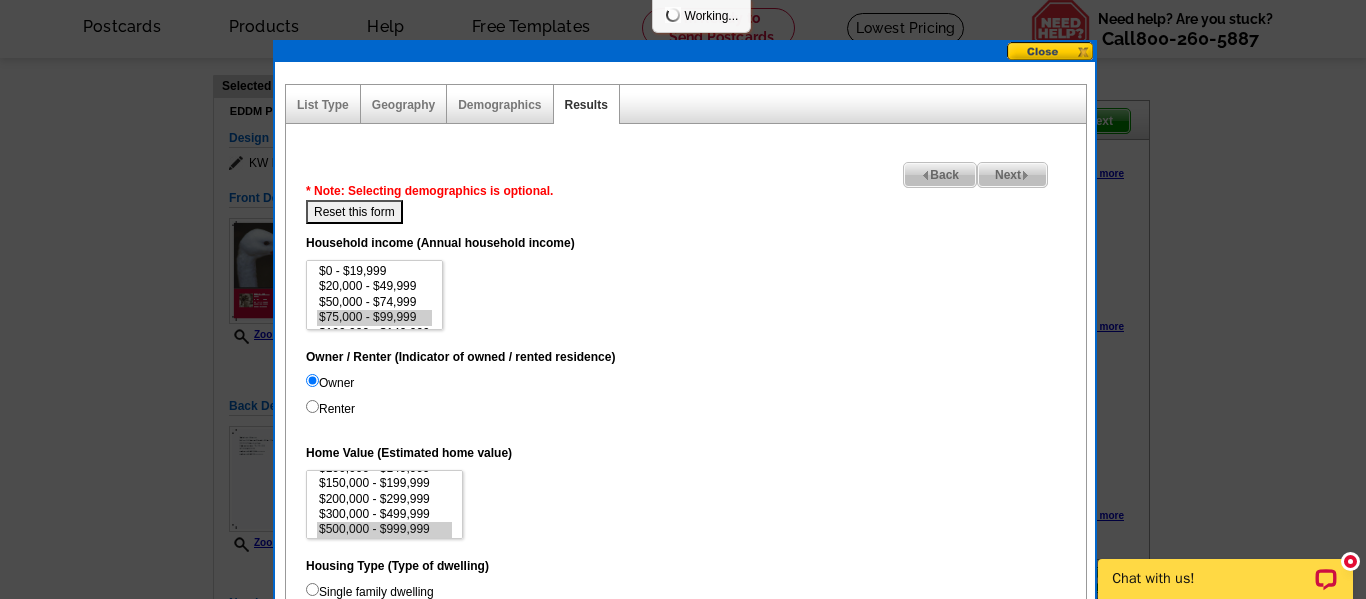 scroll, scrollTop: 61, scrollLeft: 0, axis: vertical 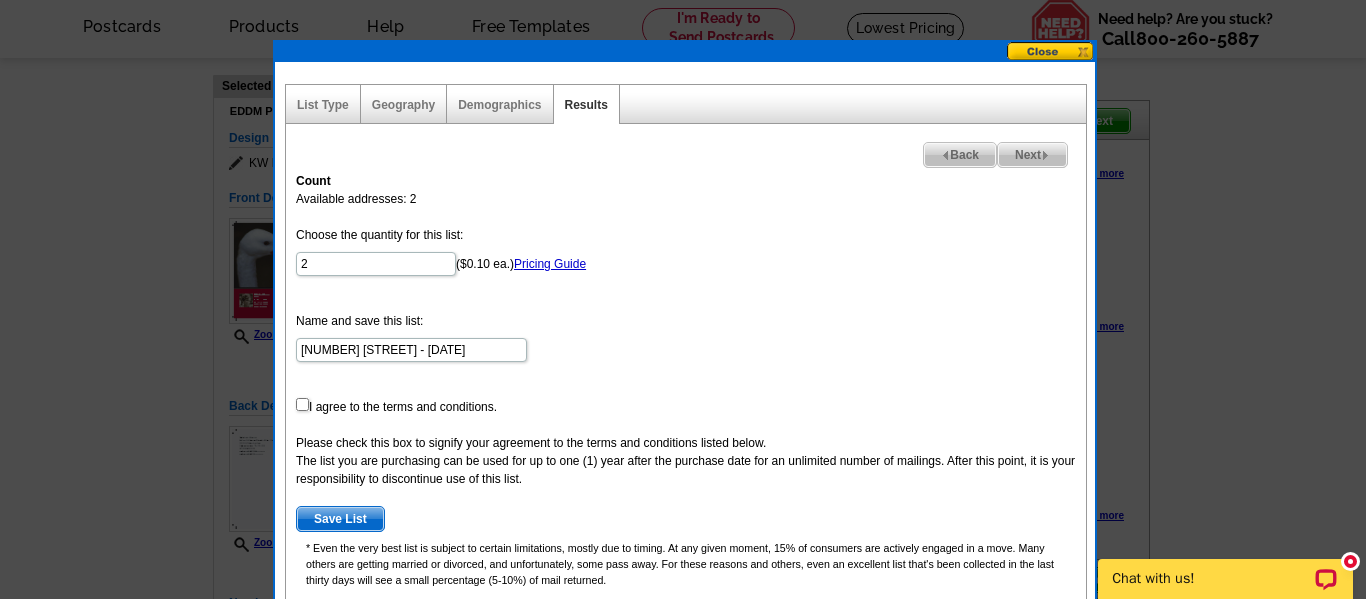 click on "Save List" at bounding box center (686, 519) 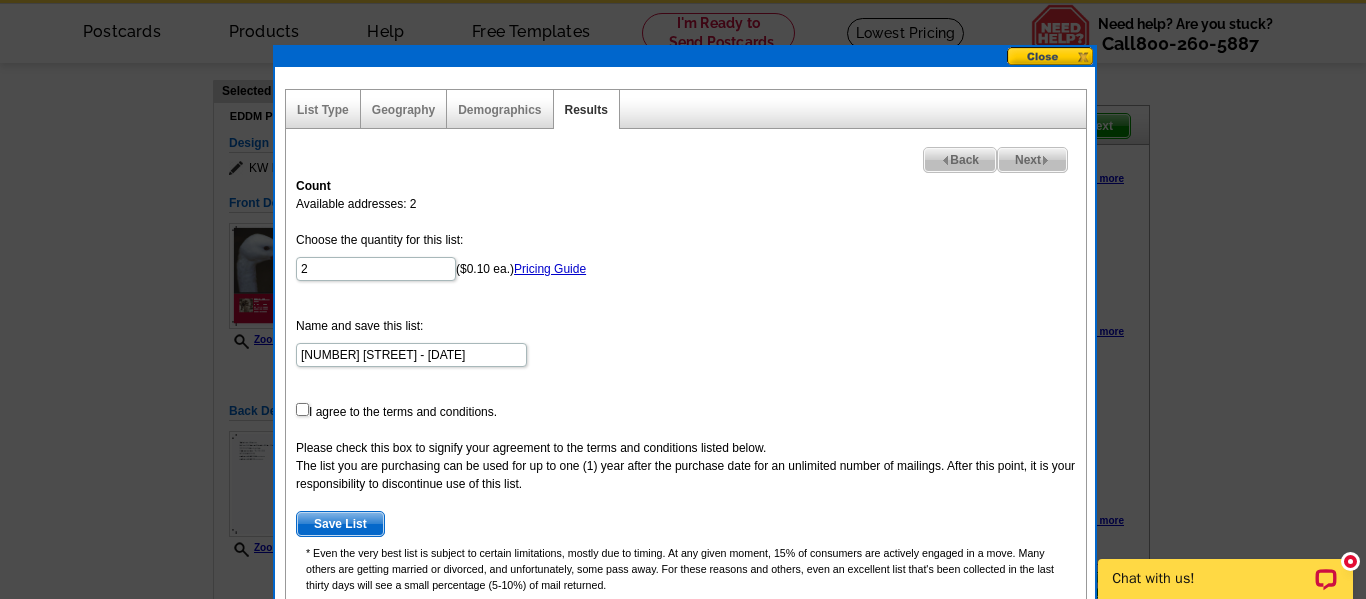 scroll, scrollTop: 80, scrollLeft: 0, axis: vertical 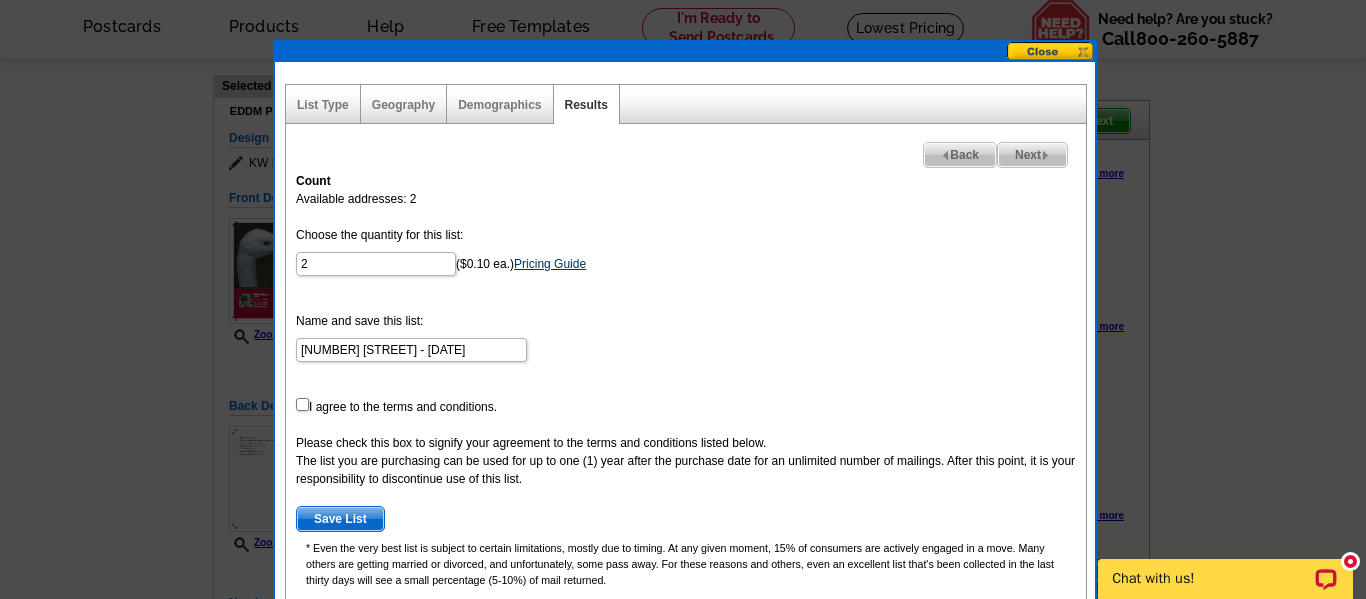 click on "Pricing Guide" at bounding box center [550, 264] 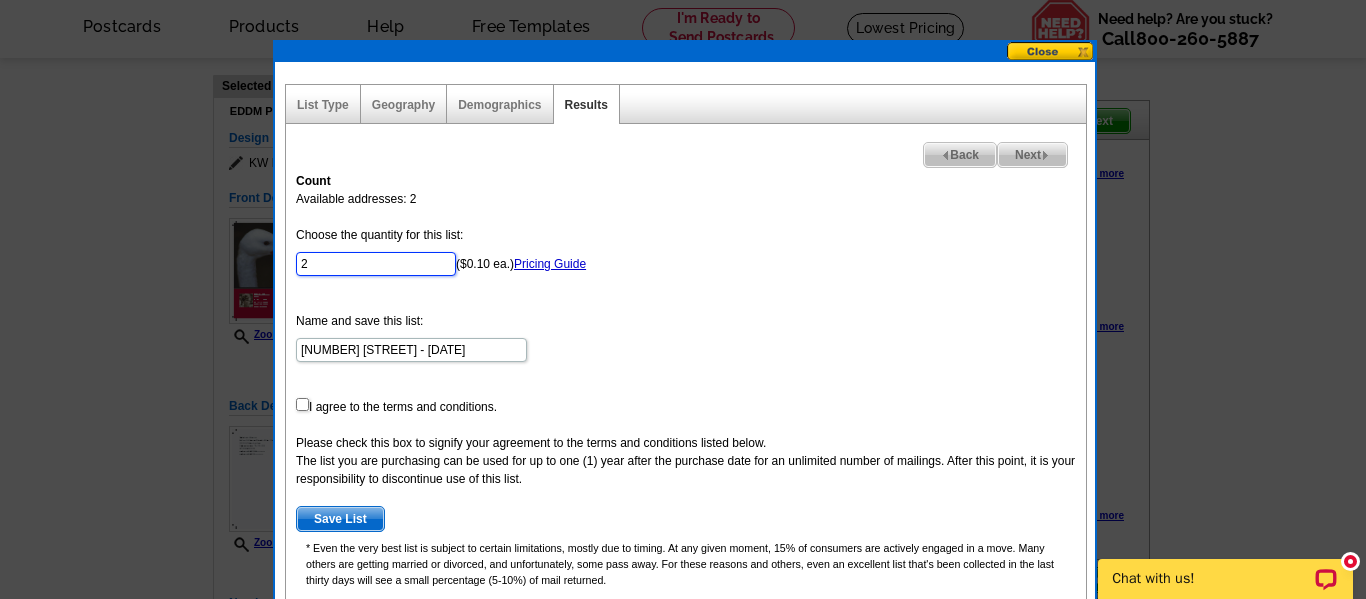 click on "2" at bounding box center (376, 264) 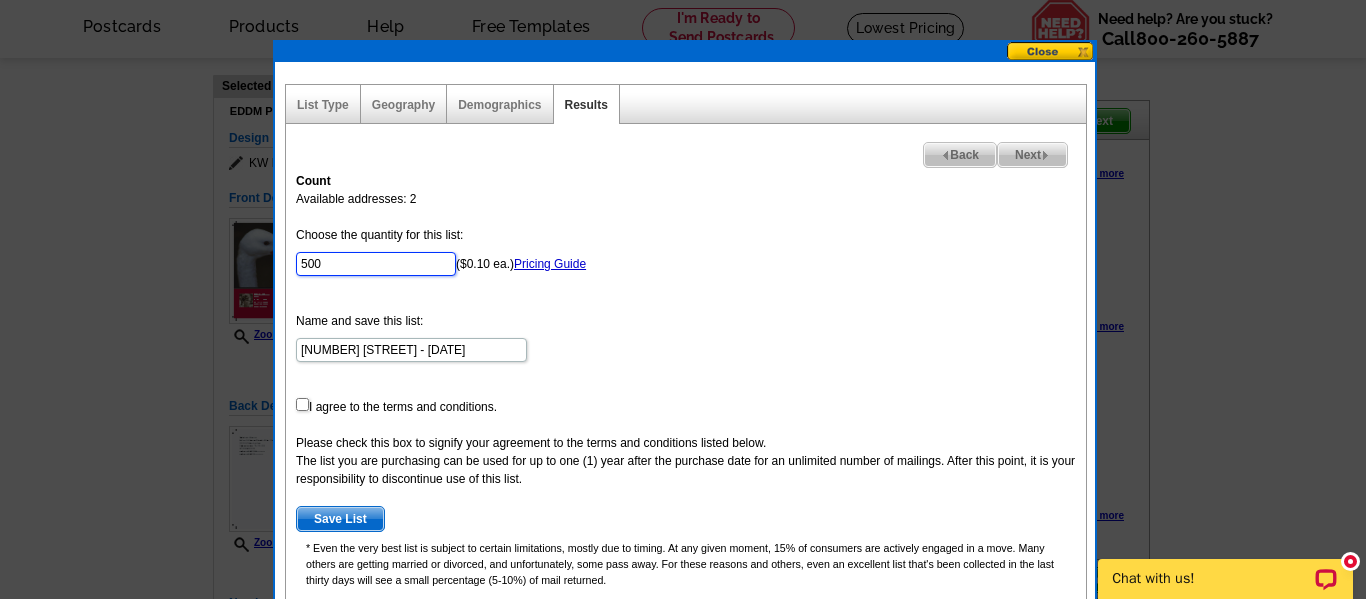 type on "500" 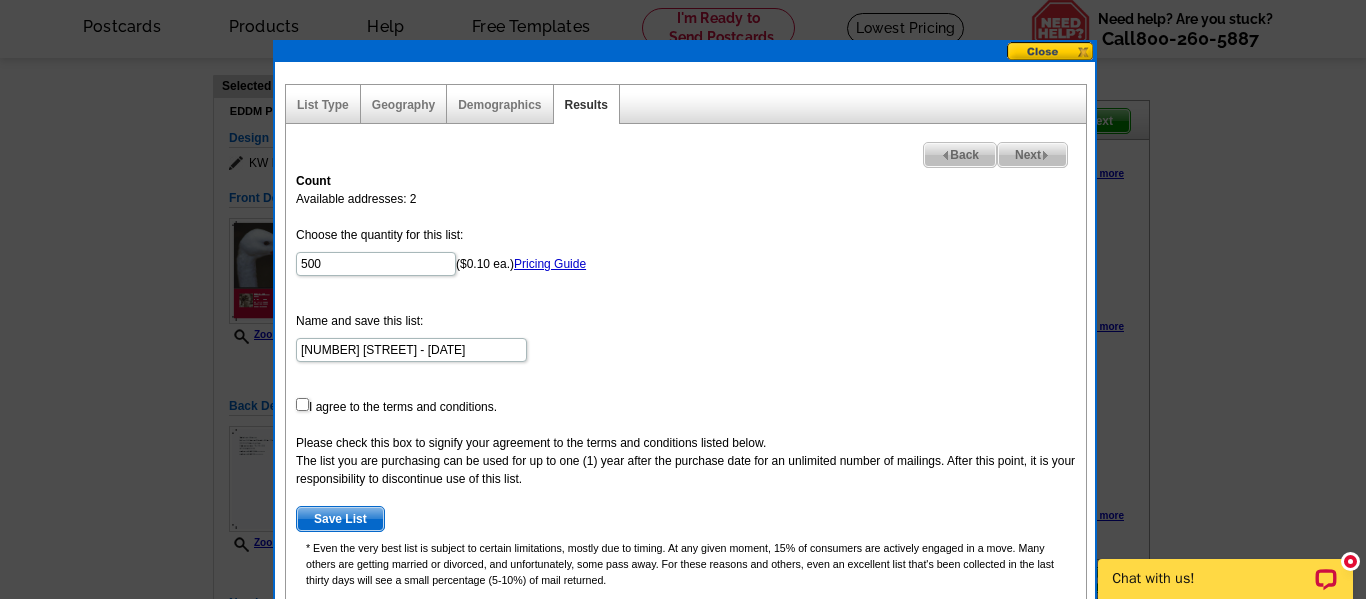 click on "Choose the quantity for this list:
500  ($0.10 ea.)  Pricing Guide
Name and save this list:
107 Forest Court - Aug 08
I agree to the terms and conditions.
Please check this box to signify your agreement to the terms and conditions listed below. The list you are purchasing can be used for up to one (1) year after the purchase date for an unlimited number of mailings.  After this point, it is your responsibility to discontinue use of this list.
Save List" at bounding box center [686, 379] 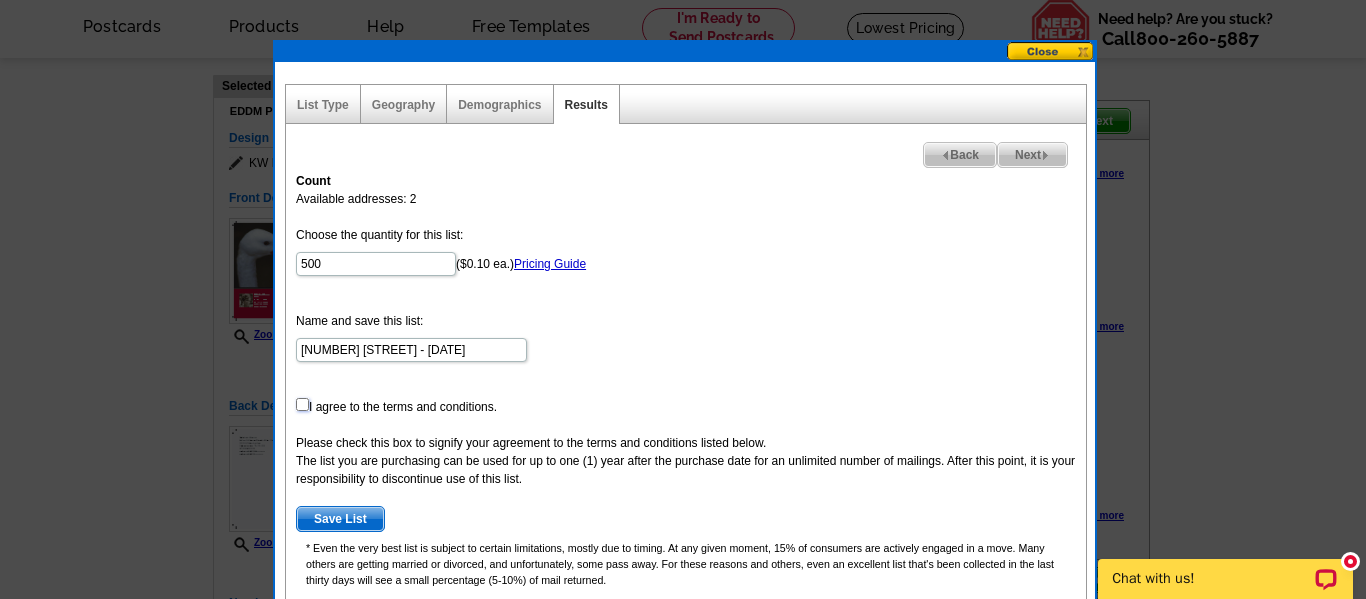 click at bounding box center [302, 404] 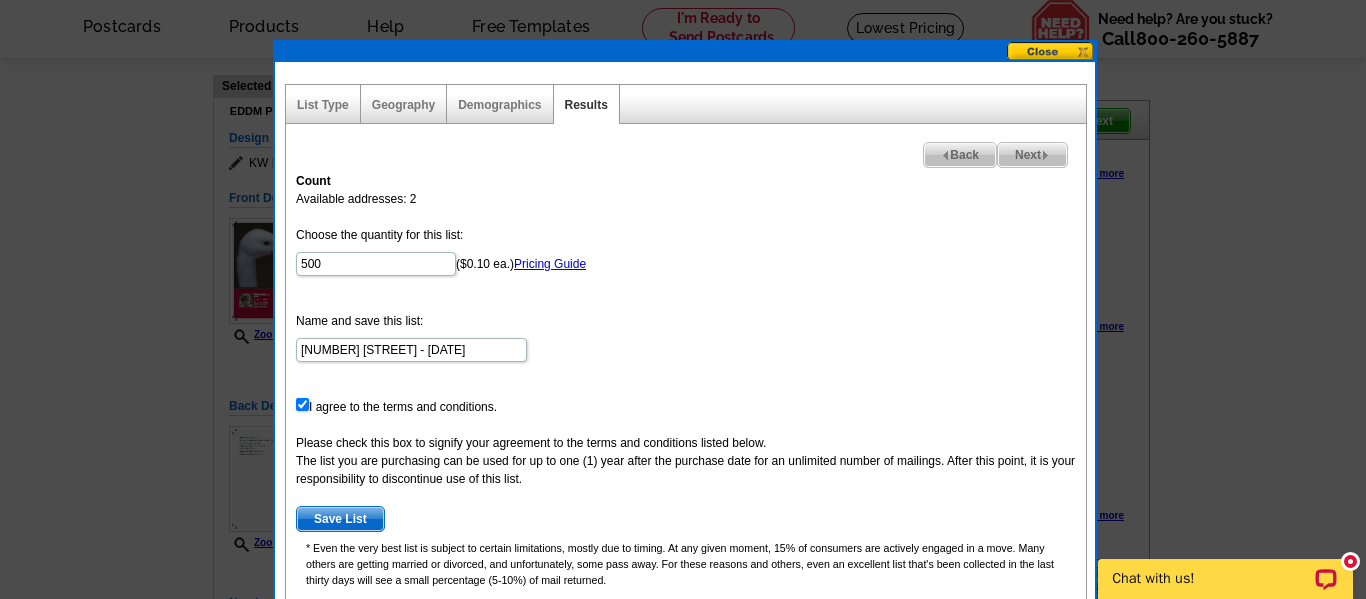click on "Choose the quantity for this list:
500  ($0.10 ea.)  Pricing Guide
Name and save this list:
107 Forest Court - Aug 08
I agree to the terms and conditions.
Please check this box to signify your agreement to the terms and conditions listed below. The list you are purchasing can be used for up to one (1) year after the purchase date for an unlimited number of mailings.  After this point, it is your responsibility to discontinue use of this list.
Save List" at bounding box center (686, 379) 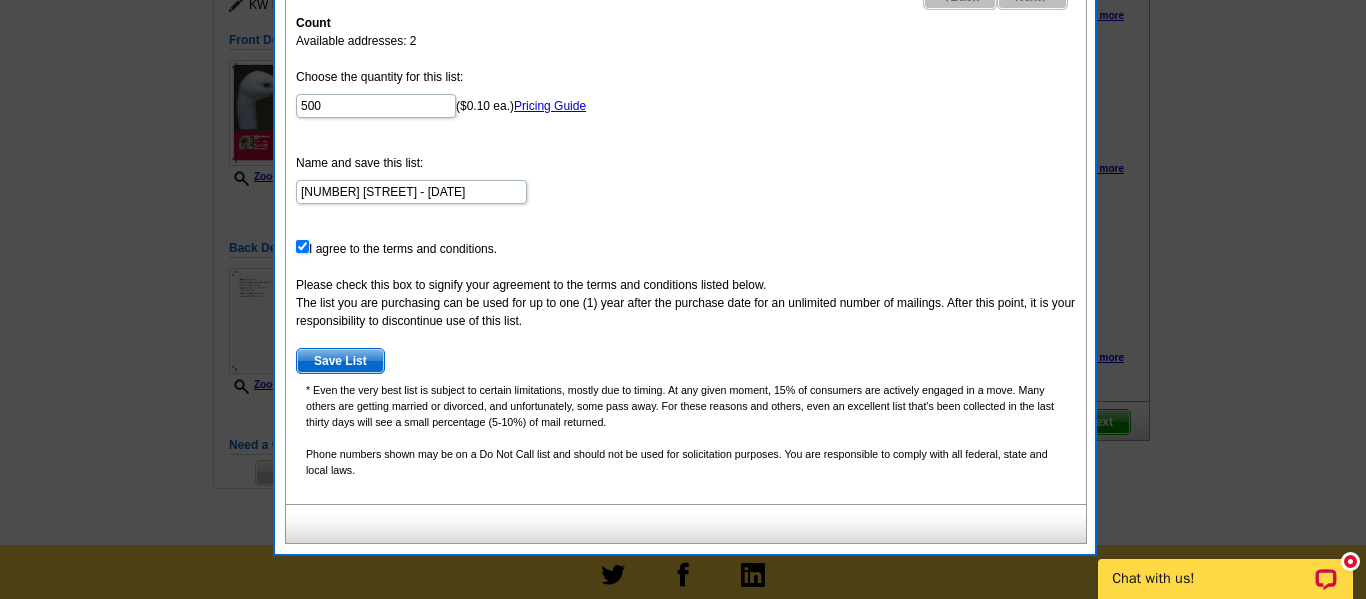 scroll, scrollTop: 240, scrollLeft: 0, axis: vertical 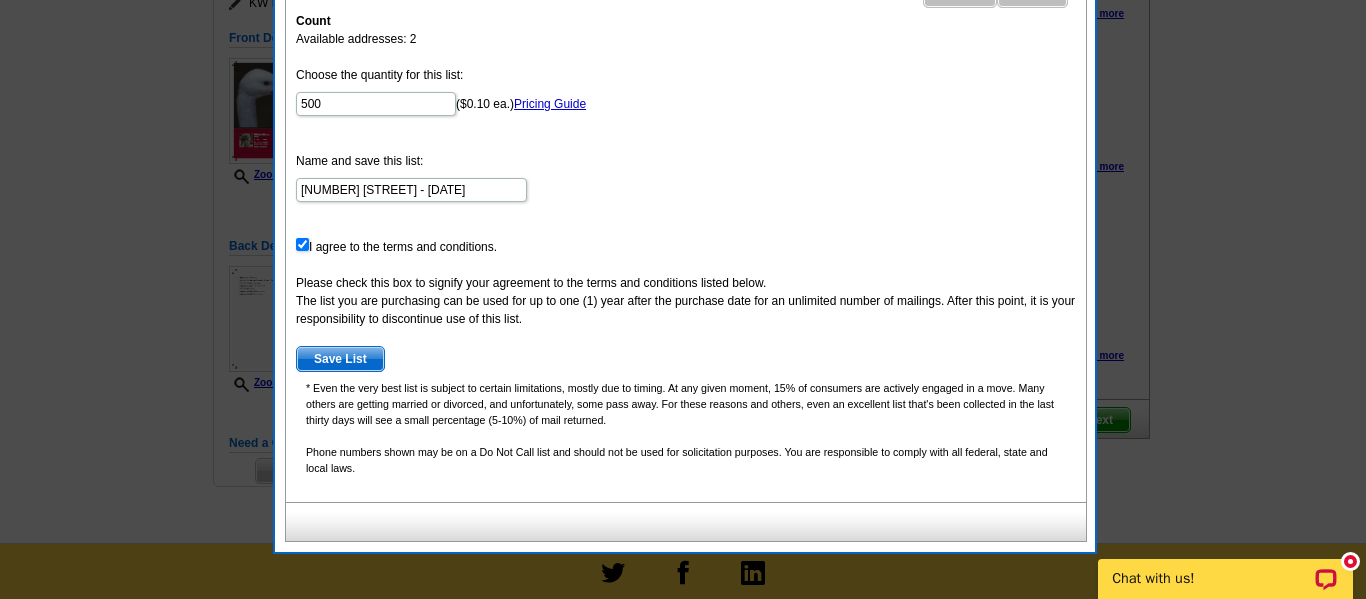 click on "Save List" at bounding box center (340, 359) 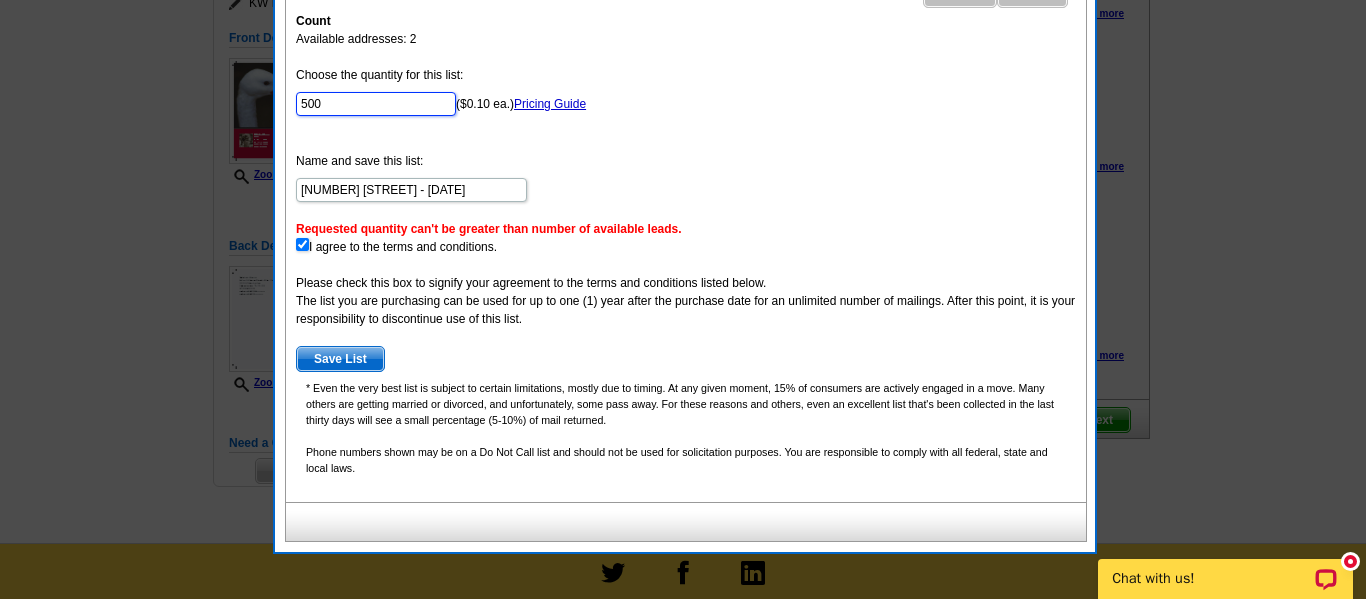 click on "500" at bounding box center (376, 104) 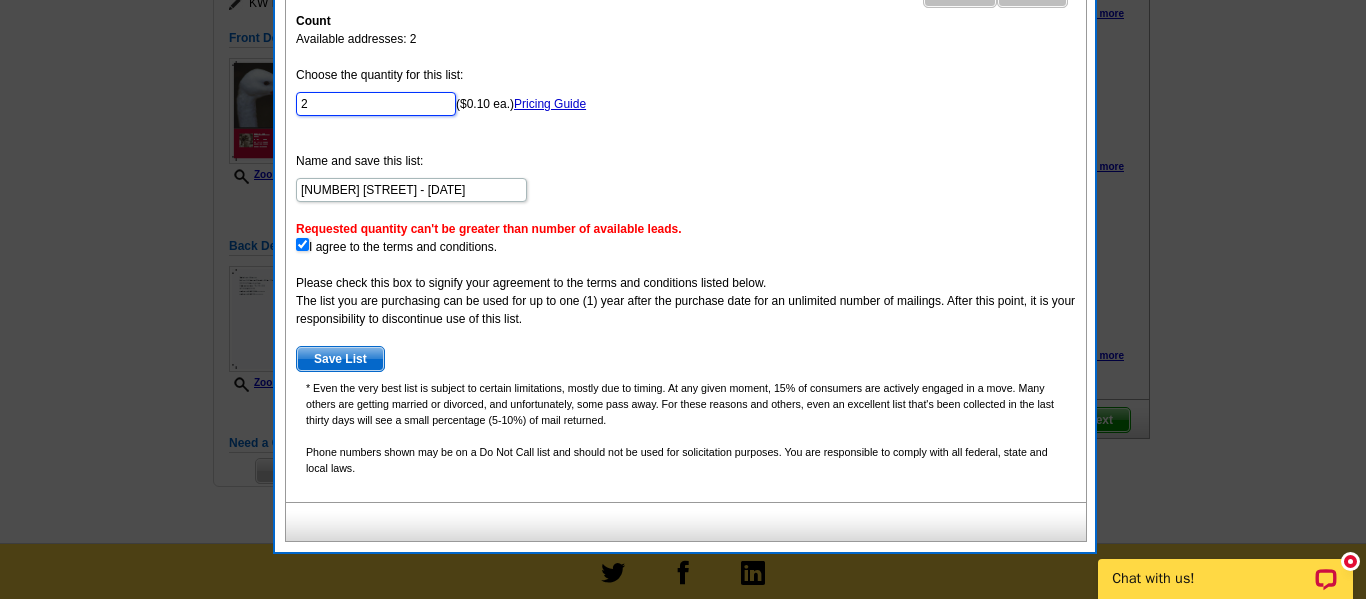 type on "2" 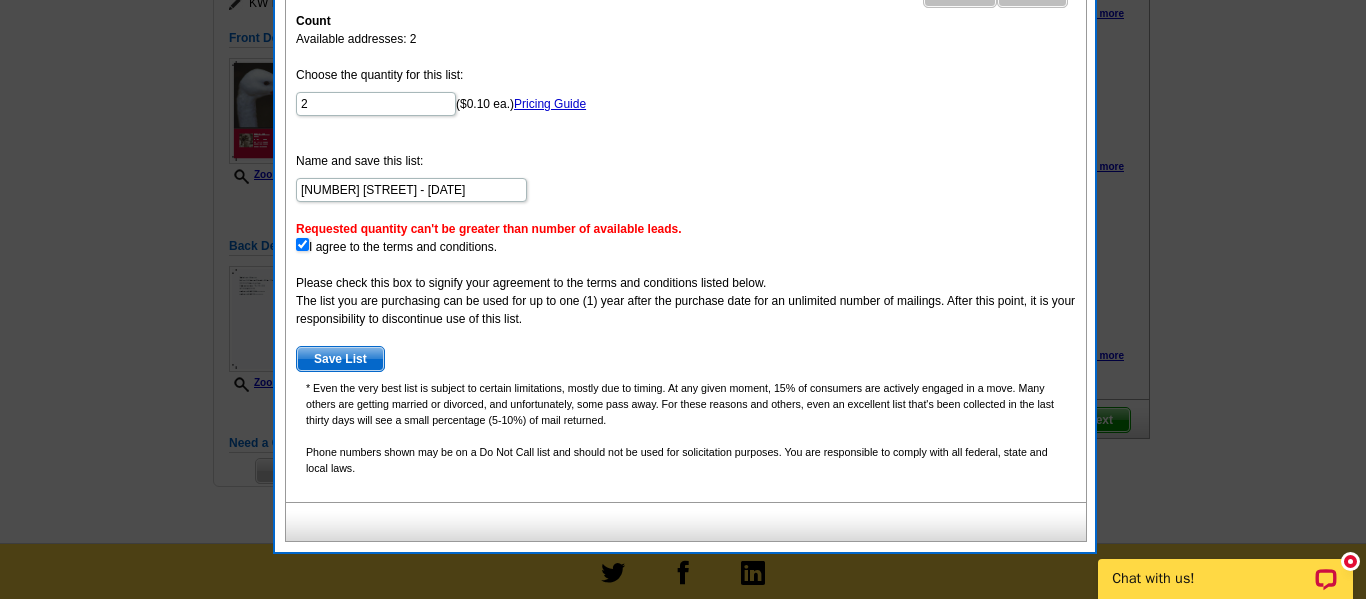 click on "Save List" at bounding box center (340, 359) 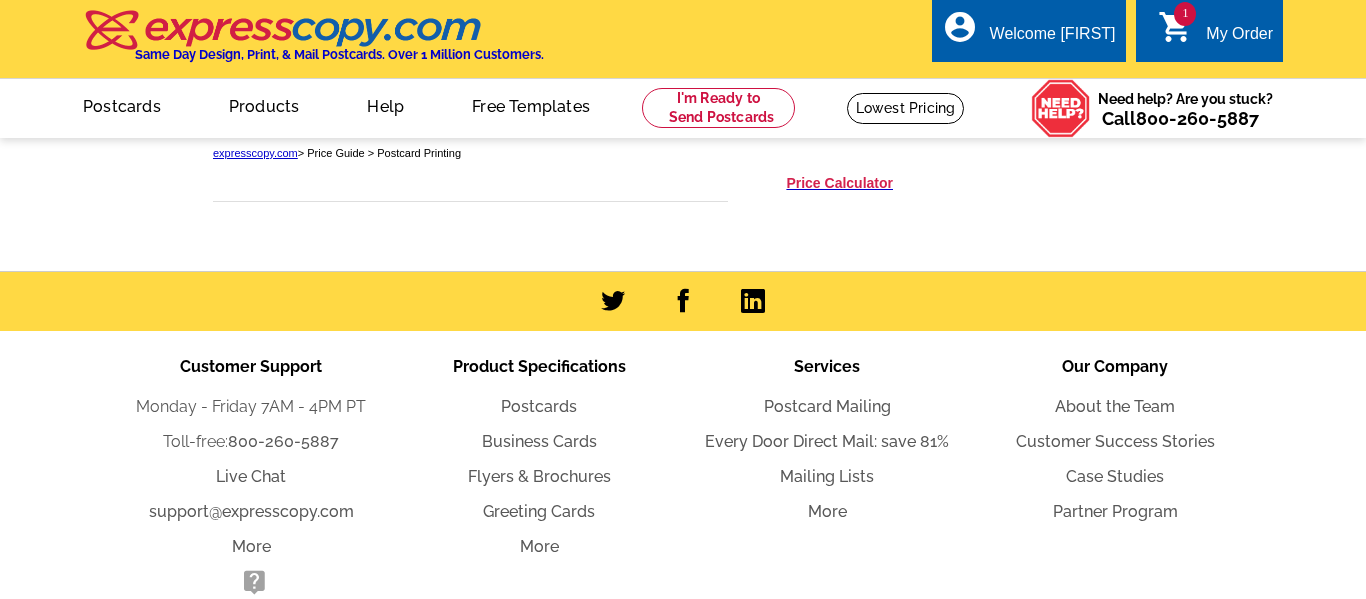 scroll, scrollTop: 0, scrollLeft: 0, axis: both 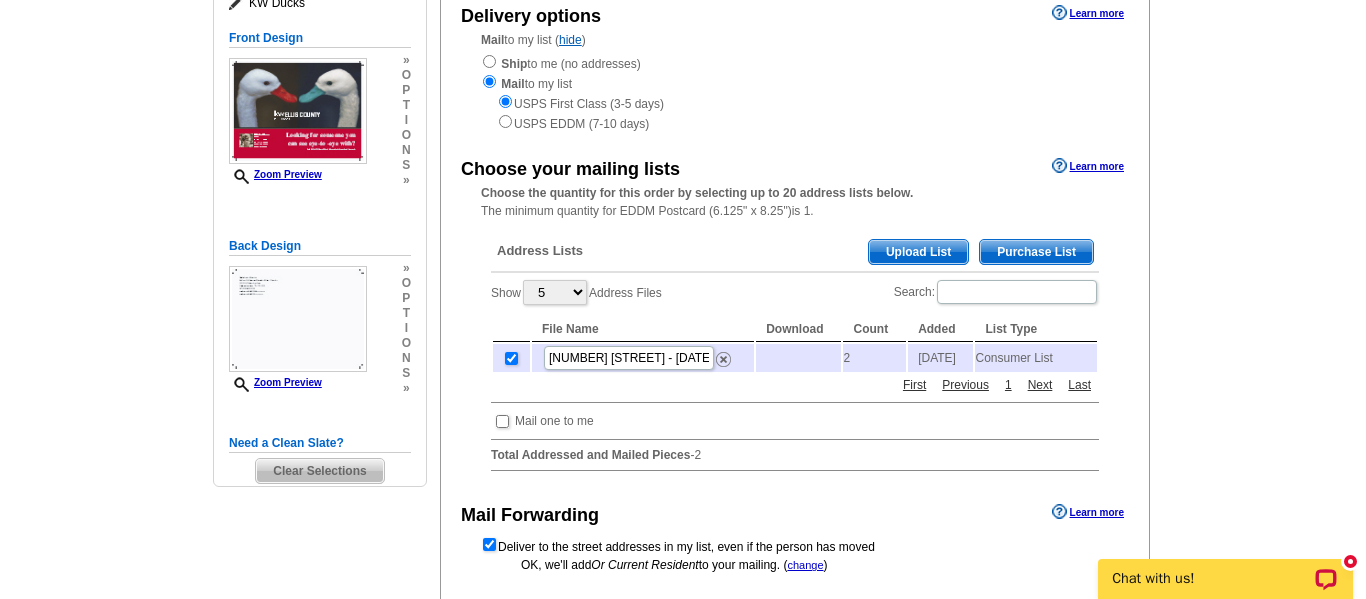 click on "Choose your mailing lists
Learn more
Choose the quantity for this order by selecting up to 20 address lists below.
The minimum quantity for EDDM Postcard (6.125" x 8.25")is 1.
Address Lists
Purchase List
Upload List
Show  5 10 25 50 100  Address Files Search:  File Name Download Count Added List Type 107 Forest Court - Aug 08 2 2025-08-08 Consumer List First Previous 1 Next Last
Mail one to me
Mailing Address
Label
Mail-To-Me
Name
Sabrina Adams
Company
Keller Williams Realty Ellis County
Address Line 1
107 Forest Court
Address Line 2
Address Line 3
City
Duncanville
State
Alabama" at bounding box center (795, 320) 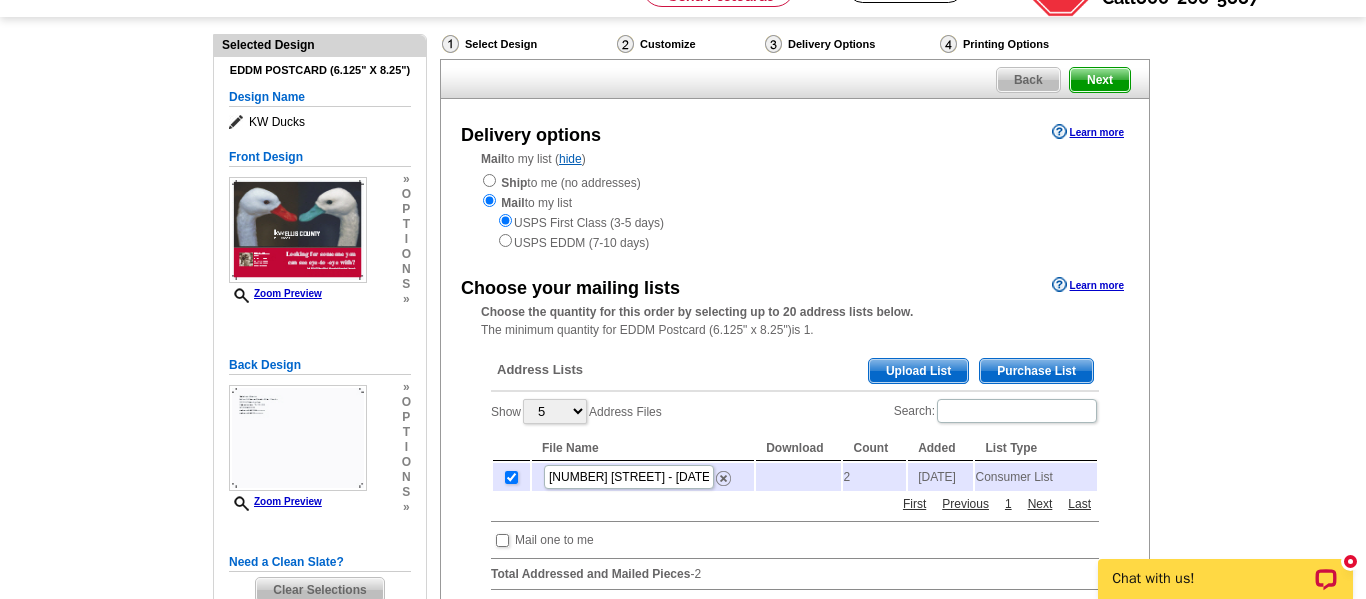 scroll, scrollTop: 120, scrollLeft: 0, axis: vertical 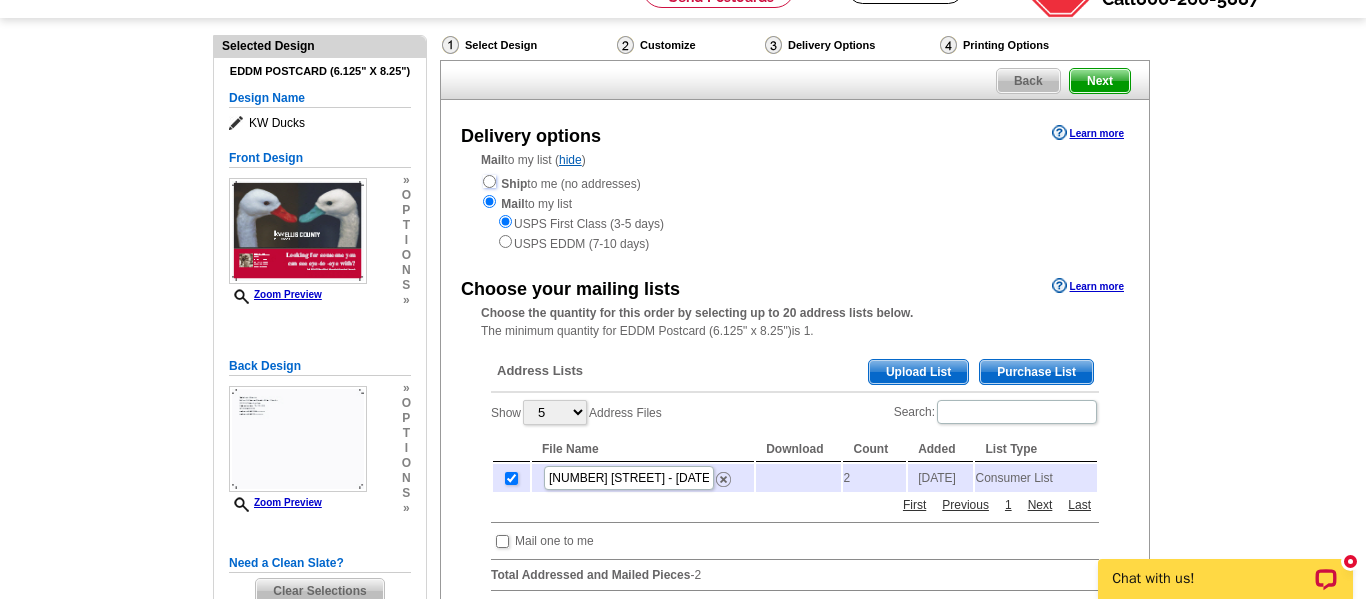 click at bounding box center [489, 181] 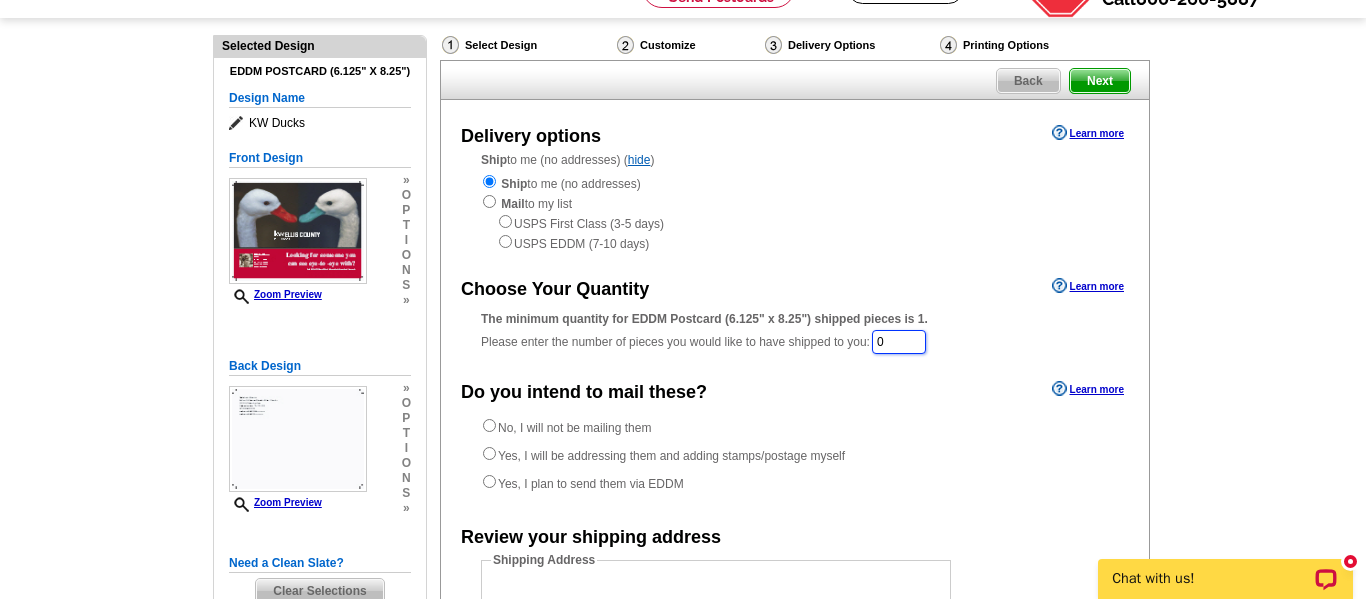 click on "0" at bounding box center (899, 342) 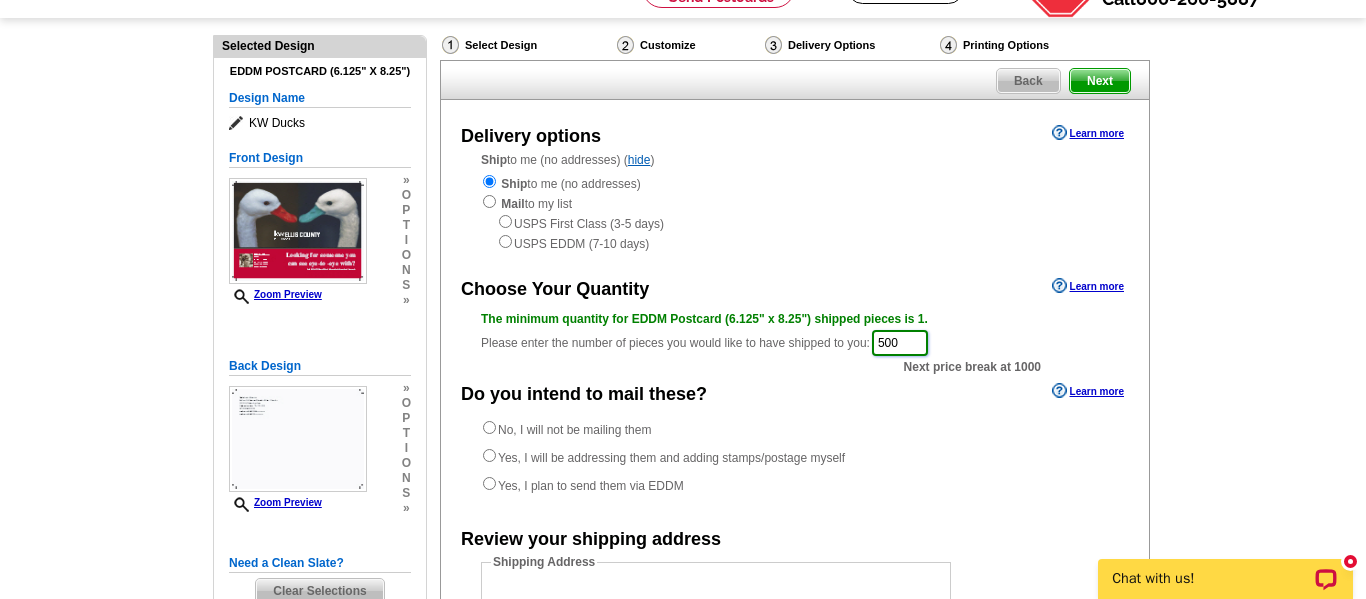 type on "500" 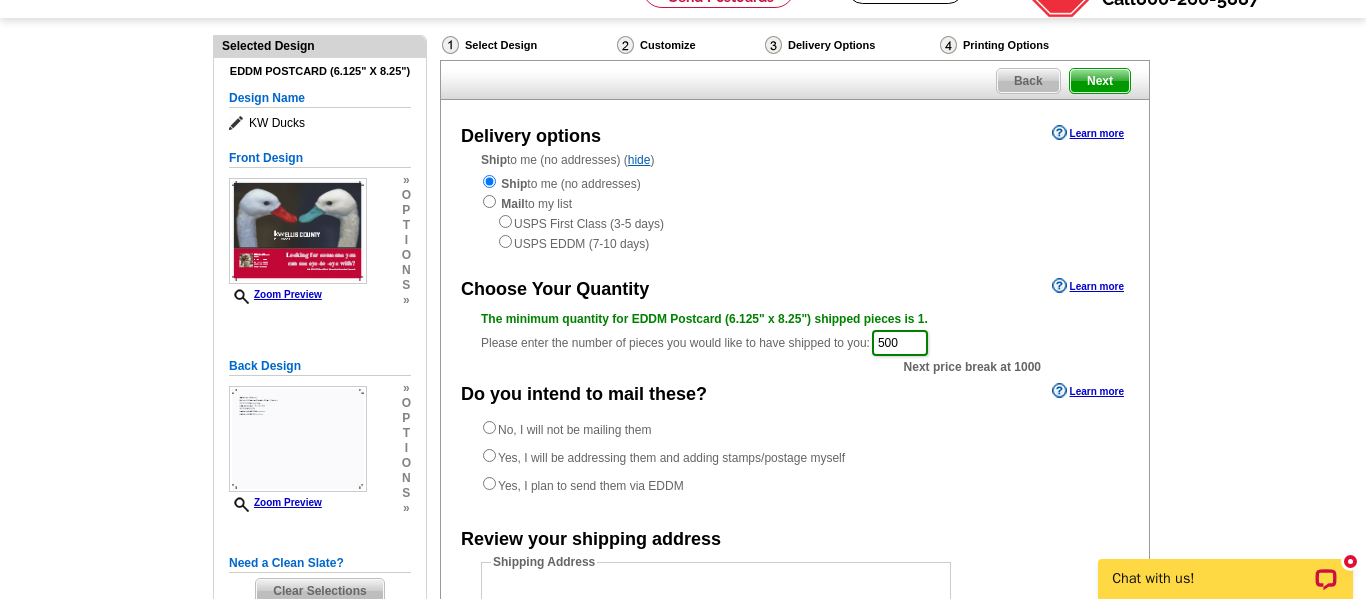 click on "No, I will not be mailing them
Yes, I will be addressing them and adding stamps/postage myself
Yes, I plan to send them via EDDM" at bounding box center [795, 461] 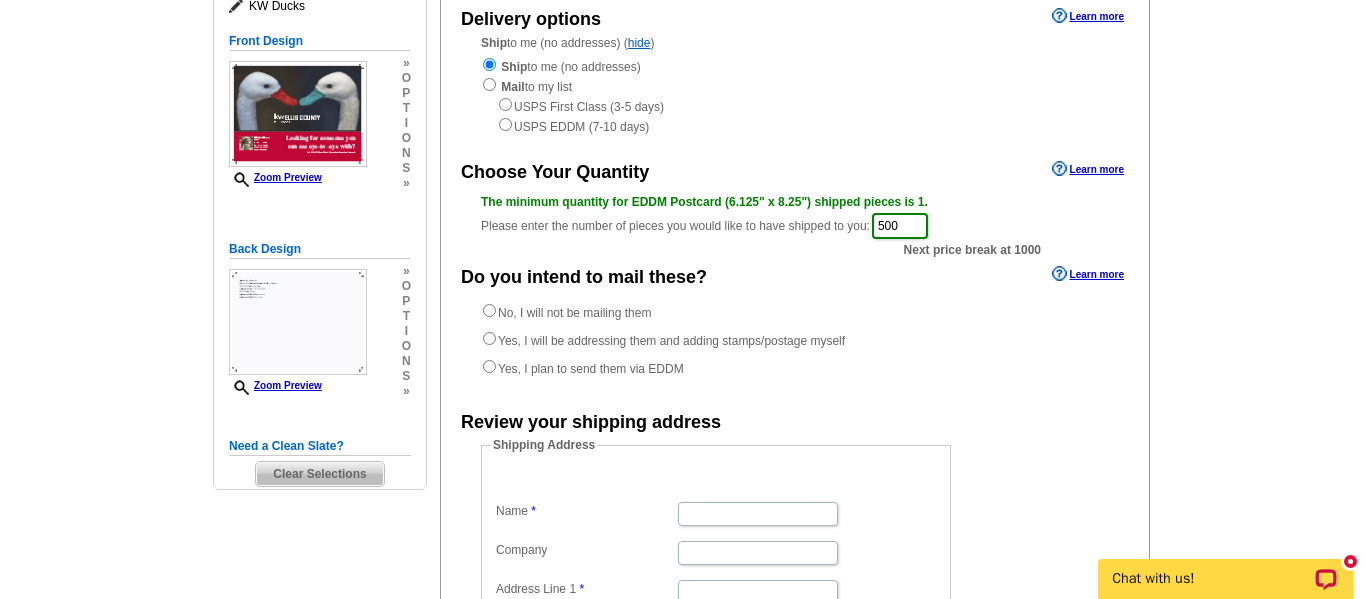 scroll, scrollTop: 240, scrollLeft: 0, axis: vertical 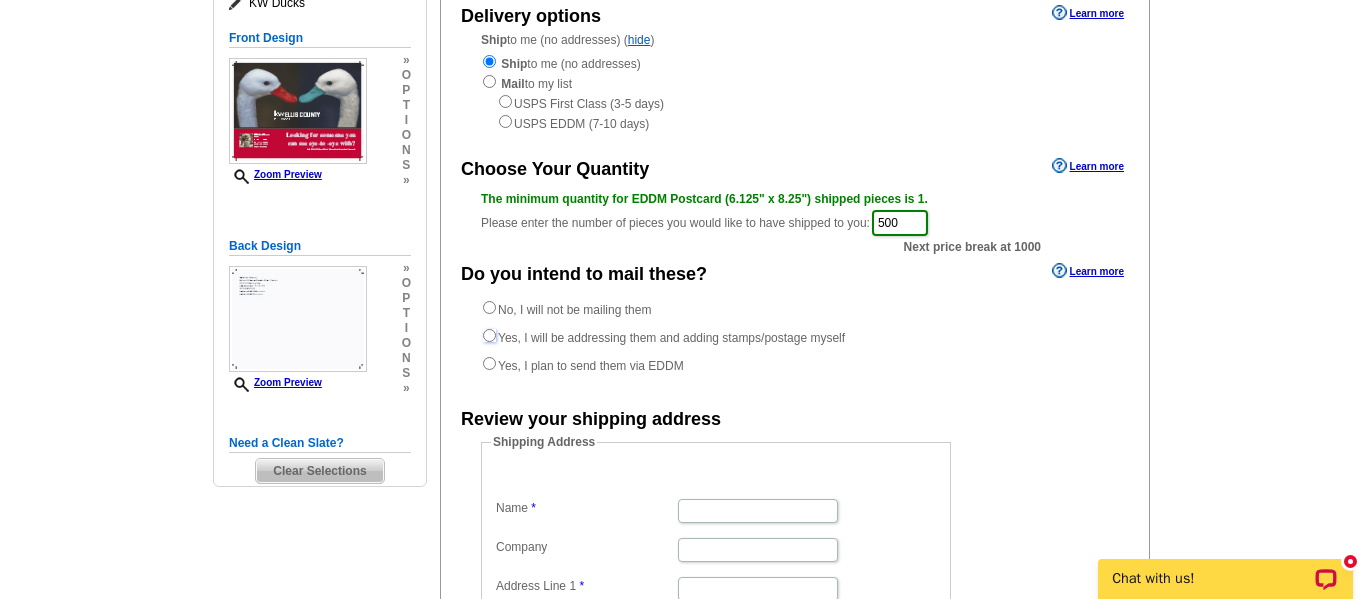click on "Yes, I will be addressing them and adding stamps/postage myself" at bounding box center (489, 335) 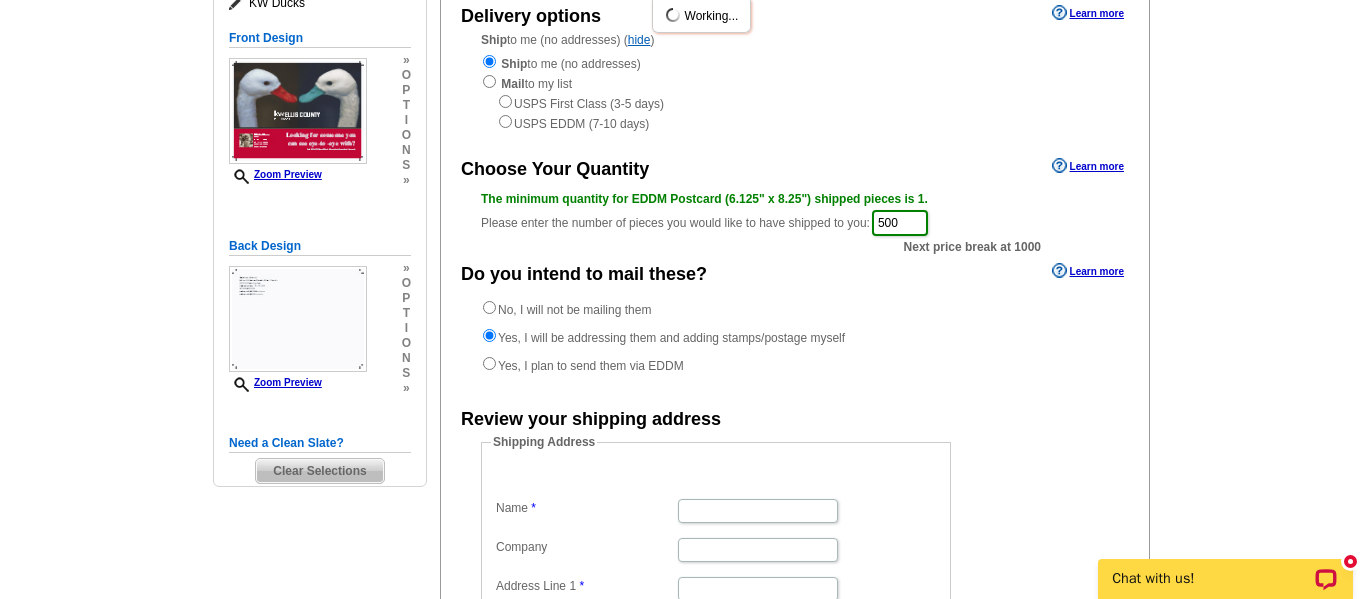 click on "Review your shipping address" at bounding box center (795, 418) 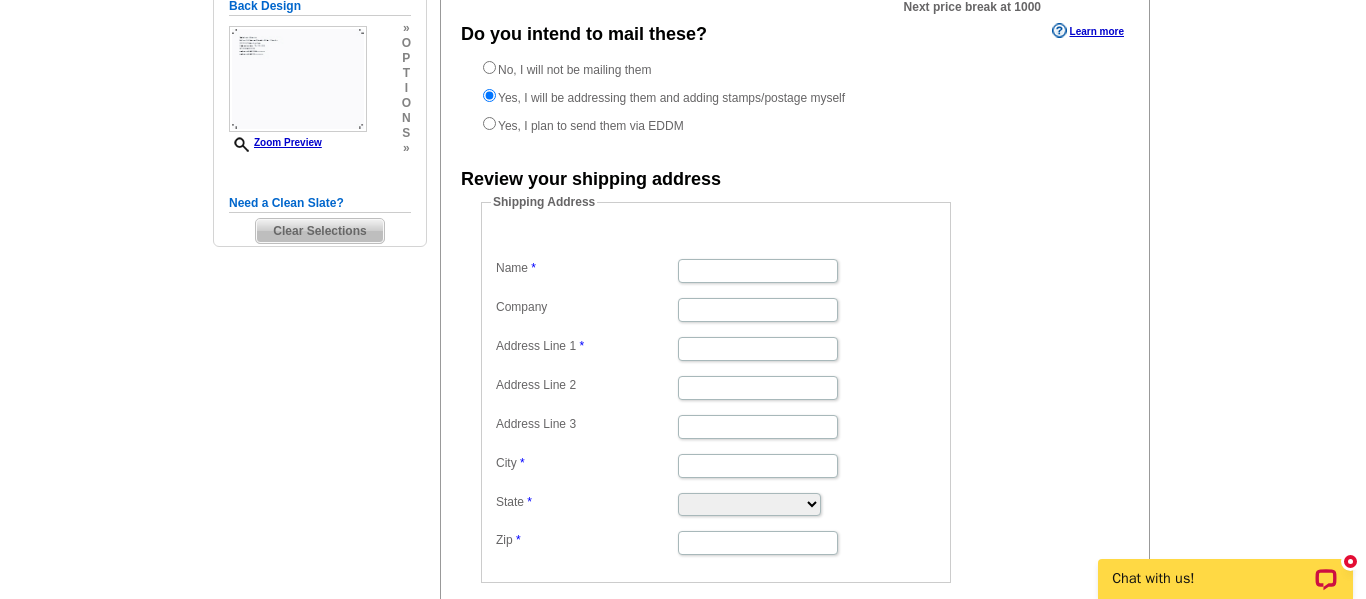 scroll, scrollTop: 520, scrollLeft: 0, axis: vertical 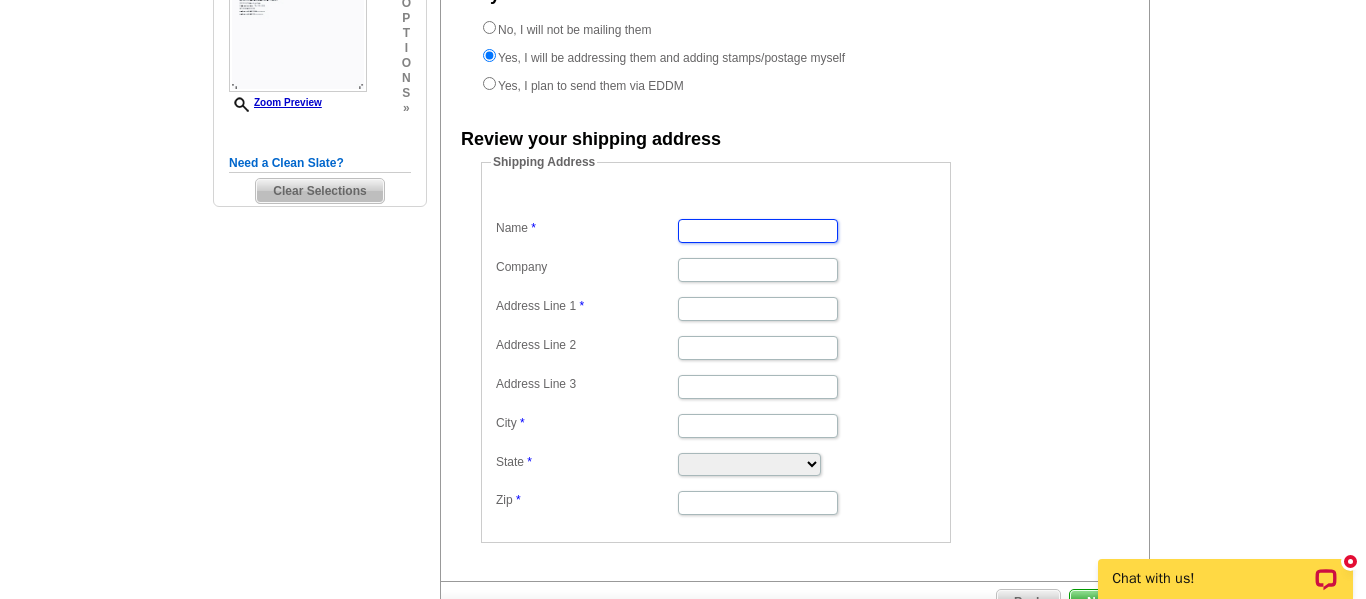 click on "Name" at bounding box center [758, 231] 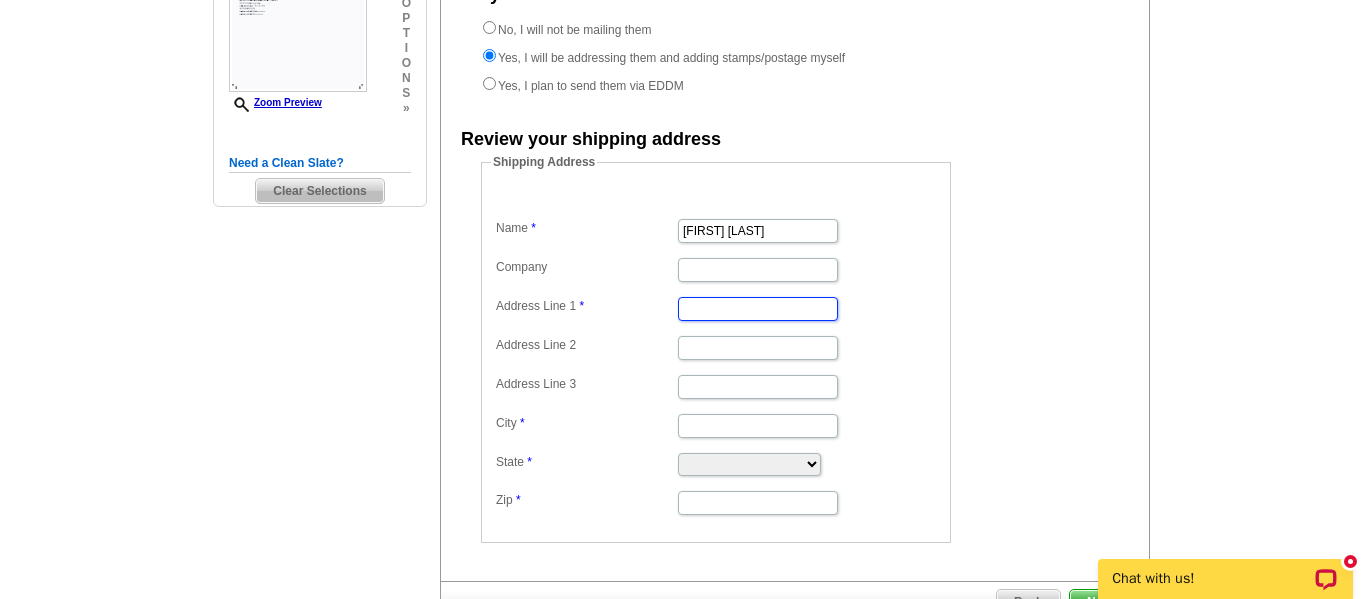 type on "[NUMBER] [STREET]" 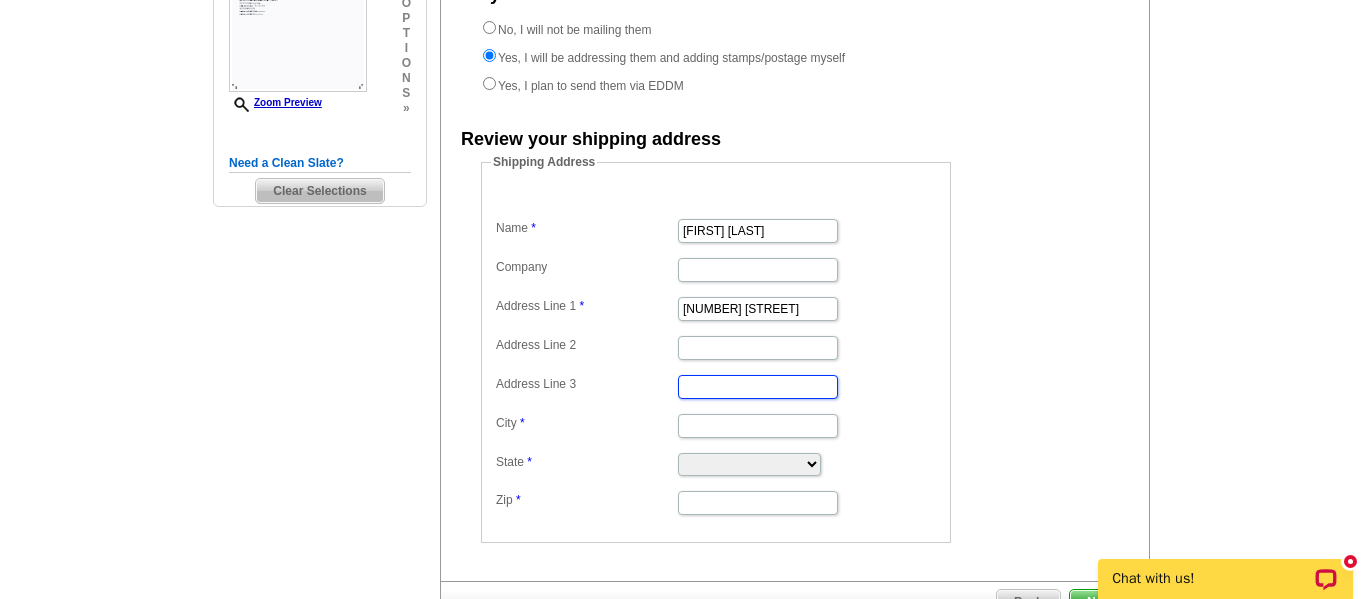 type on "Duncanville" 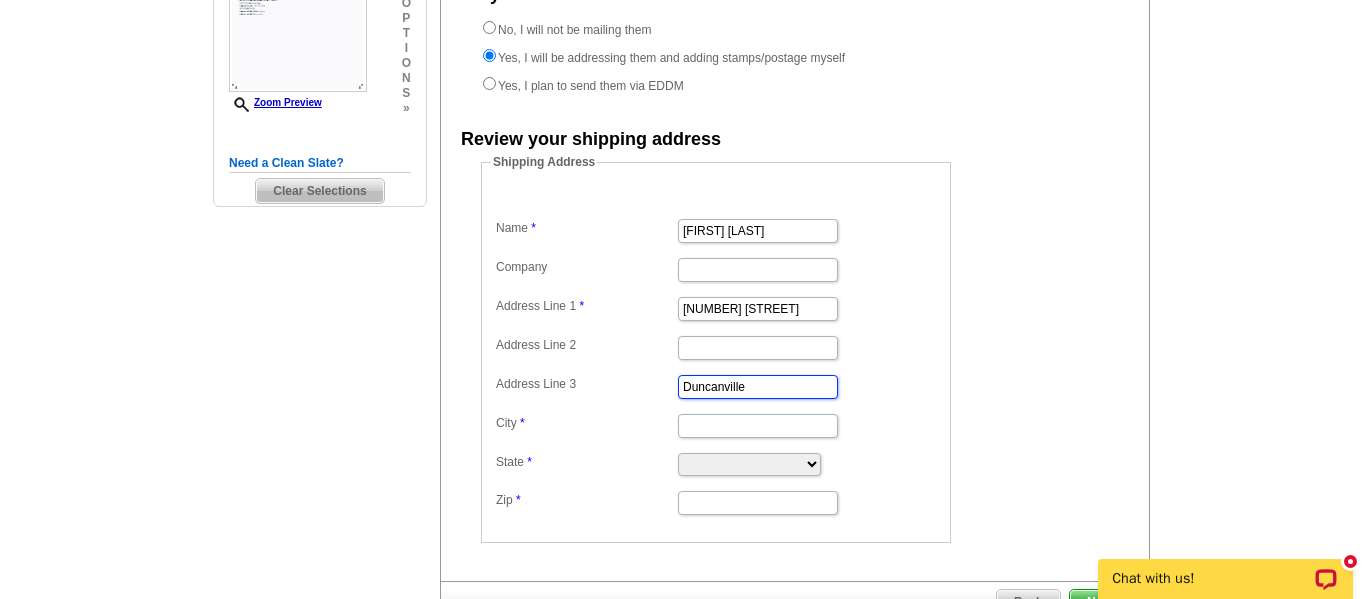 type on "Duncanville" 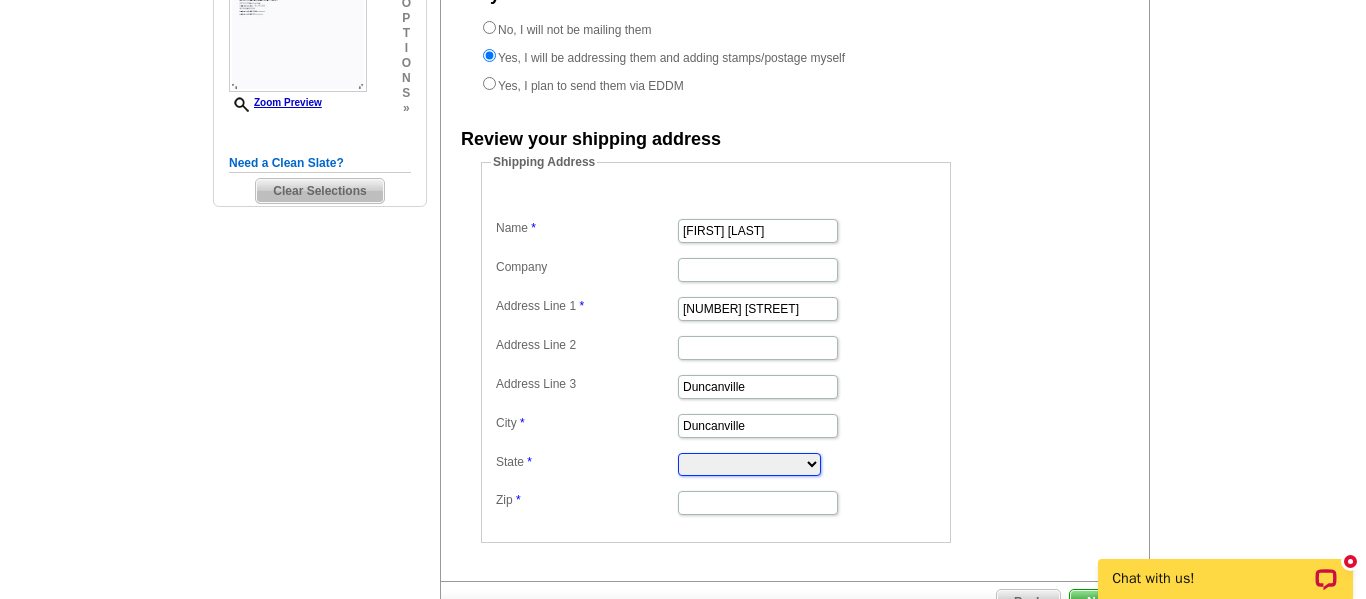 select on "TX" 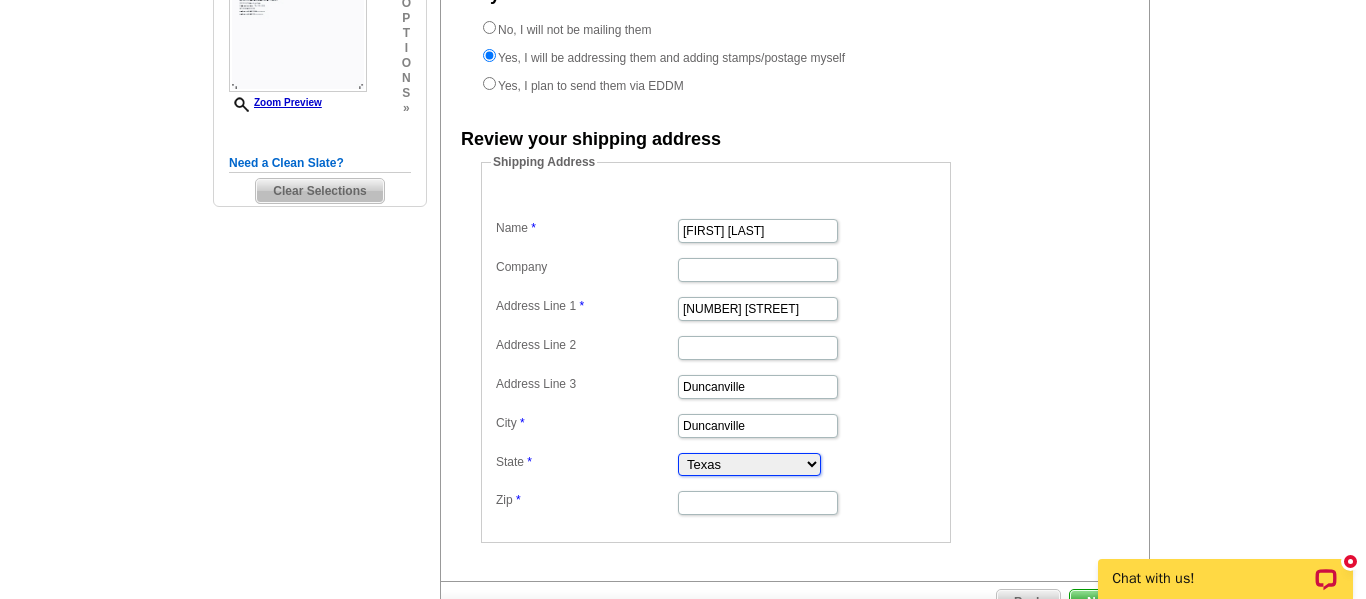 type on "75116" 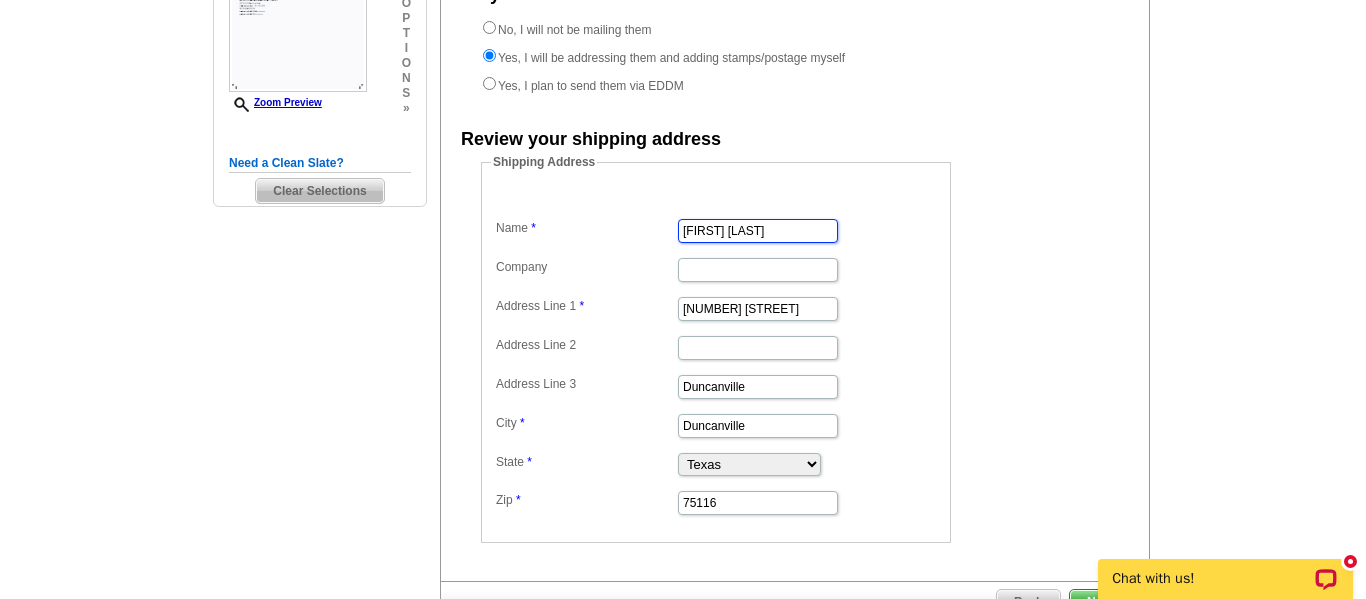 scroll, scrollTop: 0, scrollLeft: 0, axis: both 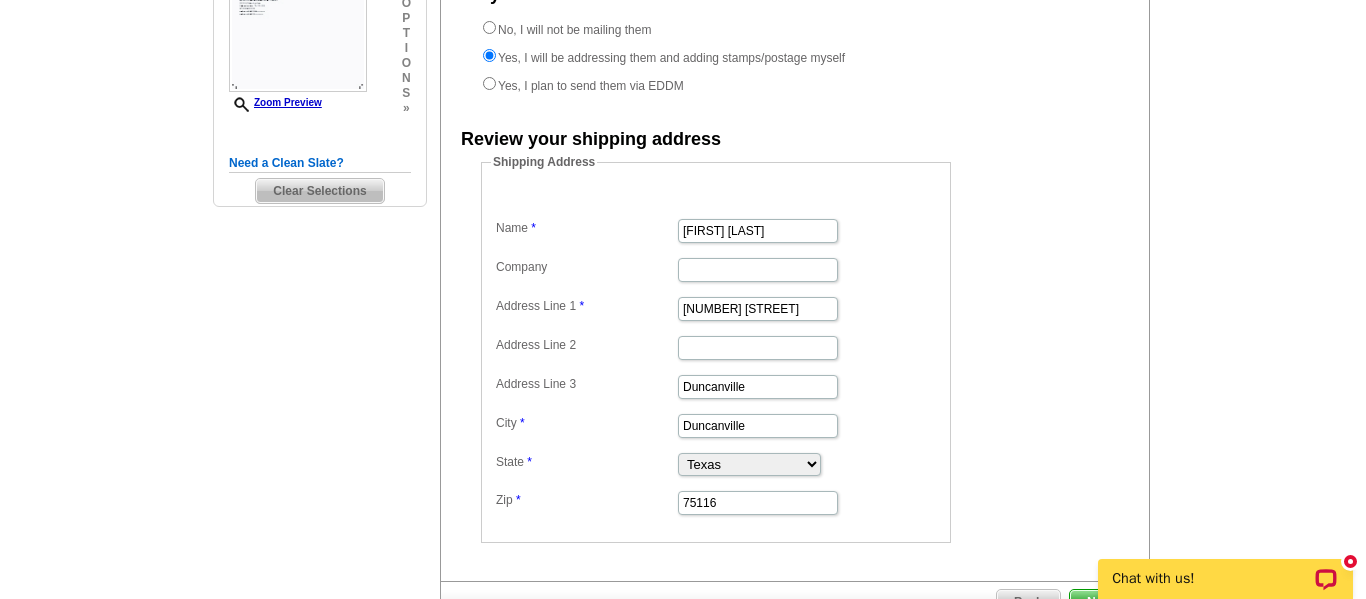 click on "Shipping Address
Name
Sabrina Adams
Company
Address Line 1
107 Forest Court
Address Line 2
Address Line 3
Duncanville
City
Duncanville
State
Alabama
Alaska
Arizona
Arkansas
California
Colorado
Connecticut
District of Columbia
Delaware
Florida
Georgia
Hawaii
Idaho
Illinois
Indiana
Iowa
Kansas
Kentucky
Louisiana
Maine
Maryland
Massachusetts
Michigan
Minnesota
Mississippi
Missouri
Montana
Nebraska
Nevada
New Hampshire
New Jersey
New Mexico
New York
North Carolina
North Dakota
Ohio
Oklahoma
Oregon
Pennsylvania
Rhode Island
South Carolina
South Dakota
Tennessee
Texas
Utah
Vermont
Virginia
Washington
West Virginia
Wisconsin
Wyoming" at bounding box center (795, 348) 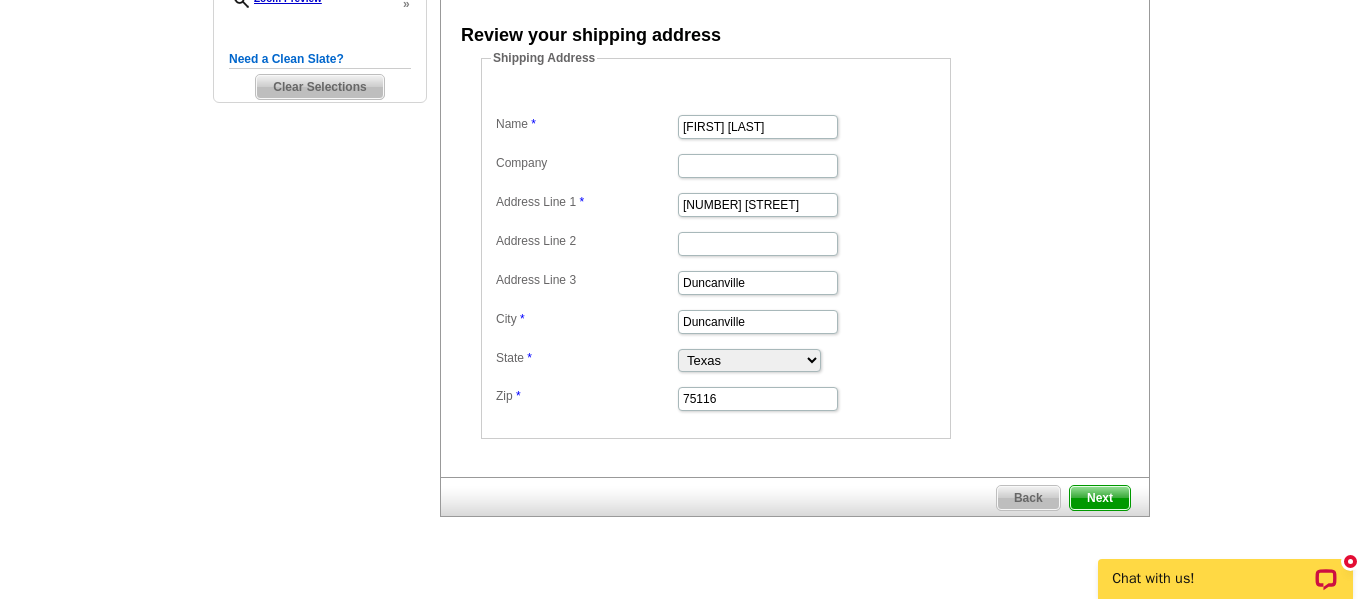 scroll, scrollTop: 640, scrollLeft: 0, axis: vertical 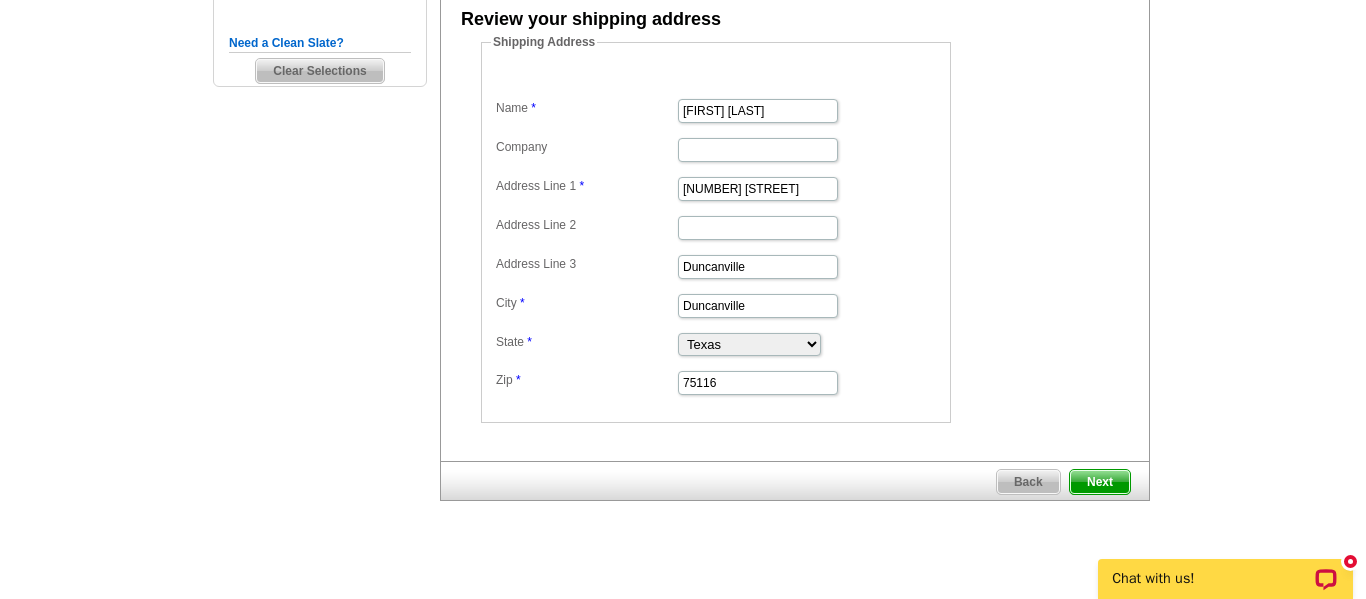 click on "Next" at bounding box center (1100, 482) 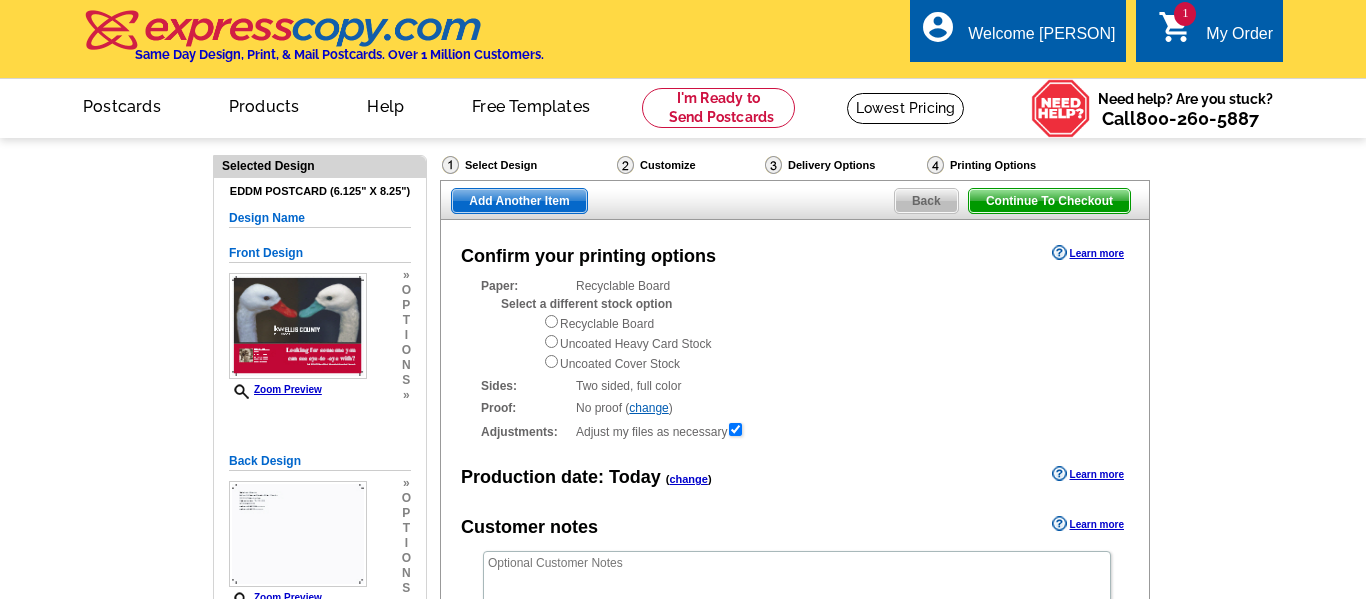 scroll, scrollTop: 0, scrollLeft: 0, axis: both 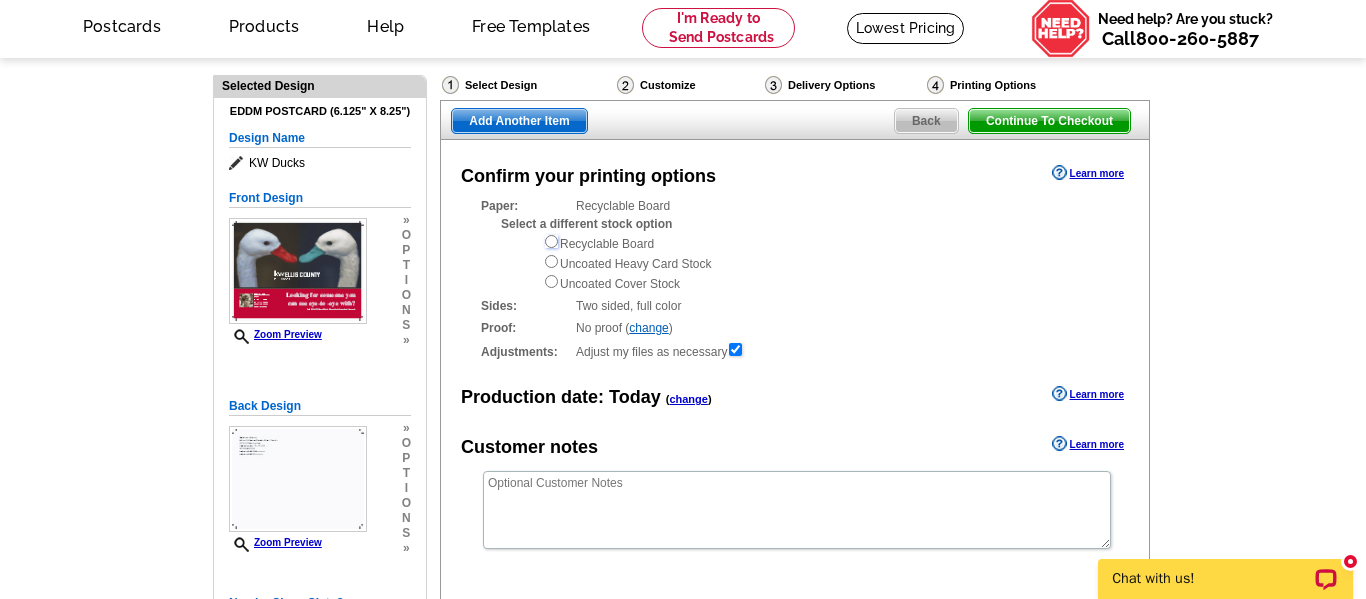 click at bounding box center (551, 241) 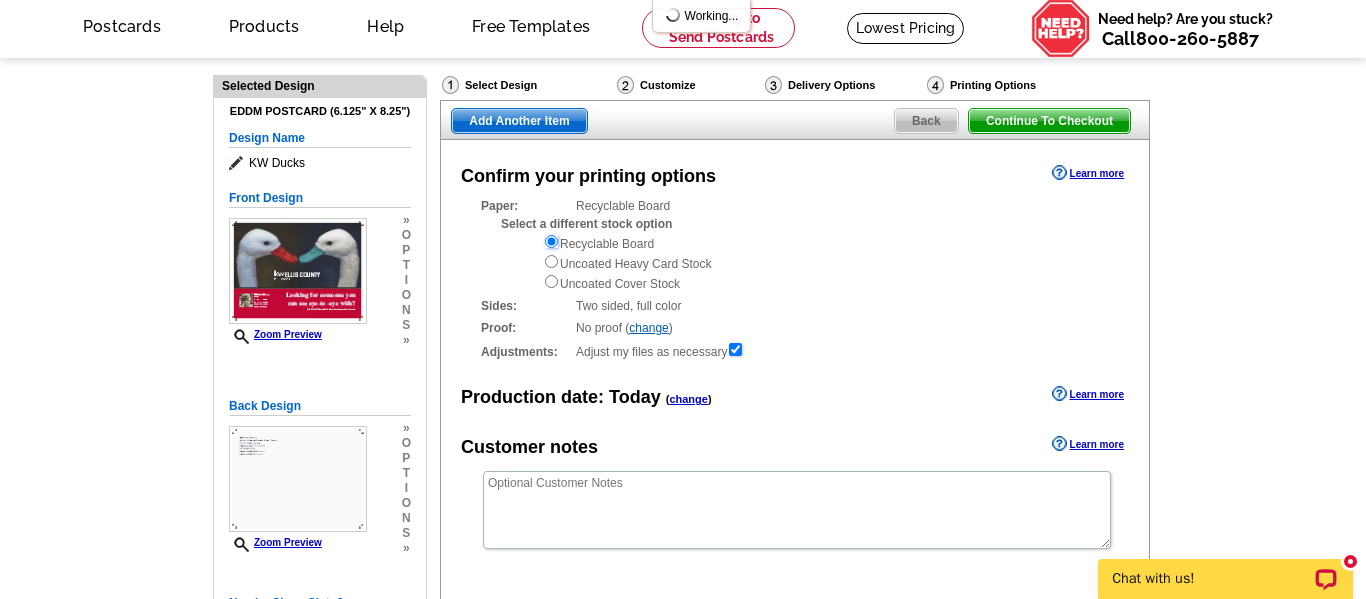 scroll, scrollTop: 0, scrollLeft: 0, axis: both 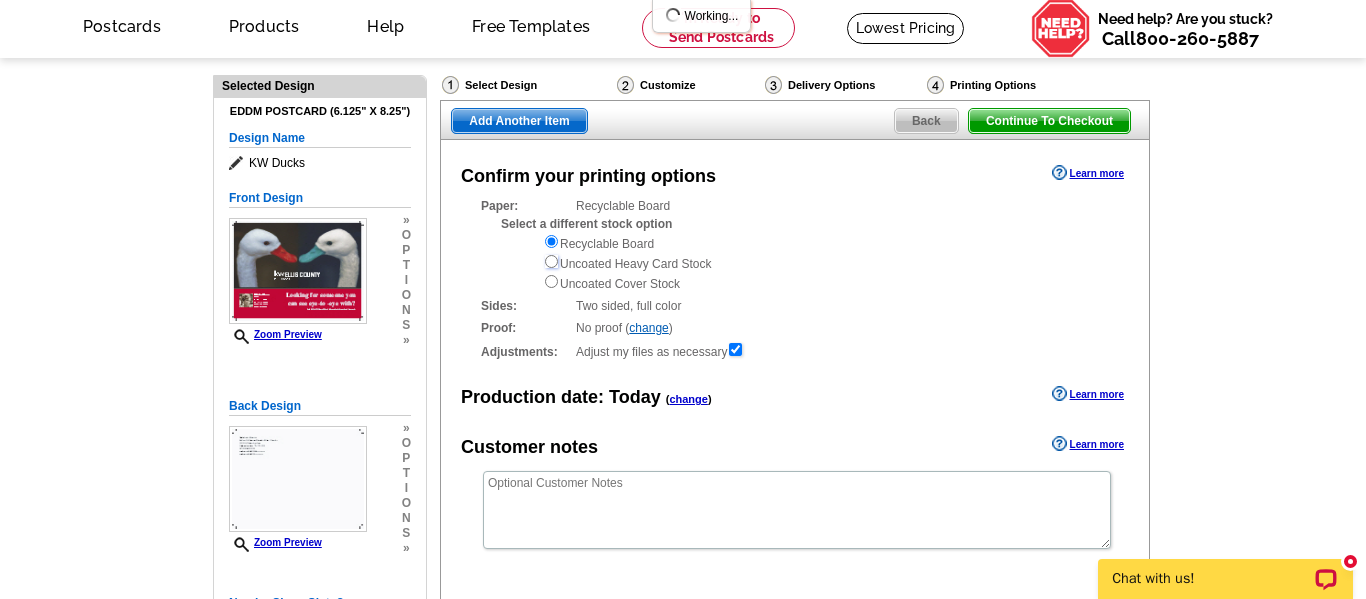 click at bounding box center (551, 261) 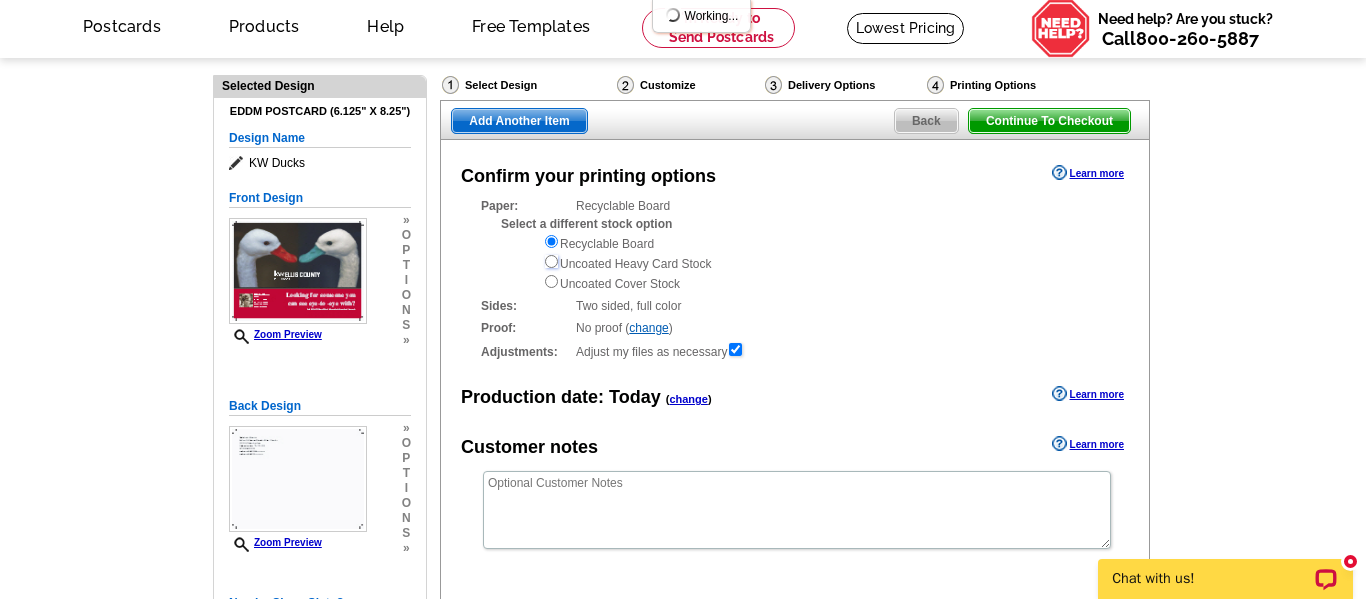 radio on "true" 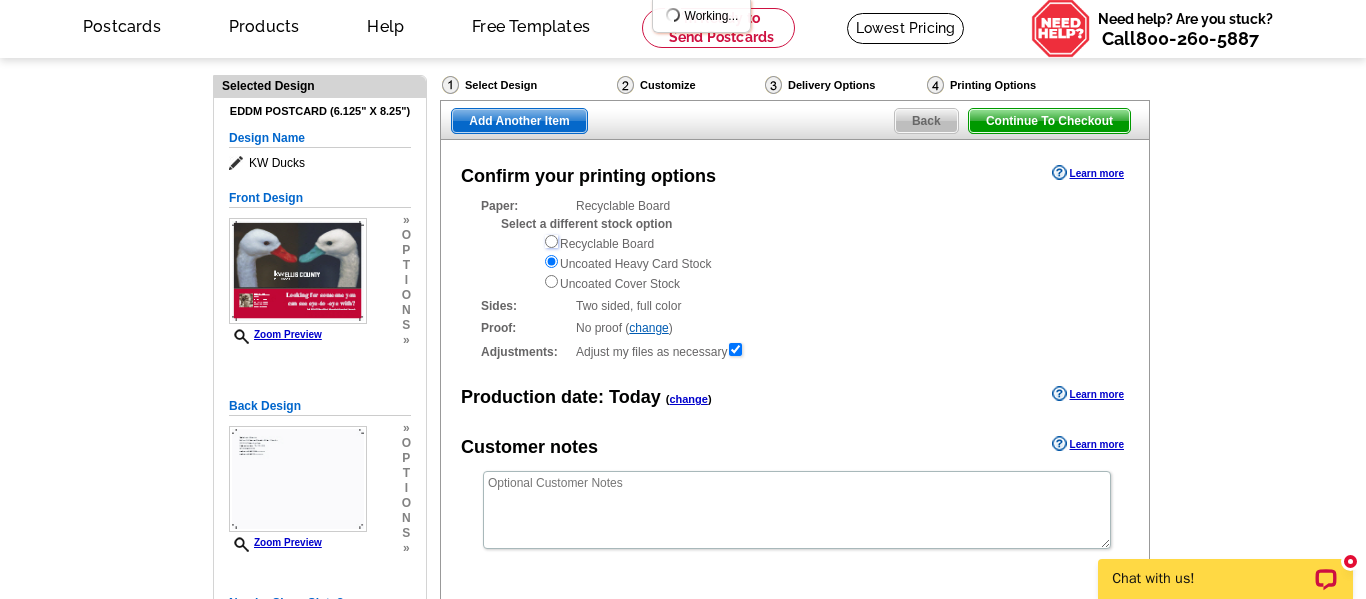 click at bounding box center [551, 241] 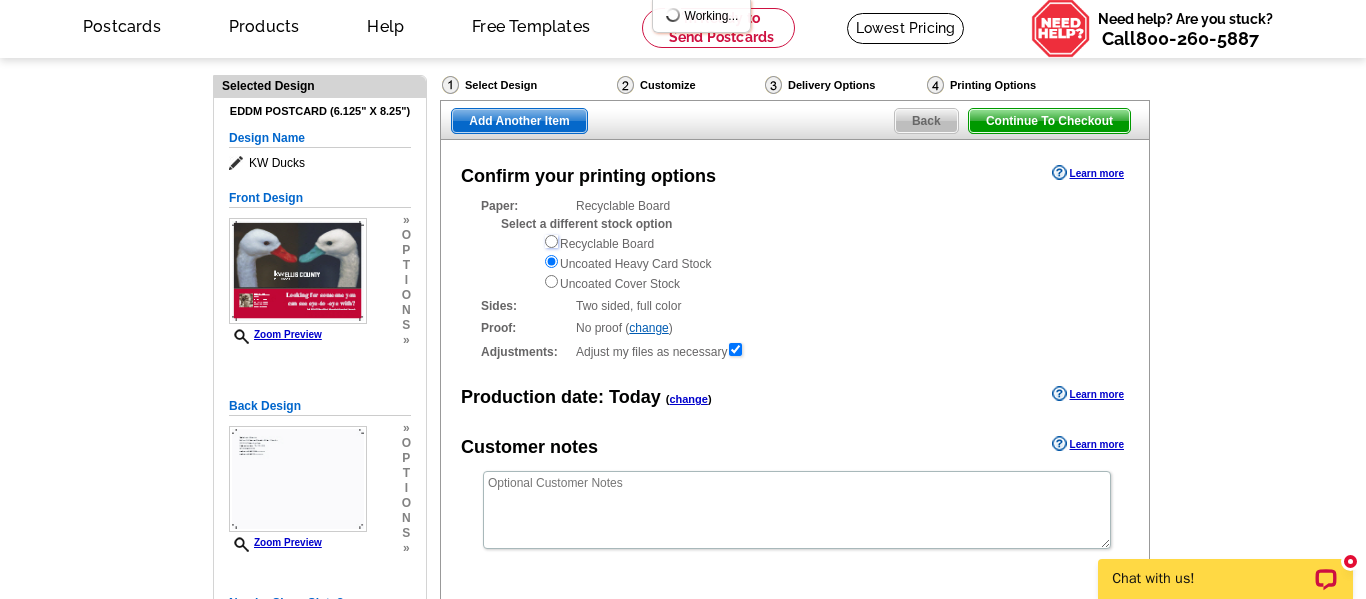 radio on "true" 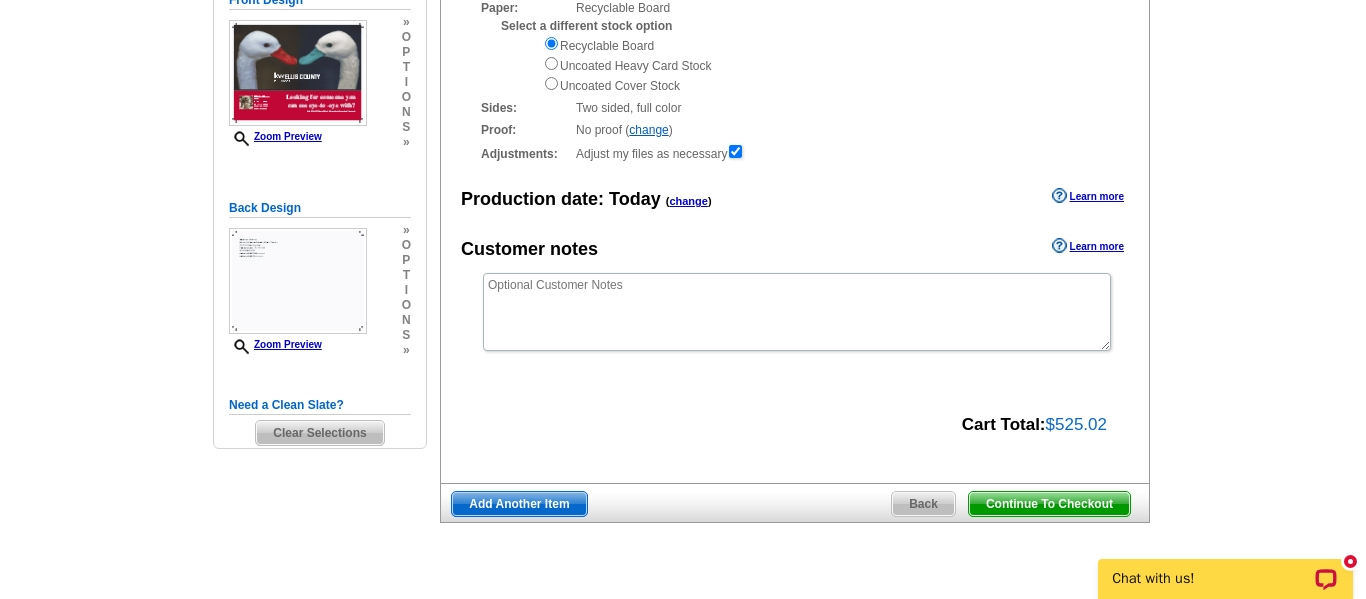 scroll, scrollTop: 280, scrollLeft: 0, axis: vertical 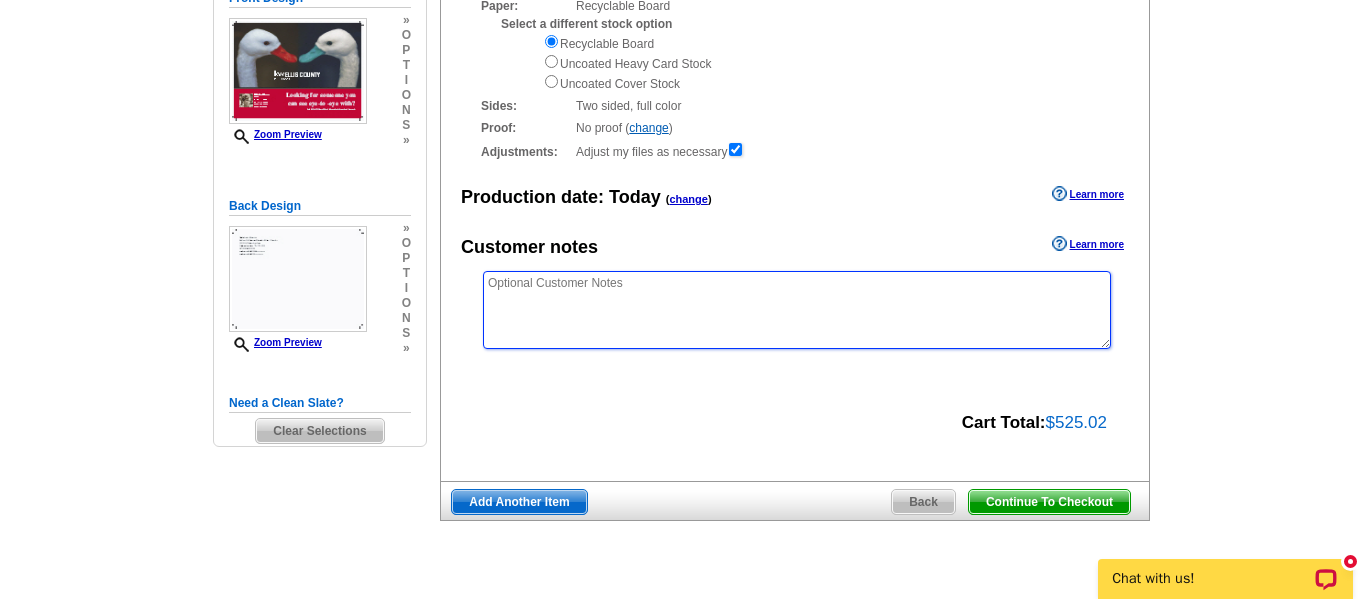 click at bounding box center [797, 310] 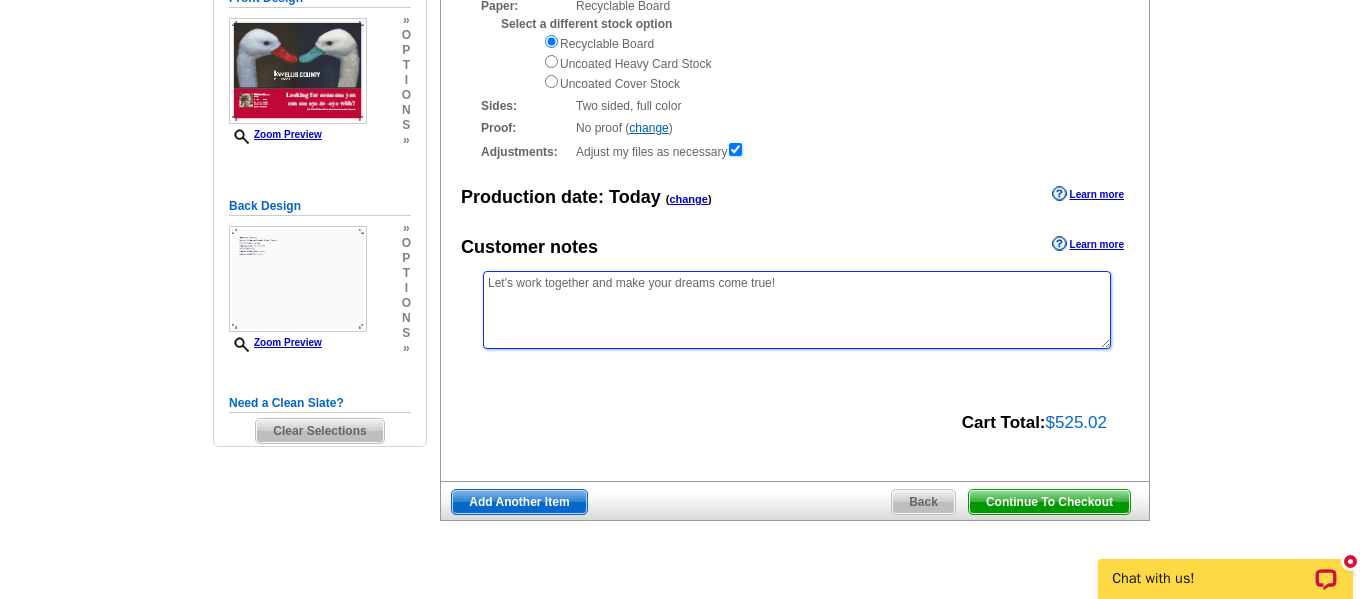 type on "Let's work together and make your dreams come true!" 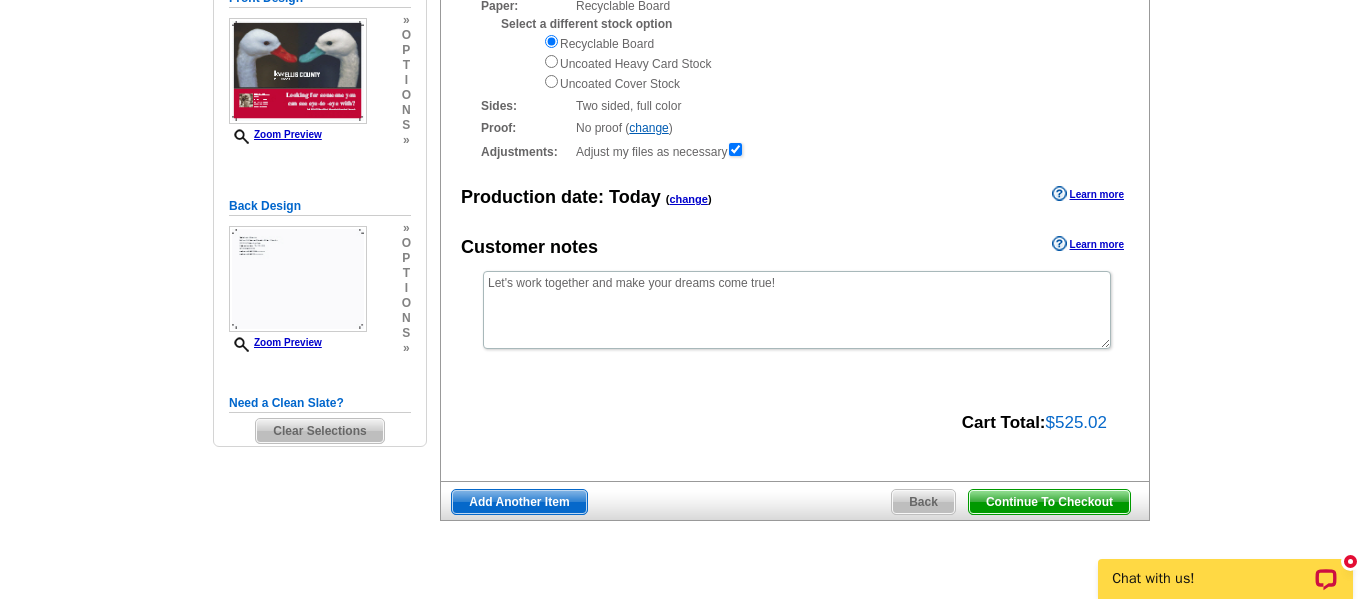click on "Continue To Checkout" at bounding box center [1049, 502] 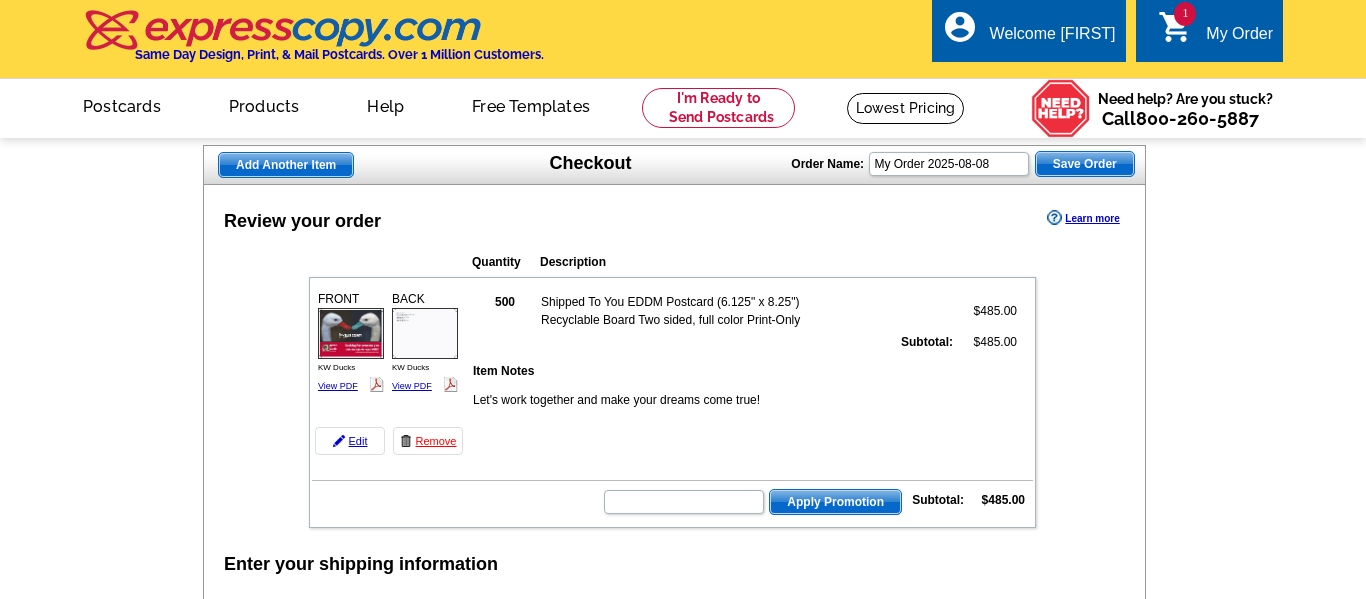 scroll, scrollTop: 0, scrollLeft: 0, axis: both 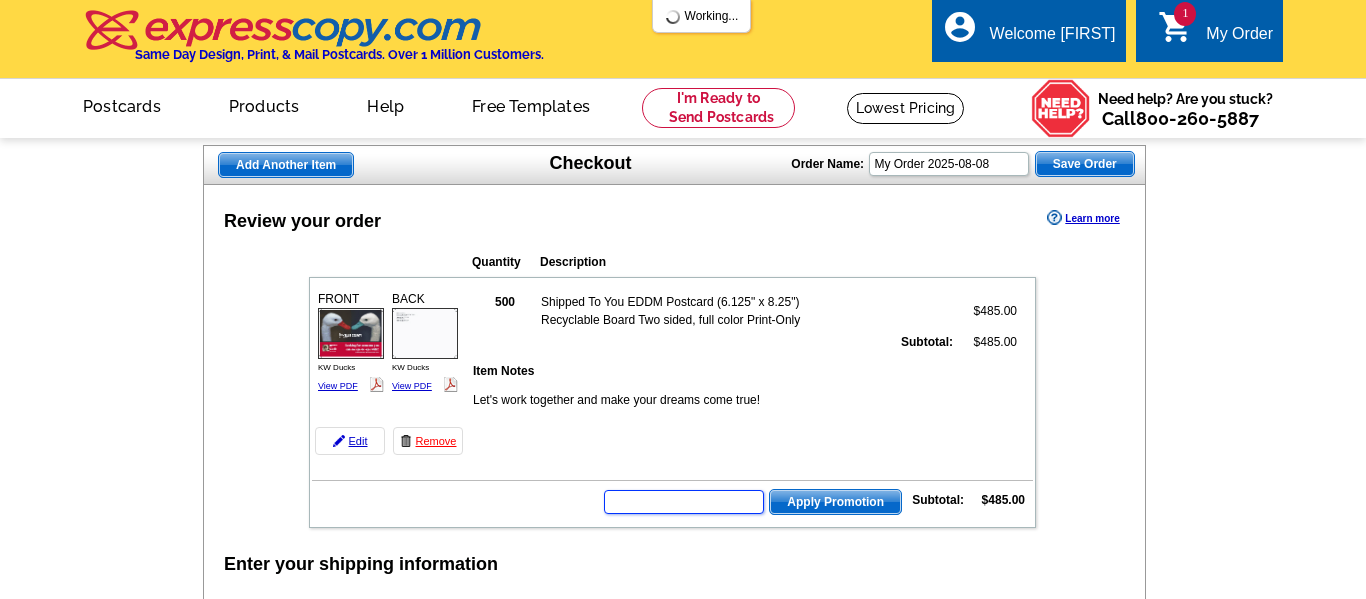 click at bounding box center [684, 502] 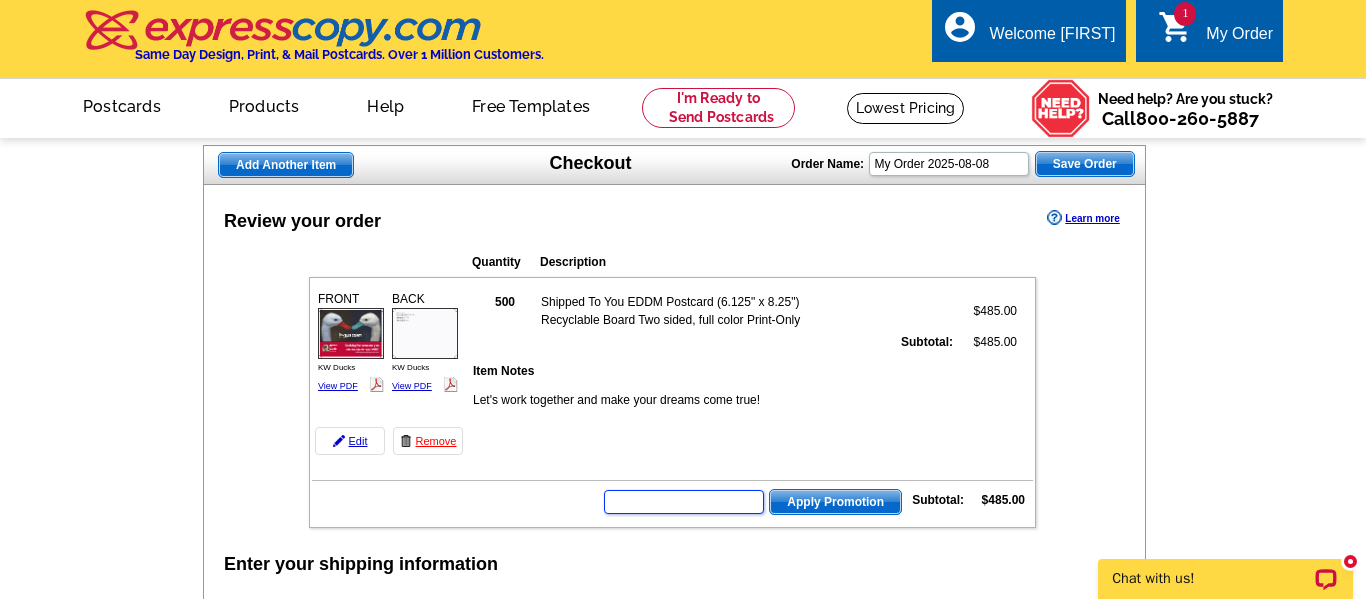 scroll, scrollTop: 0, scrollLeft: 0, axis: both 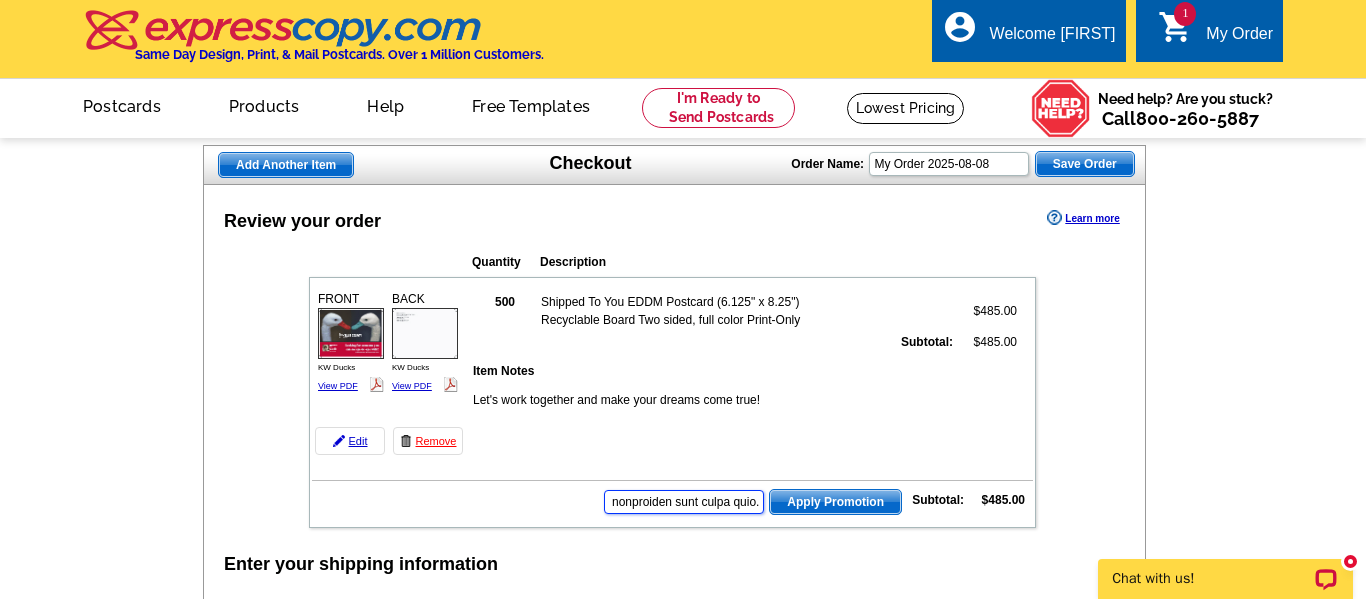 click at bounding box center (684, 502) 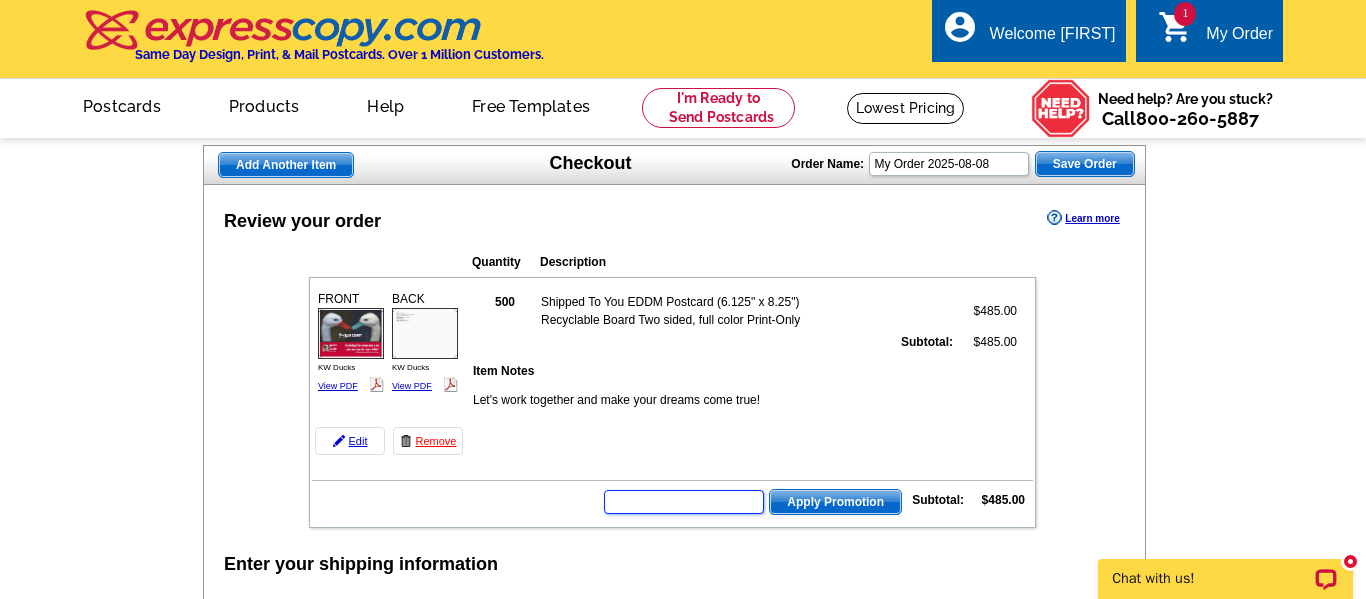 scroll, scrollTop: 0, scrollLeft: 0, axis: both 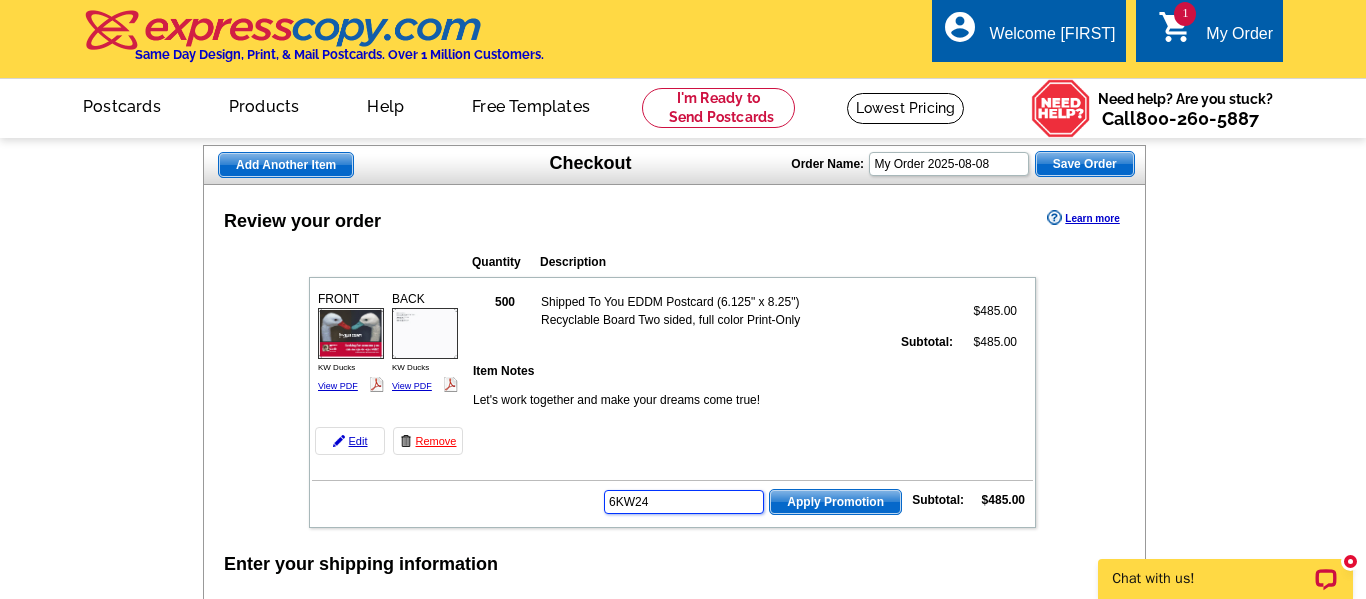 type on "6KW24" 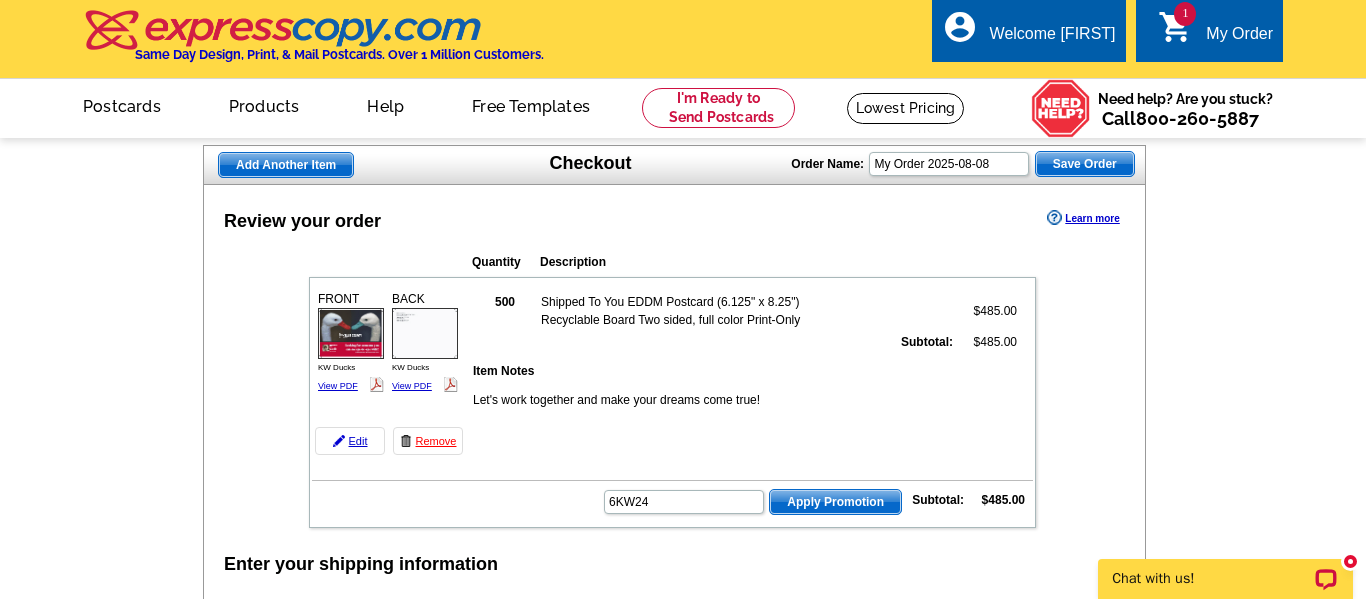 click on "Apply Promotion" at bounding box center (835, 502) 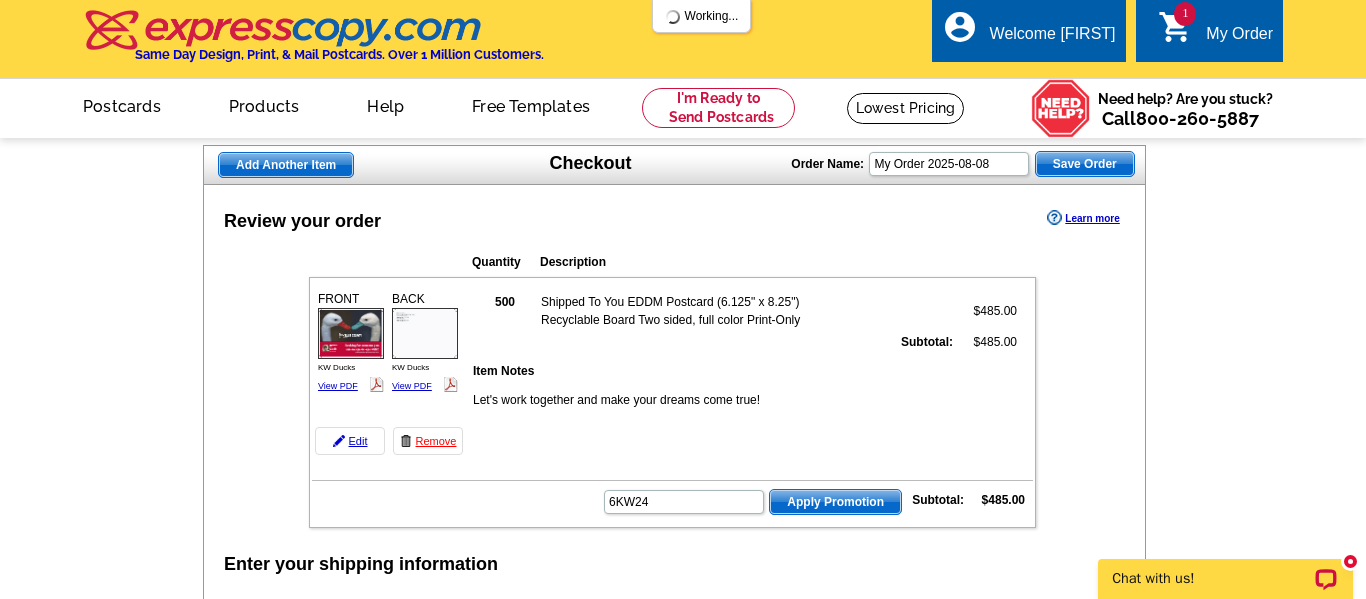 scroll, scrollTop: 0, scrollLeft: 0, axis: both 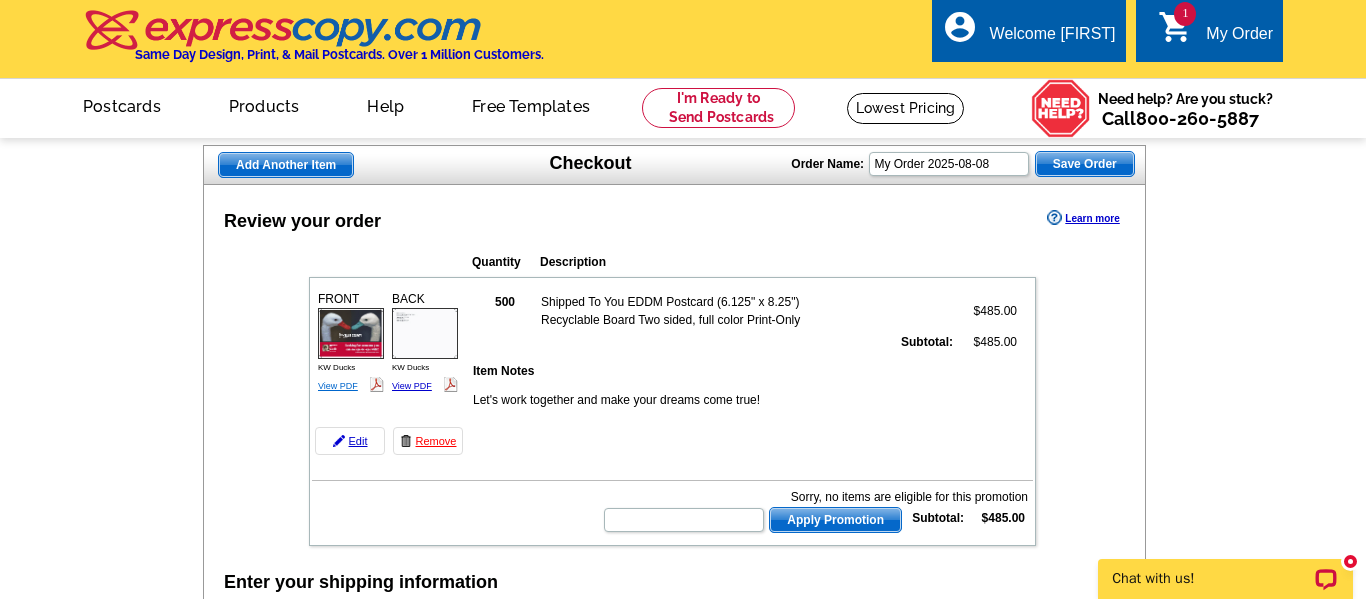click on "View PDF" at bounding box center (338, 386) 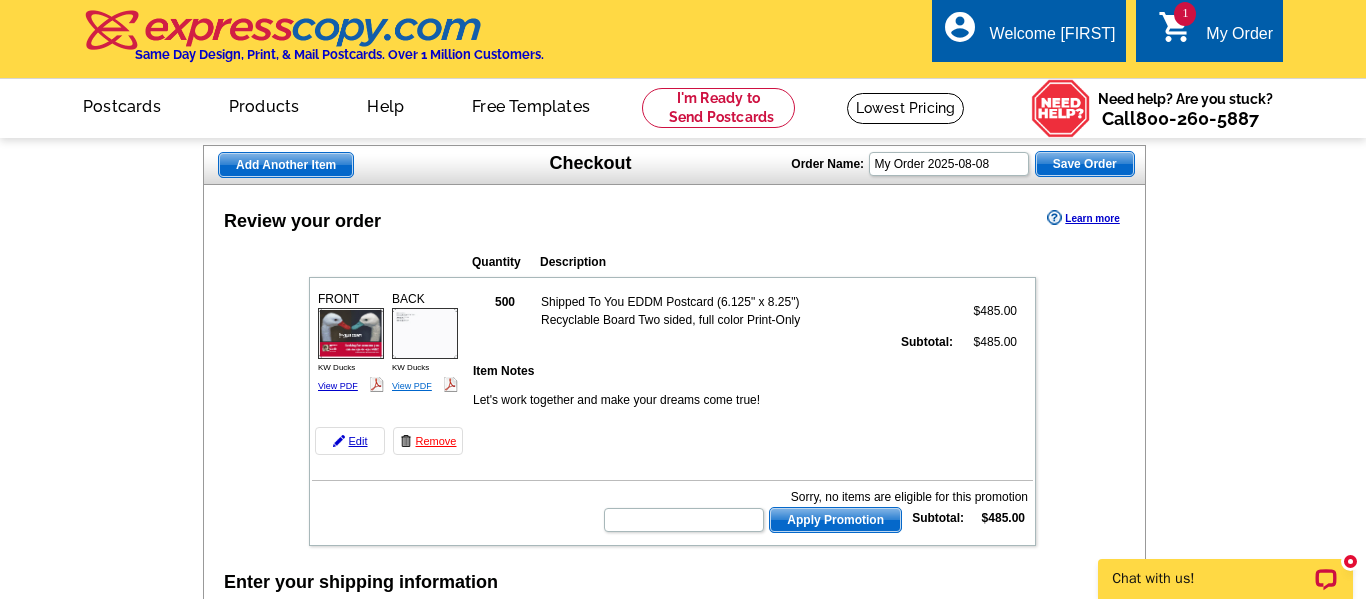 click on "View PDF" at bounding box center [412, 386] 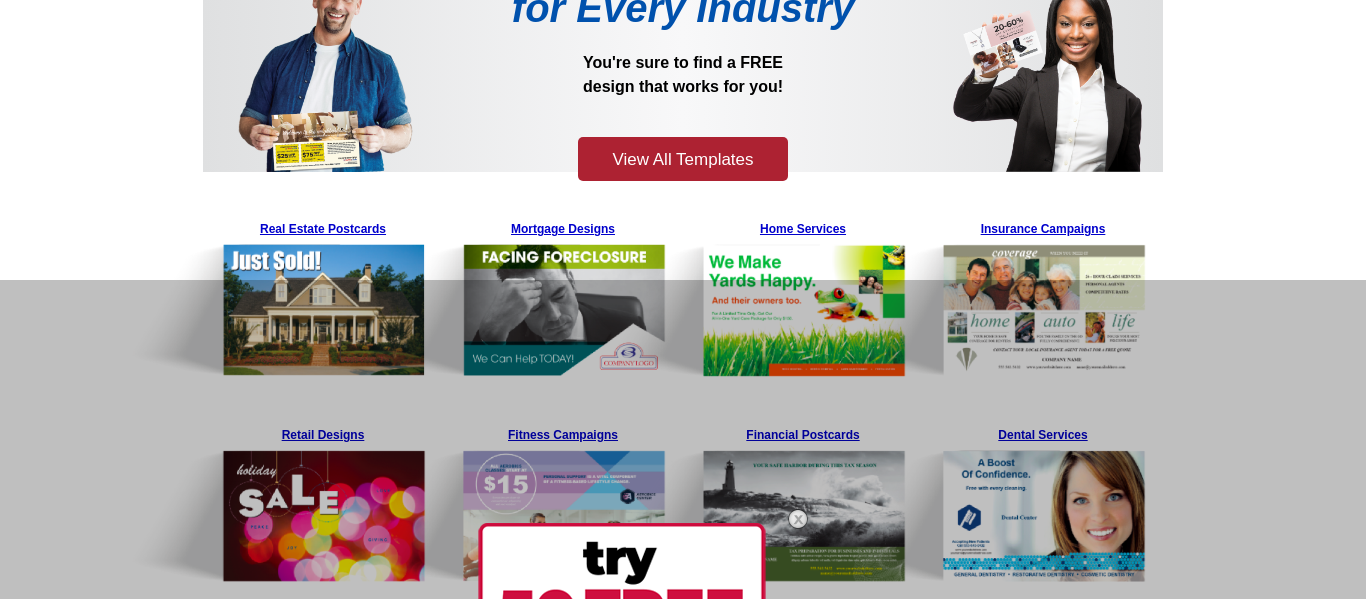scroll, scrollTop: 240, scrollLeft: 0, axis: vertical 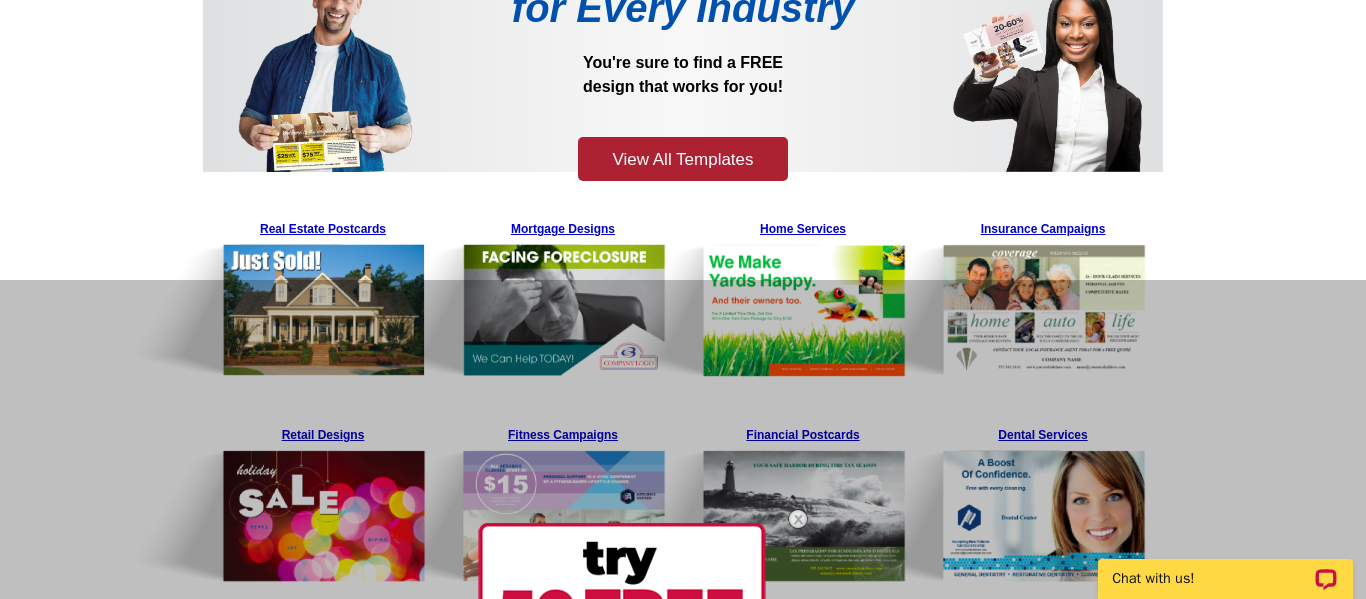 click on "1,000's of Templates for Every Industry
You're sure to find a FREE design that works for you!
View All Templates
Real Estate Postcards
Mortgage Designs
Home Services
Insurance Campaigns
Retail Designs
Fitness Campaigns
Financial Postcards
Dental Services
Beauty Salon Mailers
Education Designs
Automotive Services
Concert Postcards
View More" at bounding box center [683, 396] 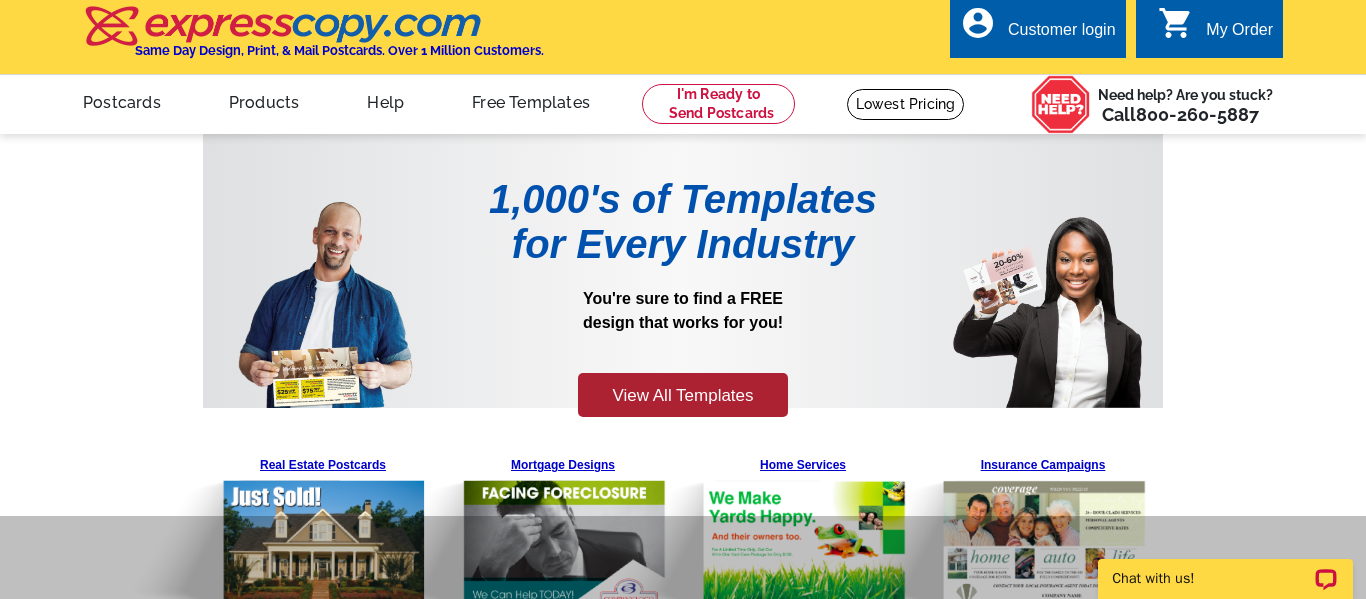 scroll, scrollTop: 0, scrollLeft: 0, axis: both 